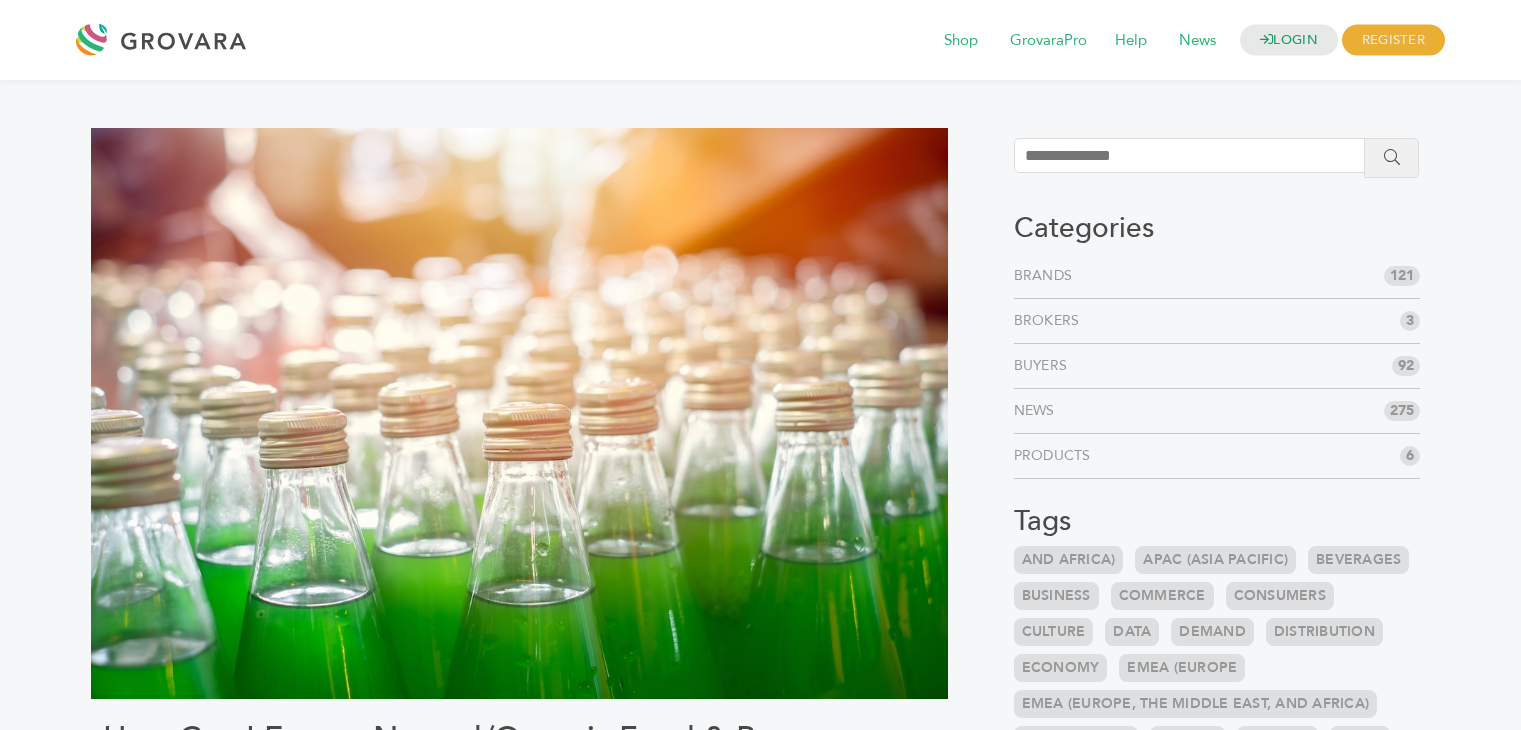 scroll, scrollTop: 0, scrollLeft: 0, axis: both 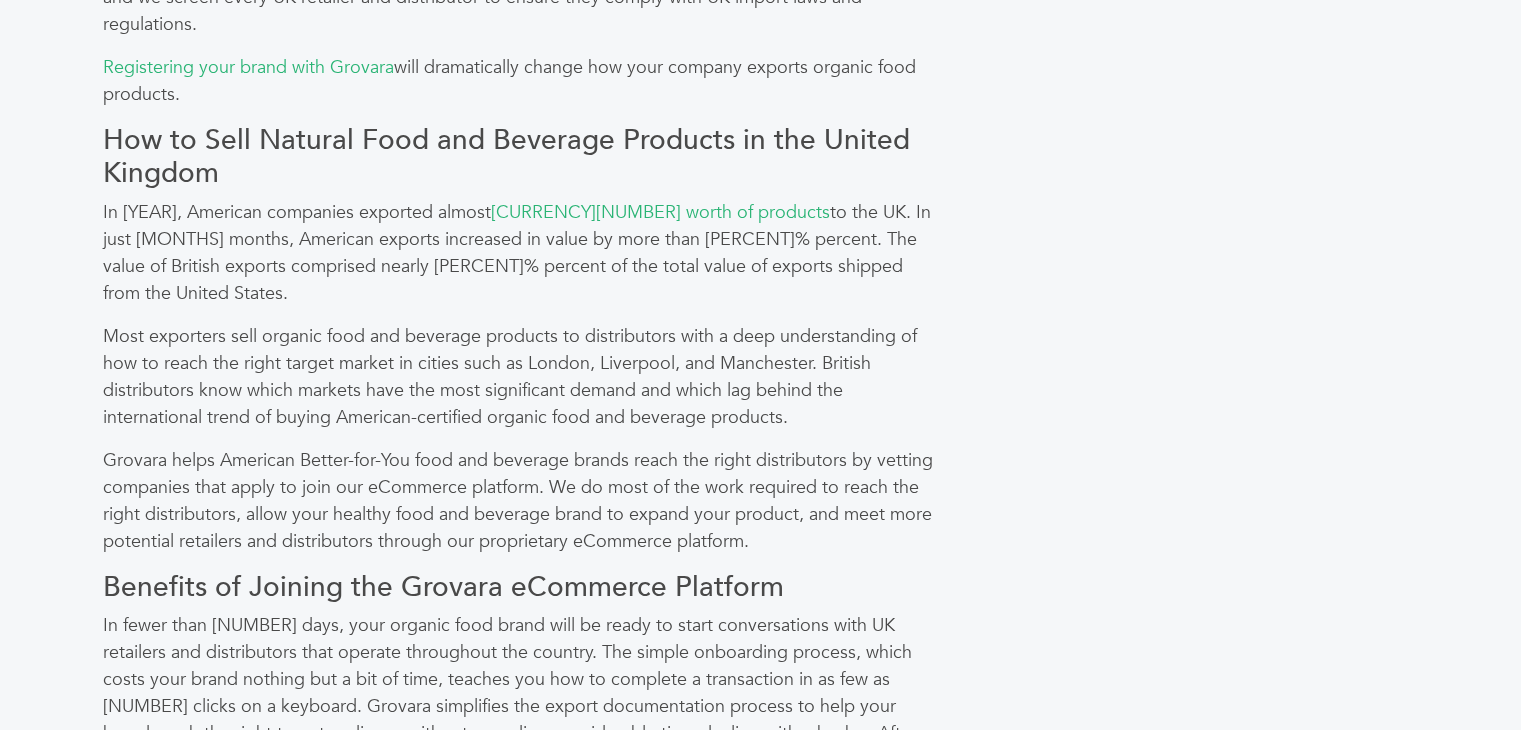 drag, startPoint x: 656, startPoint y: 218, endPoint x: 814, endPoint y: 312, distance: 183.84776 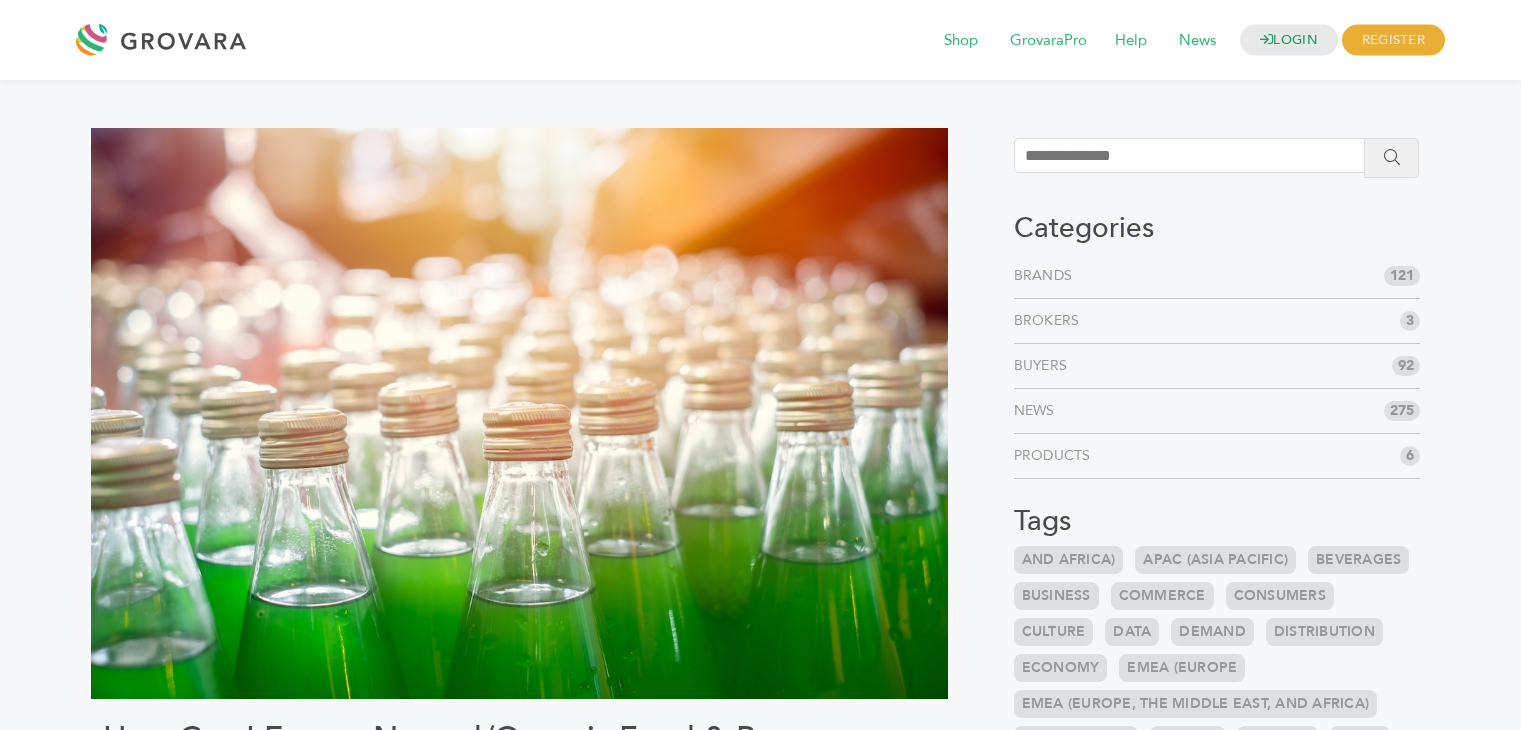 scroll, scrollTop: 0, scrollLeft: 0, axis: both 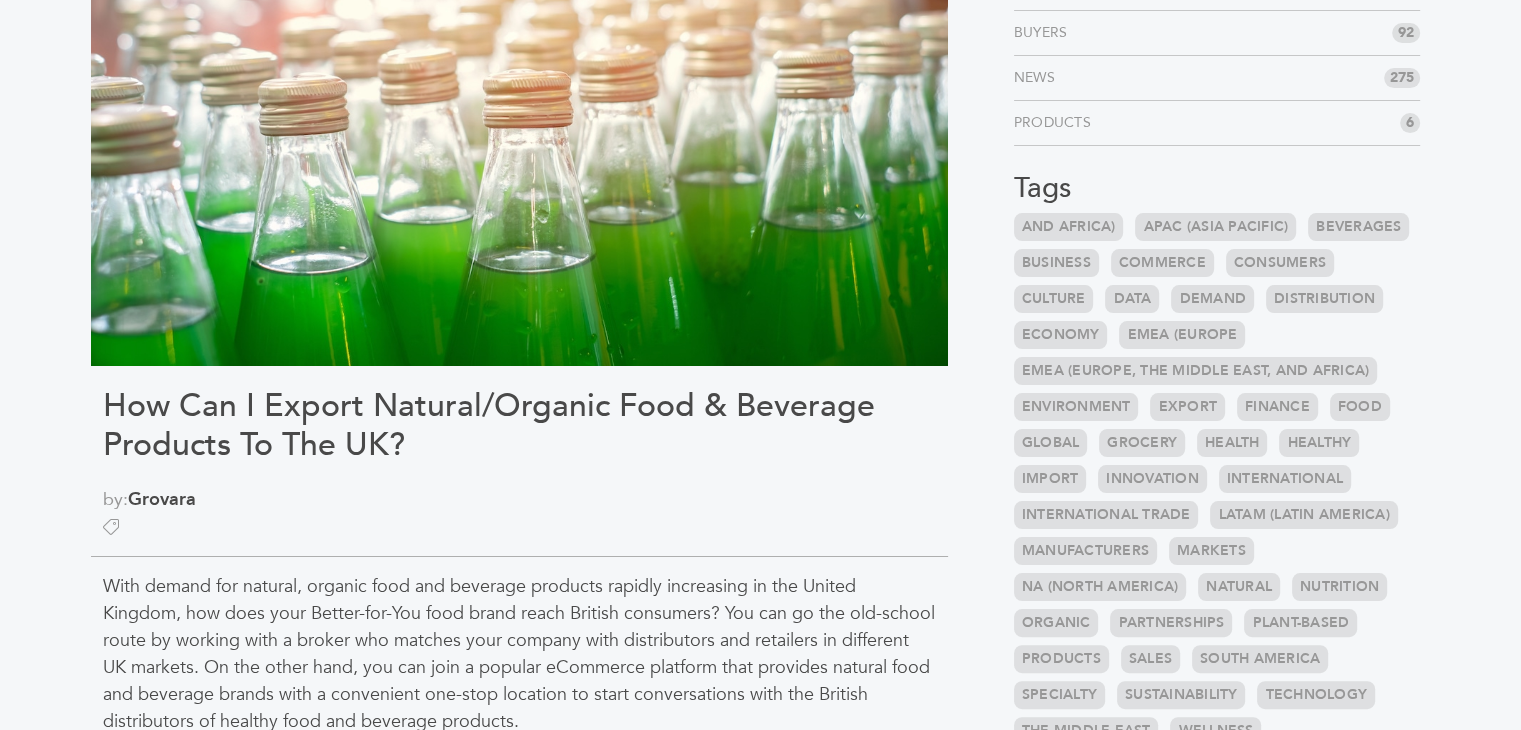 click on "LOGIN
REGISTER
I'm a  Buyer
I'm a  Brand
Shop
GrovaraPro
Help News" at bounding box center (760, 1294) 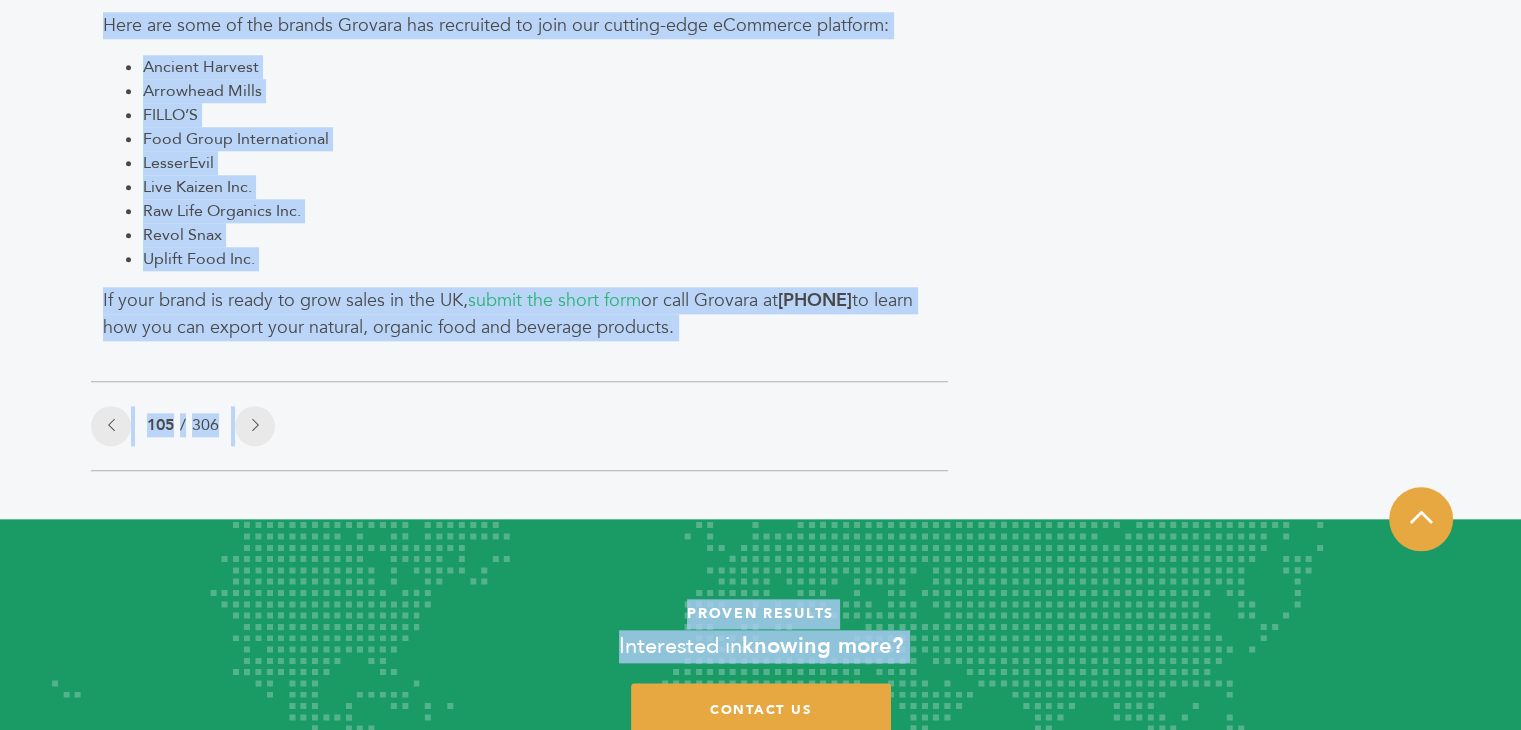 scroll, scrollTop: 2142, scrollLeft: 0, axis: vertical 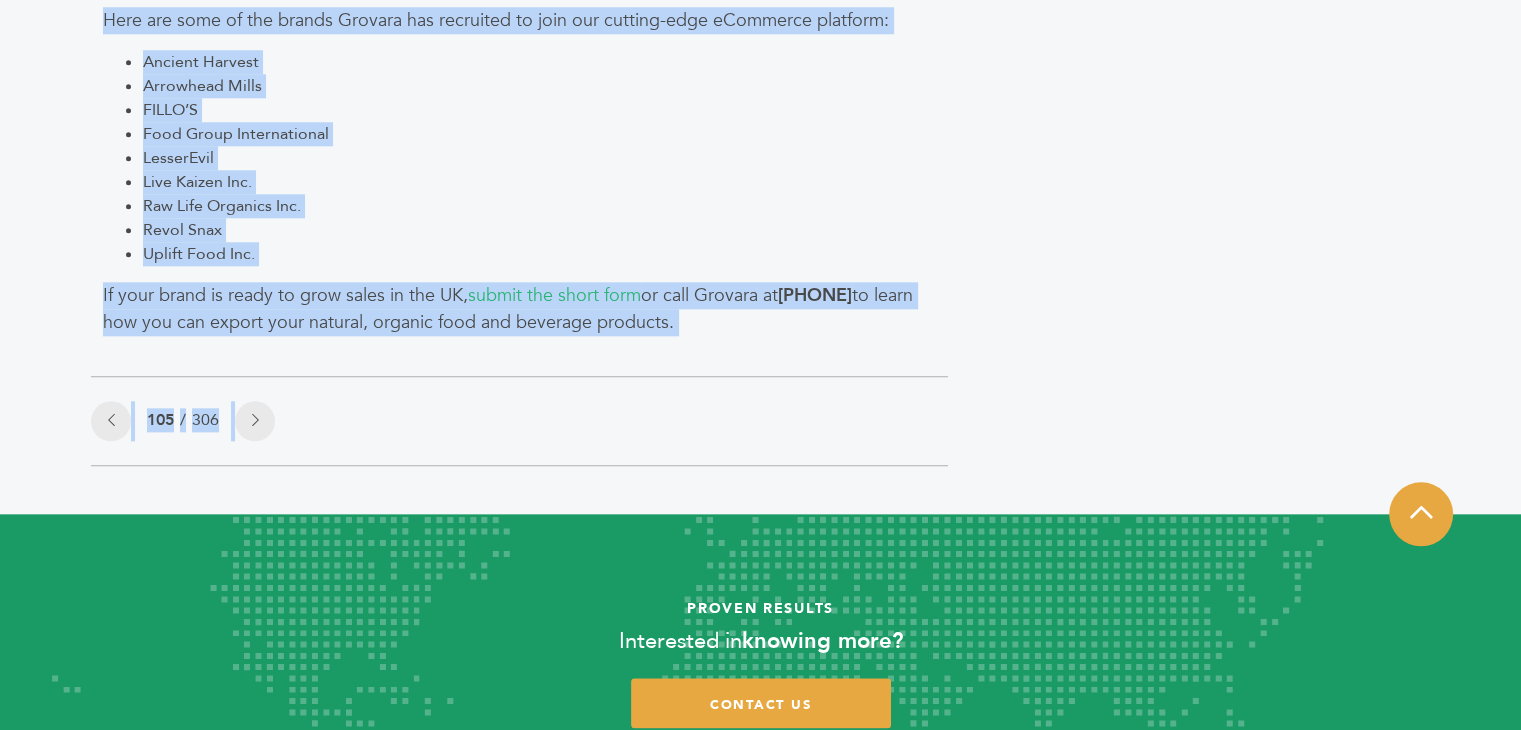 drag, startPoint x: 108, startPoint y: 400, endPoint x: 768, endPoint y: 376, distance: 660.4362 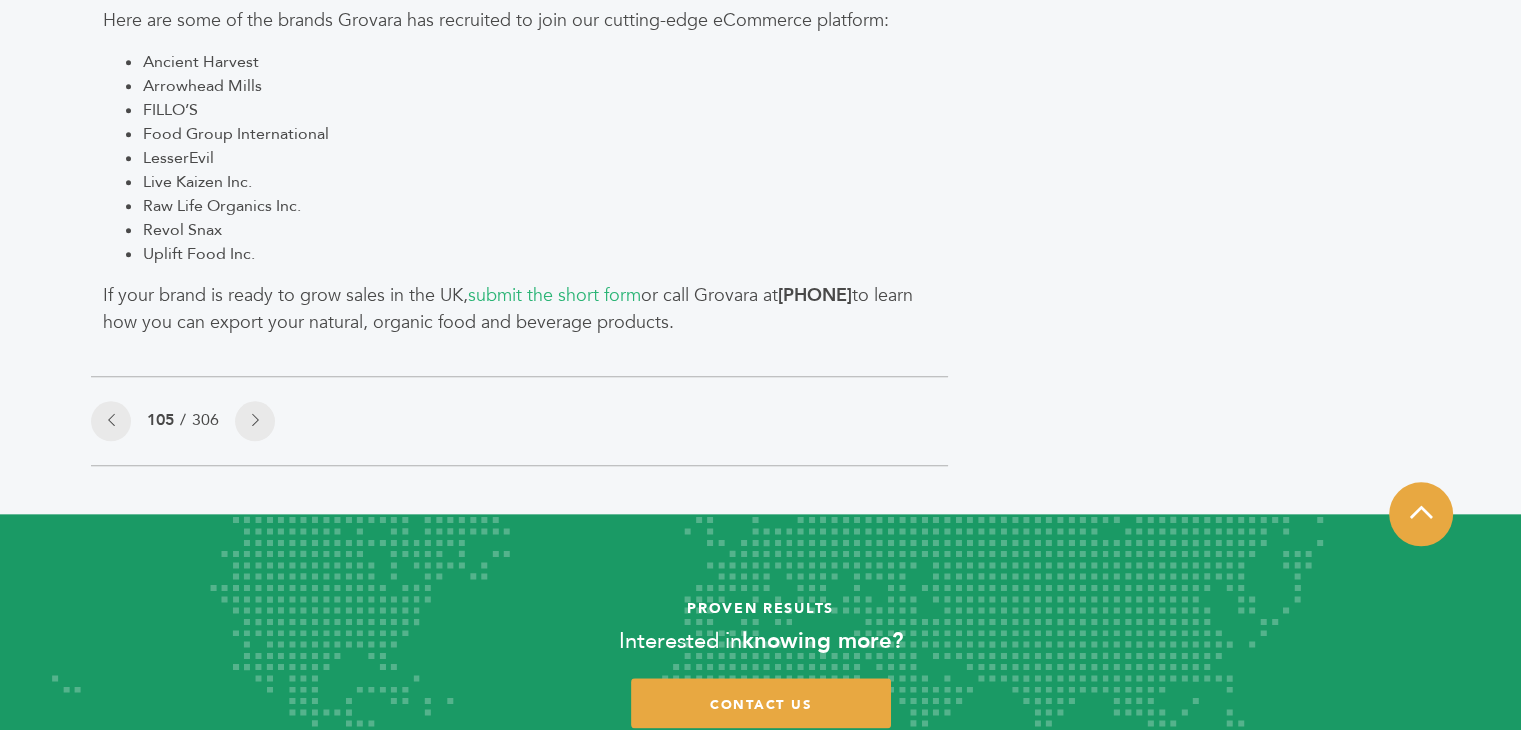 click on "Categories
Brands 121
Brokers 3
Buyers 92
News 275
6" at bounding box center [1217, -750] 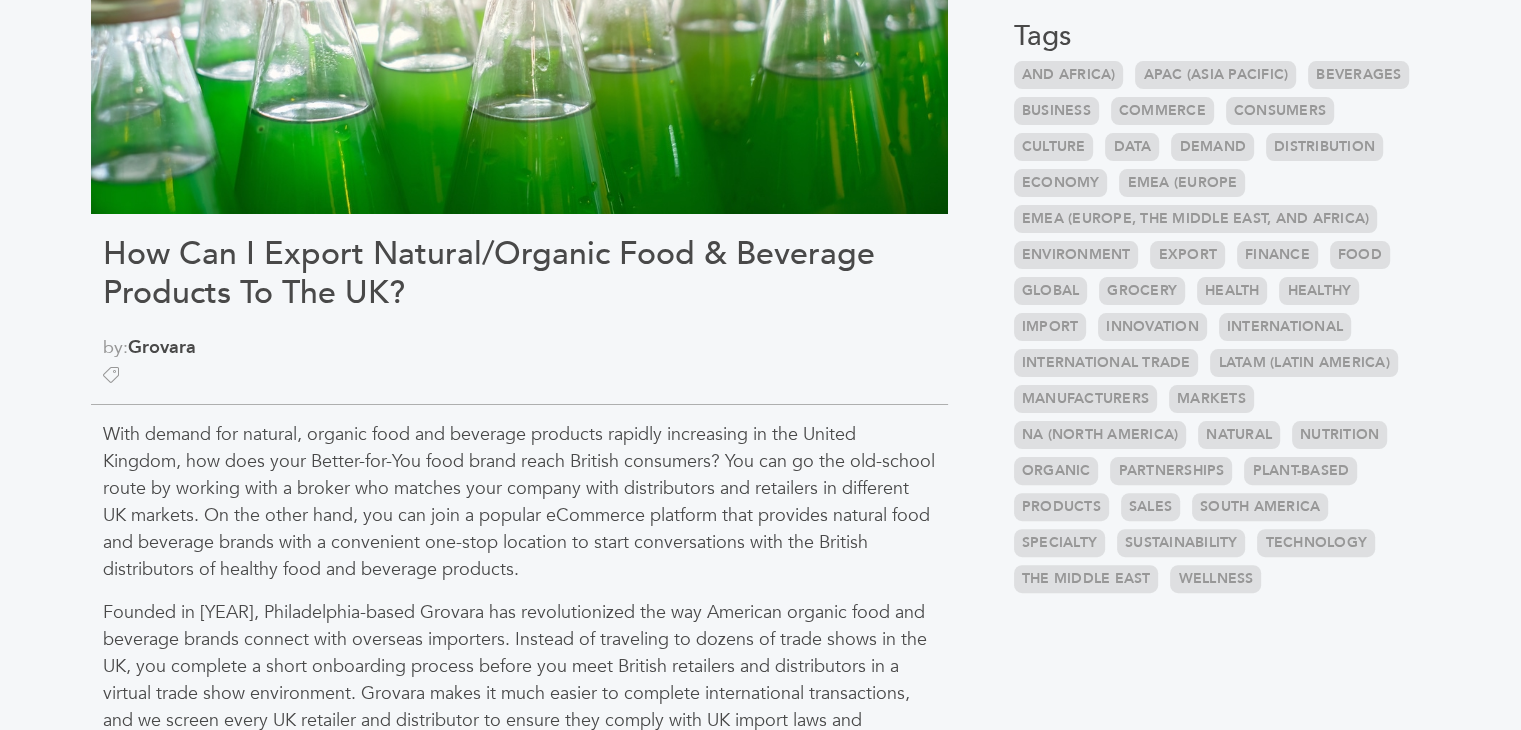 scroll, scrollTop: 556, scrollLeft: 0, axis: vertical 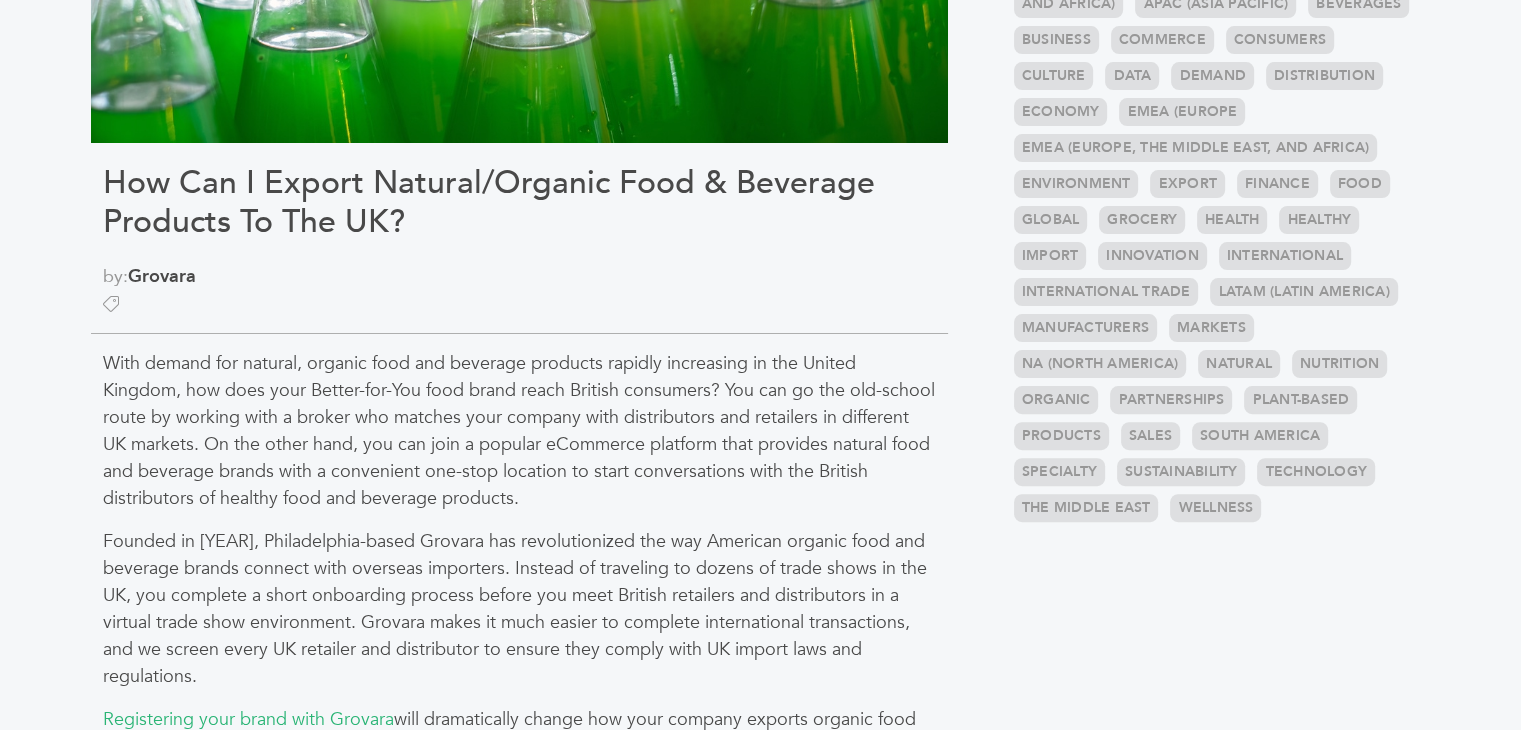 click on "With demand for natural, organic food and beverage products rapidly increasing in the United Kingdom, how does your Better-for-You food brand reach British consumers? You can go the old-school route by working with a broker who matches your company with distributors and retailers in different UK markets. On the other hand, you can join a popular eCommerce platform that provides natural food and beverage brands with a convenient one-stop location to start conversations with the British distributors of healthy food and beverage products." at bounding box center (519, 431) 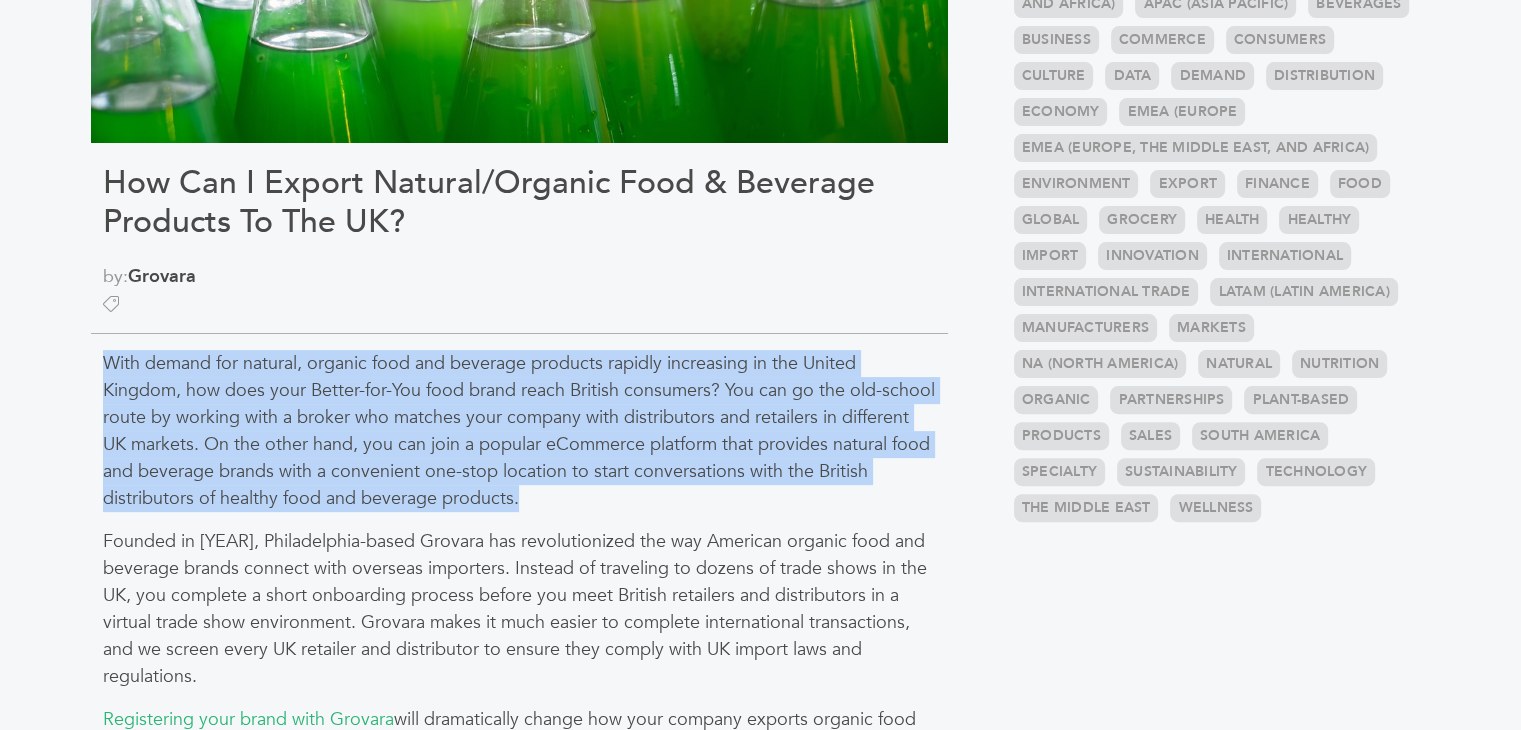 drag, startPoint x: 100, startPoint y: 363, endPoint x: 559, endPoint y: 502, distance: 479.58524 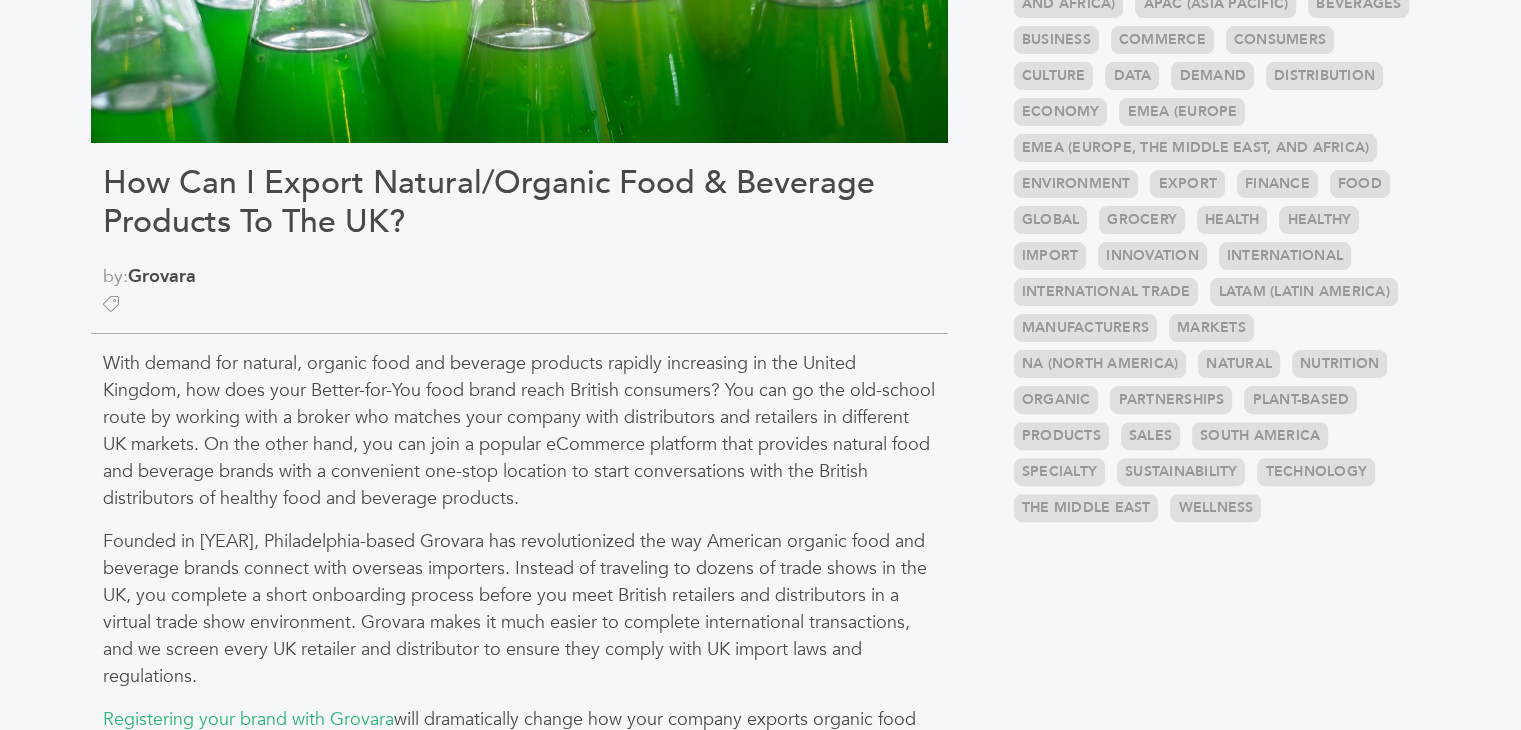 click on "With demand for natural, organic food and beverage products rapidly increasing in the United Kingdom, how does your Better-for-You food brand reach British consumers? You can go the old-school route by working with a broker who matches your company with distributors and retailers in different UK markets. On the other hand, you can join a popular eCommerce platform that provides natural food and beverage brands with a convenient one-stop location to start conversations with the British distributors of healthy food and beverage products." at bounding box center [519, 431] 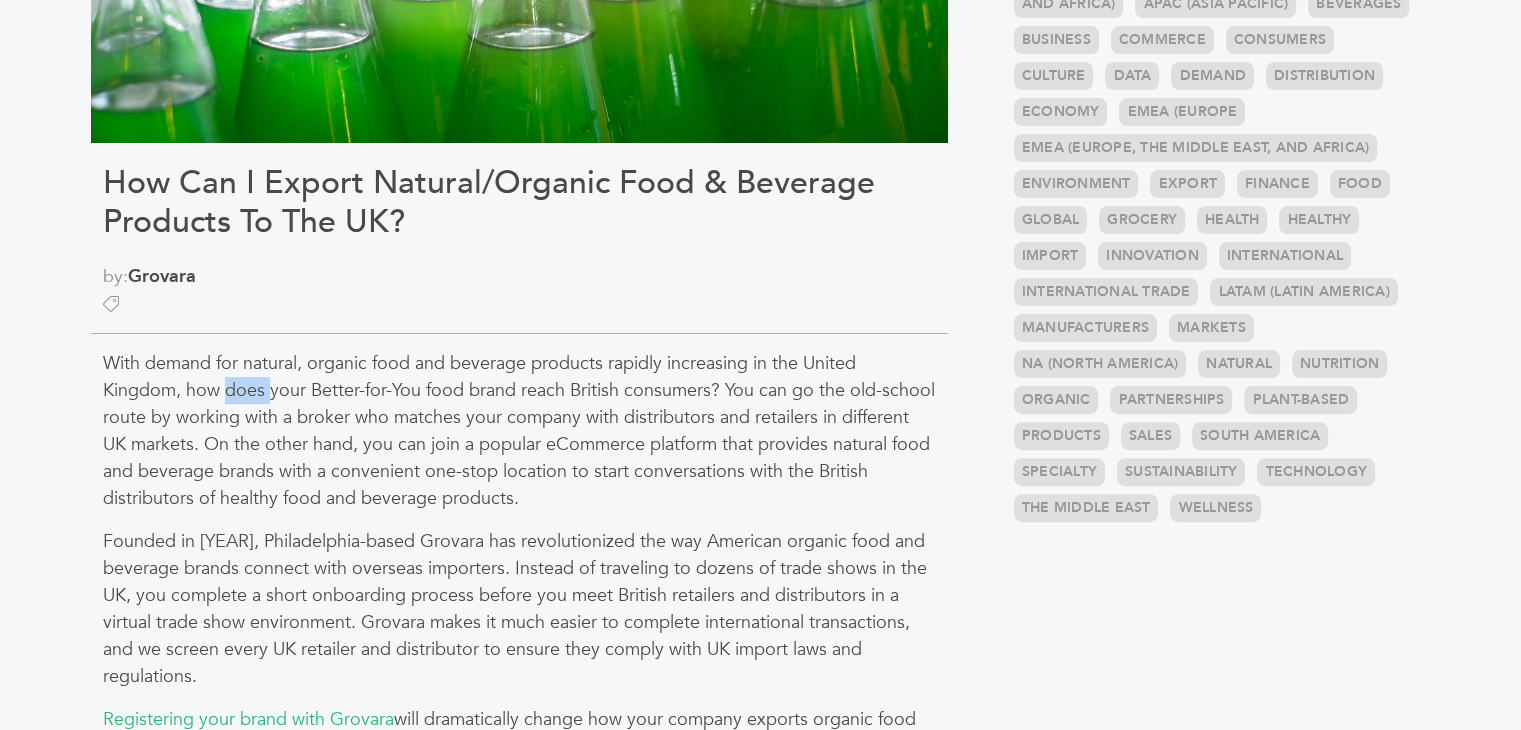 click on "With demand for natural, organic food and beverage products rapidly increasing in the United Kingdom, how does your Better-for-You food brand reach British consumers? You can go the old-school route by working with a broker who matches your company with distributors and retailers in different UK markets. On the other hand, you can join a popular eCommerce platform that provides natural food and beverage brands with a convenient one-stop location to start conversations with the British distributors of healthy food and beverage products." at bounding box center [519, 431] 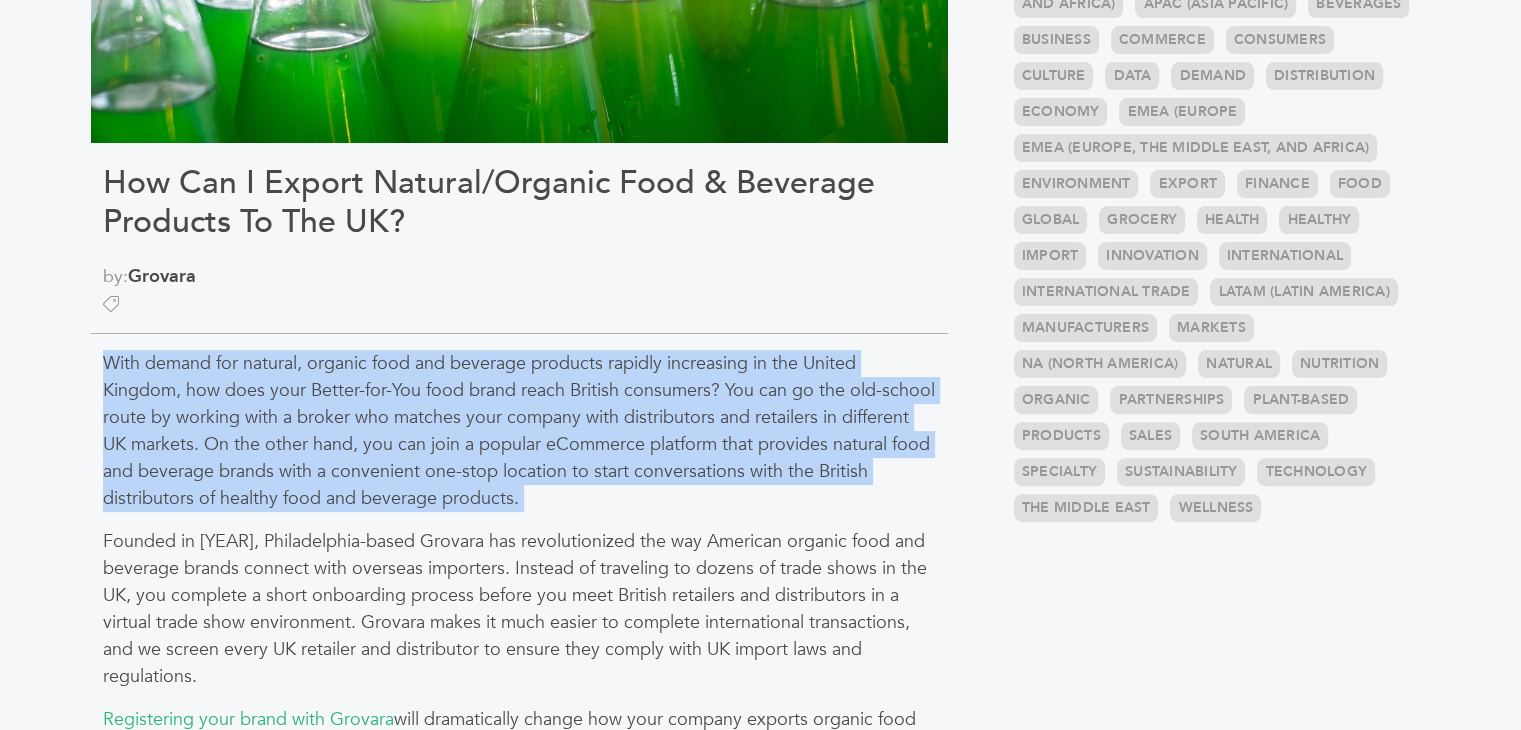 click on "With demand for natural, organic food and beverage products rapidly increasing in the United Kingdom, how does your Better-for-You food brand reach British consumers? You can go the old-school route by working with a broker who matches your company with distributors and retailers in different UK markets. On the other hand, you can join a popular eCommerce platform that provides natural food and beverage brands with a convenient one-stop location to start conversations with the British distributors of healthy food and beverage products." at bounding box center [519, 431] 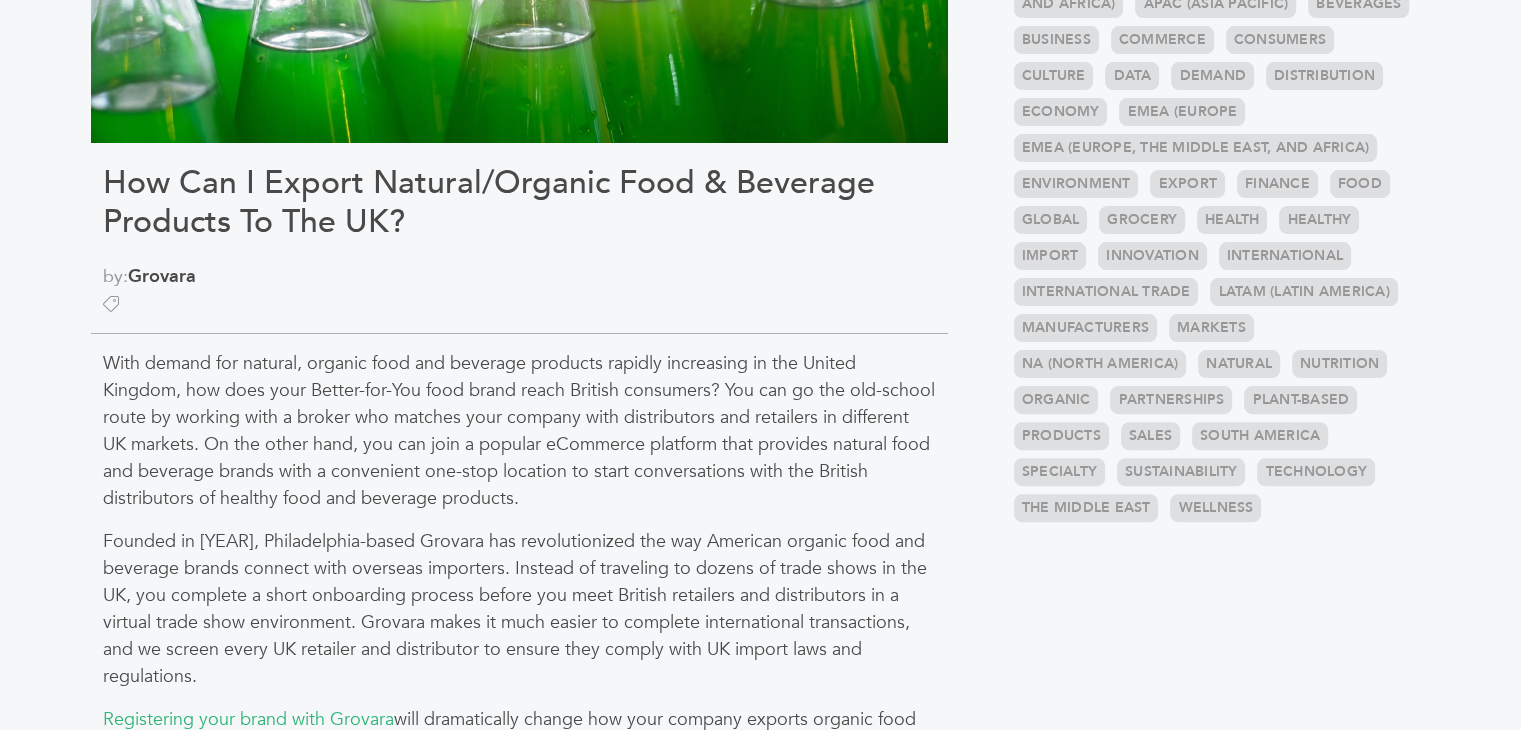 click at bounding box center (519, 303) 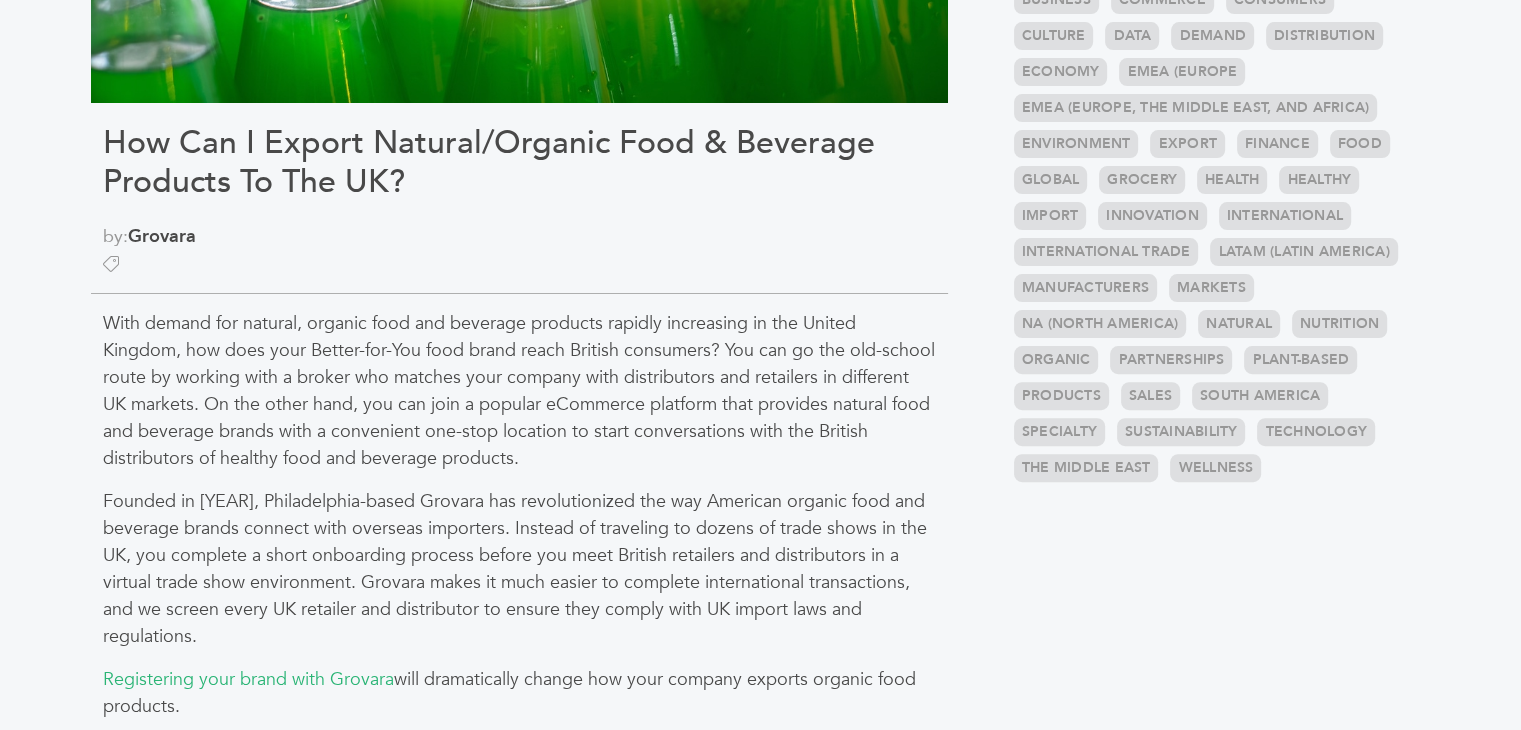 scroll, scrollTop: 0, scrollLeft: 0, axis: both 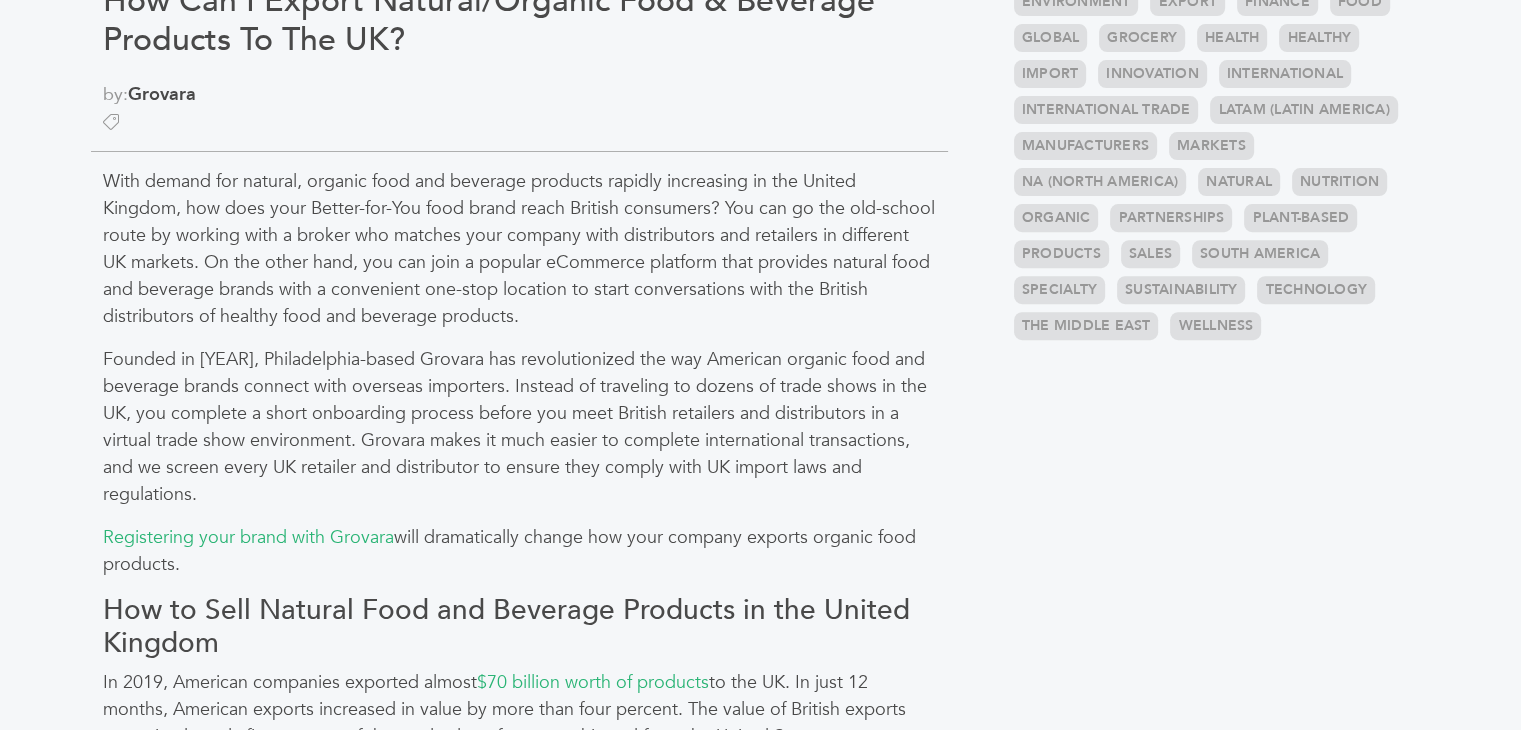 click on "With demand for natural, organic food and beverage products rapidly increasing in the United Kingdom, how does your Better-for-You food brand reach British consumers? You can go the old-school route by working with a broker who matches your company with distributors and retailers in different UK markets. On the other hand, you can join a popular eCommerce platform that provides natural food and beverage brands with a convenient one-stop location to start conversations with the British distributors of healthy food and beverage products." at bounding box center [519, 249] 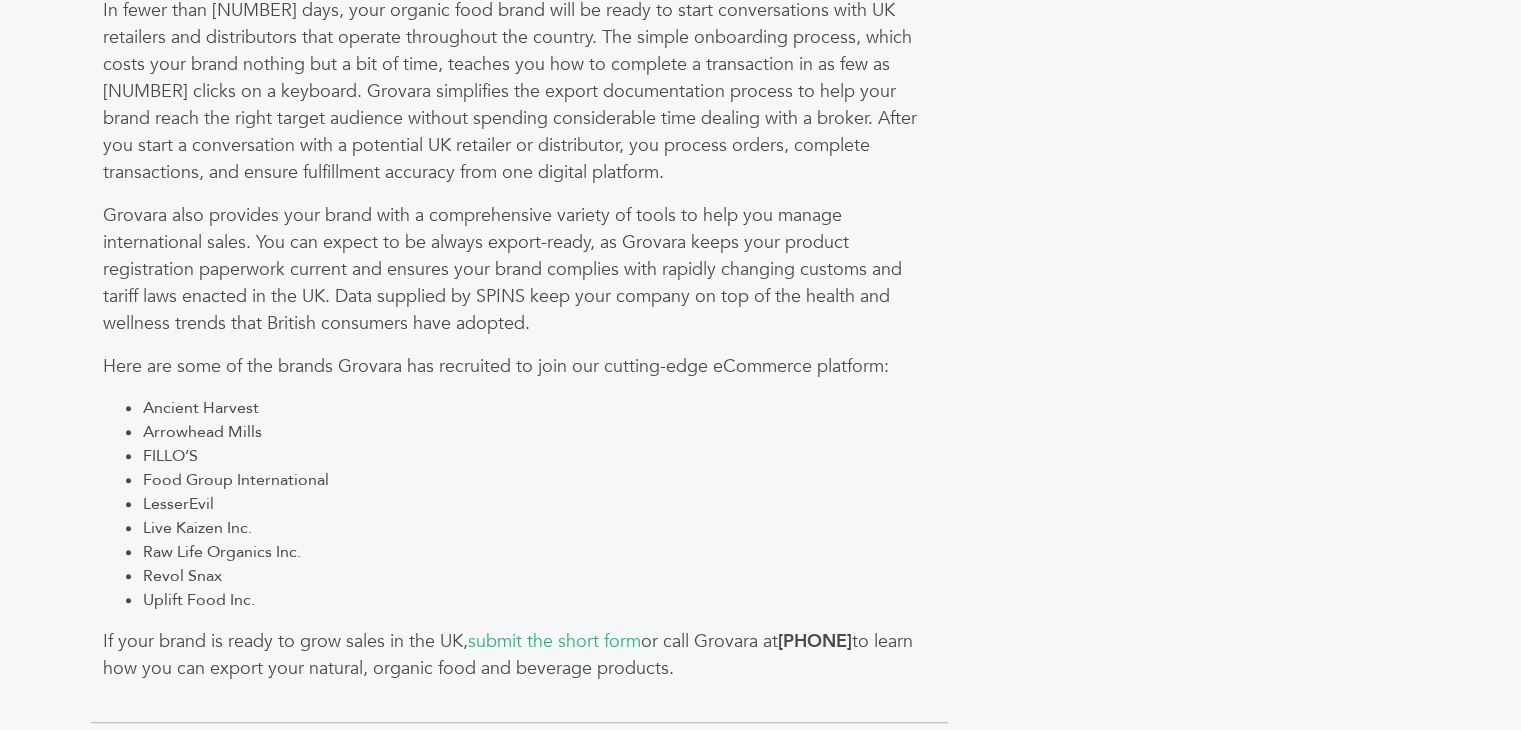 scroll, scrollTop: 1789, scrollLeft: 0, axis: vertical 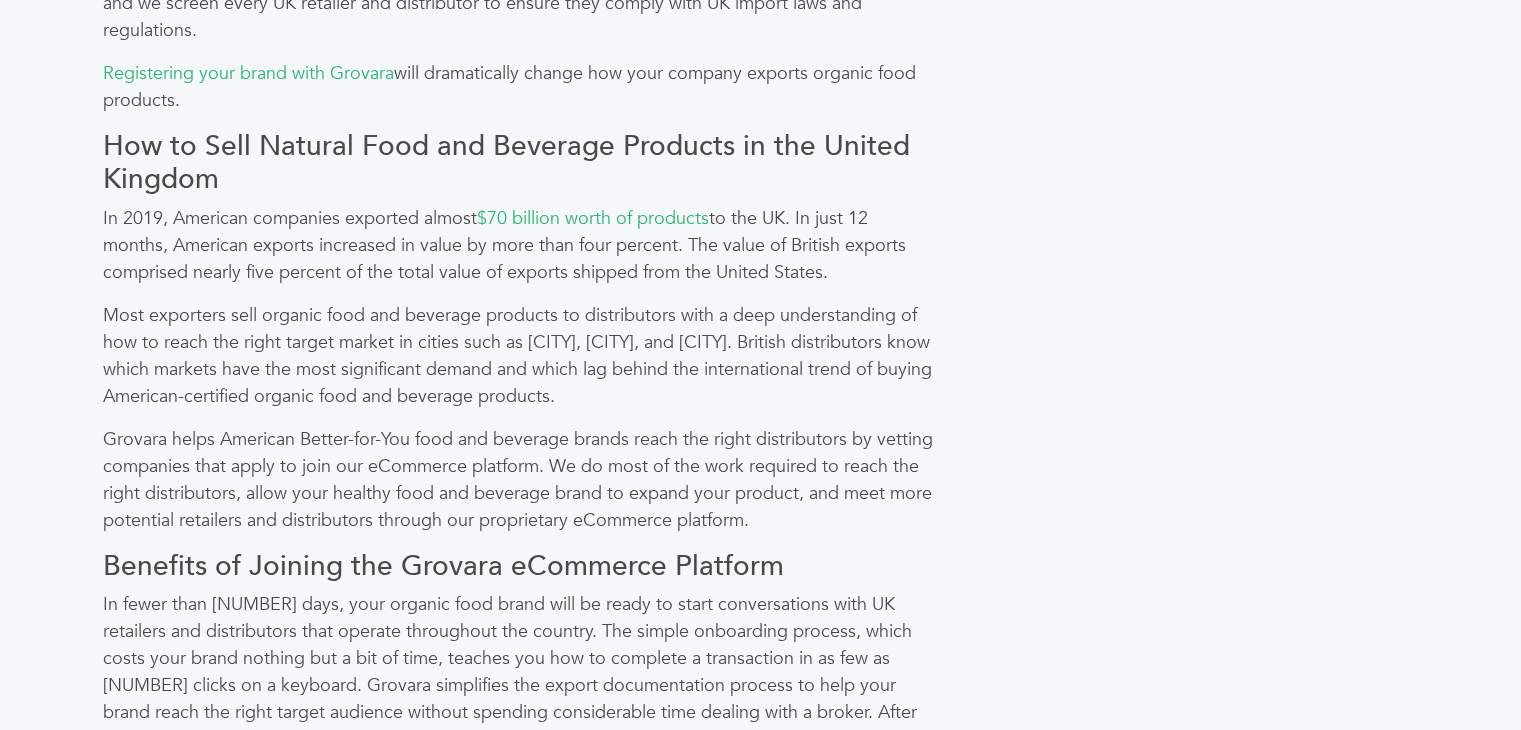 click on "Most exporters sell organic food and beverage products to distributors with a deep understanding of how to reach the right target market in cities such as London, Liverpool, and Manchester. British distributors know which markets have the most significant demand and which lag behind the international trend of buying American-certified organic food and beverage products." at bounding box center (519, 356) 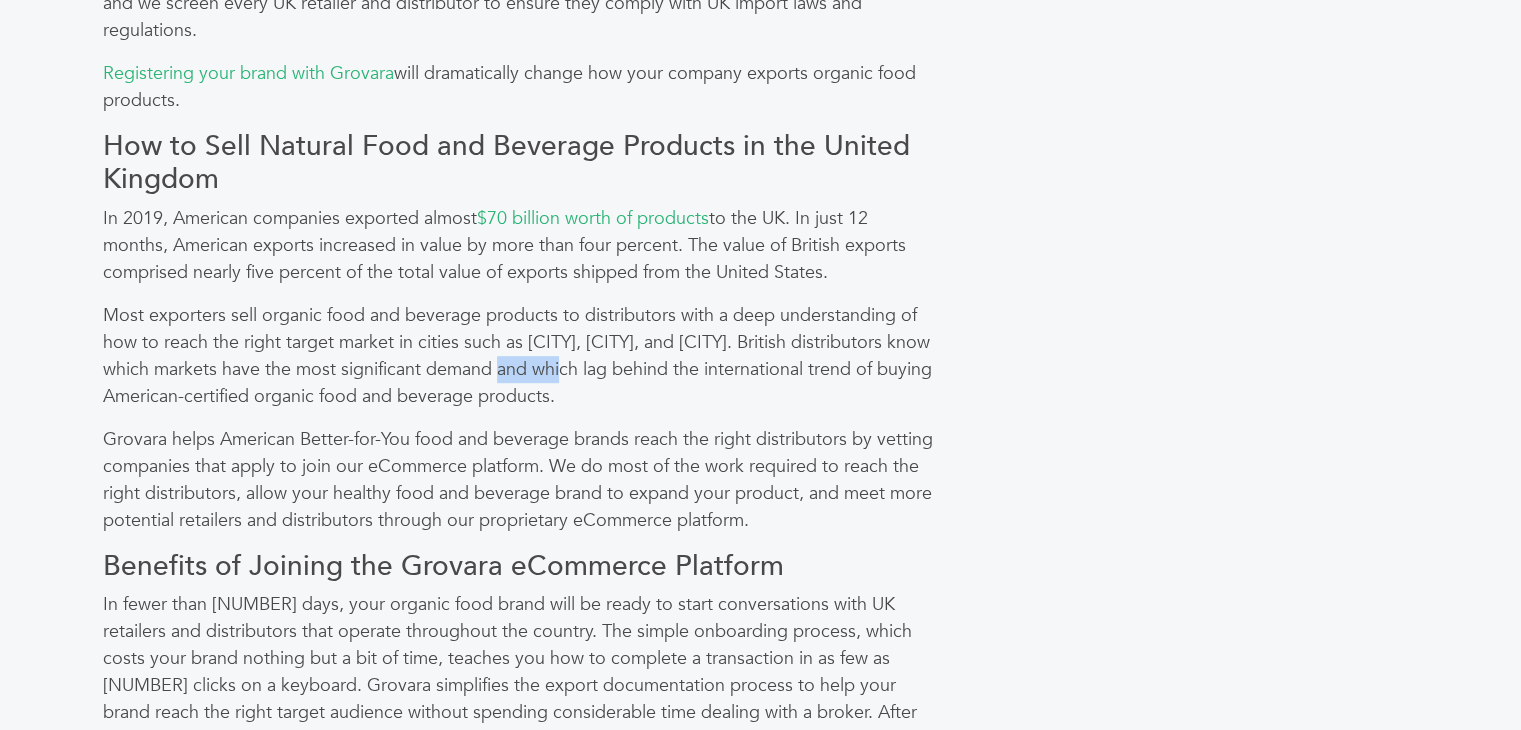 click on "Most exporters sell organic food and beverage products to distributors with a deep understanding of how to reach the right target market in cities such as London, Liverpool, and Manchester. British distributors know which markets have the most significant demand and which lag behind the international trend of buying American-certified organic food and beverage products." at bounding box center [519, 356] 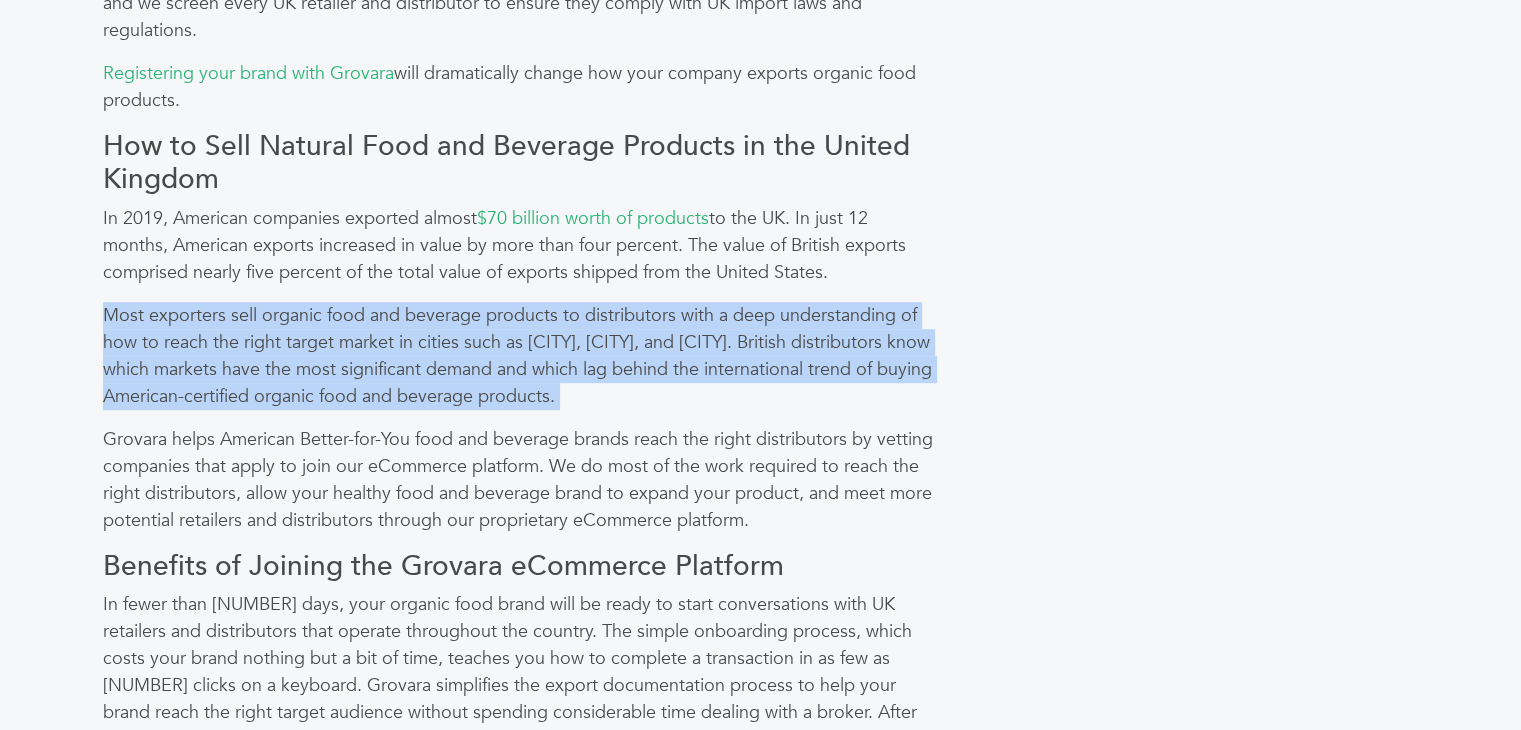click on "Most exporters sell organic food and beverage products to distributors with a deep understanding of how to reach the right target market in cities such as London, Liverpool, and Manchester. British distributors know which markets have the most significant demand and which lag behind the international trend of buying American-certified organic food and beverage products." at bounding box center [519, 356] 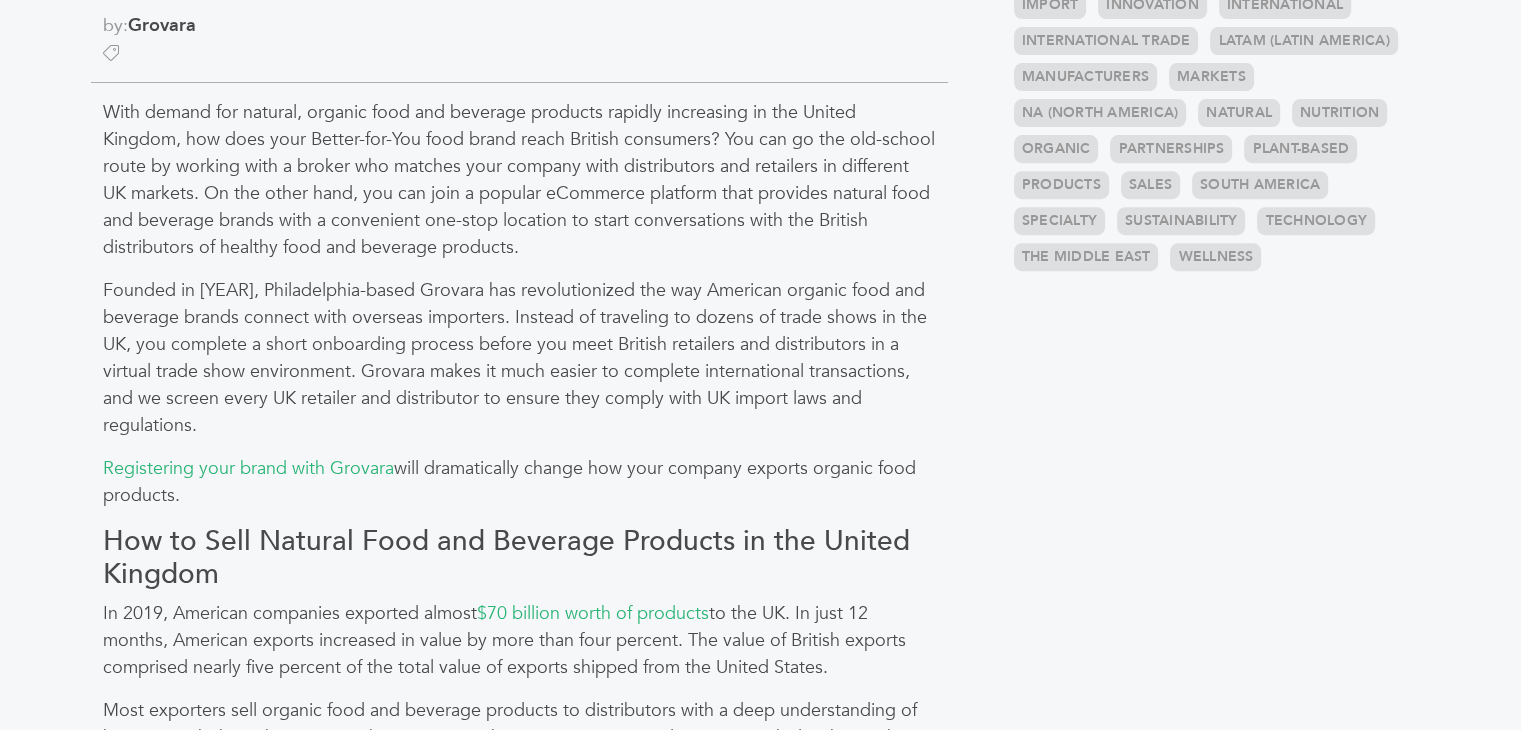 scroll, scrollTop: 773, scrollLeft: 0, axis: vertical 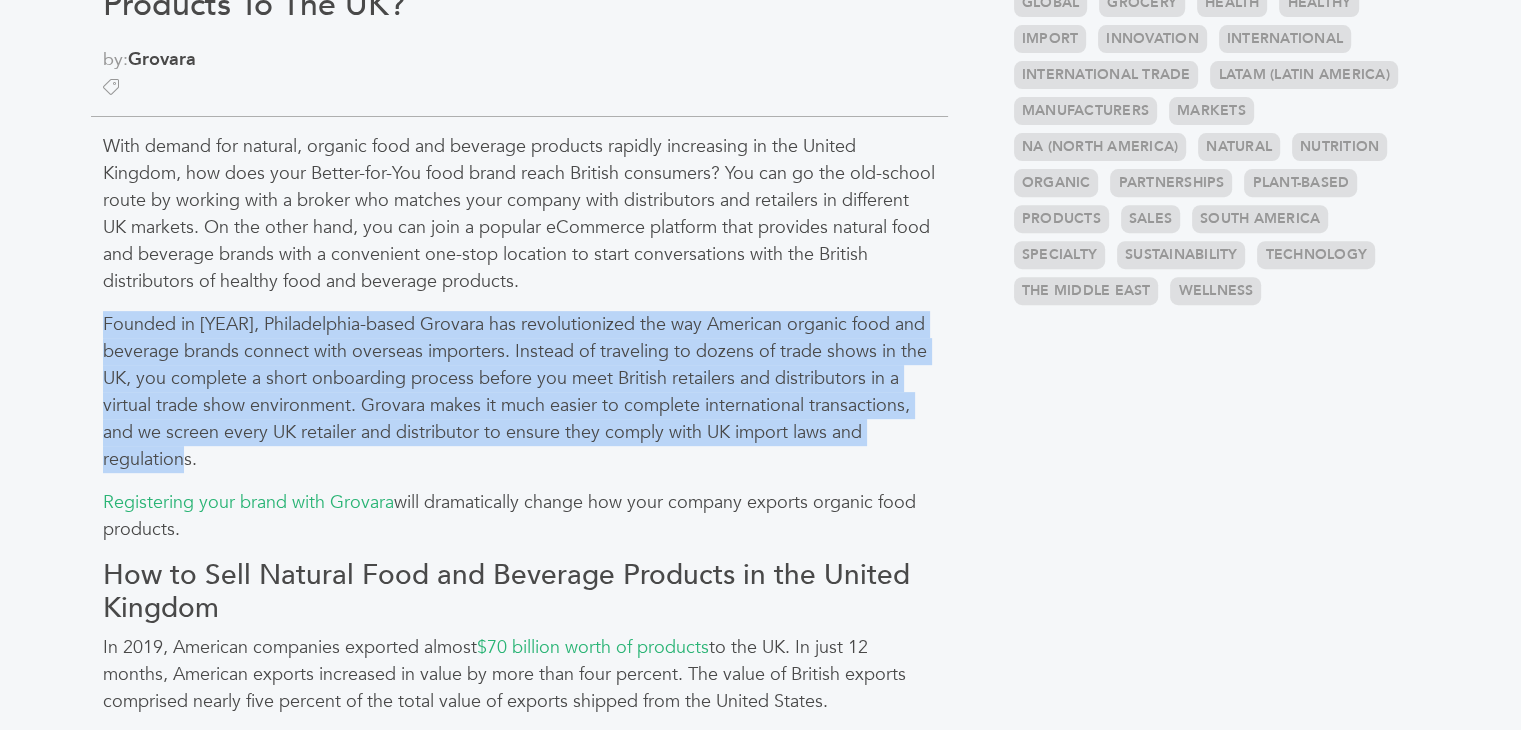 drag, startPoint x: 107, startPoint y: 314, endPoint x: 209, endPoint y: 450, distance: 170 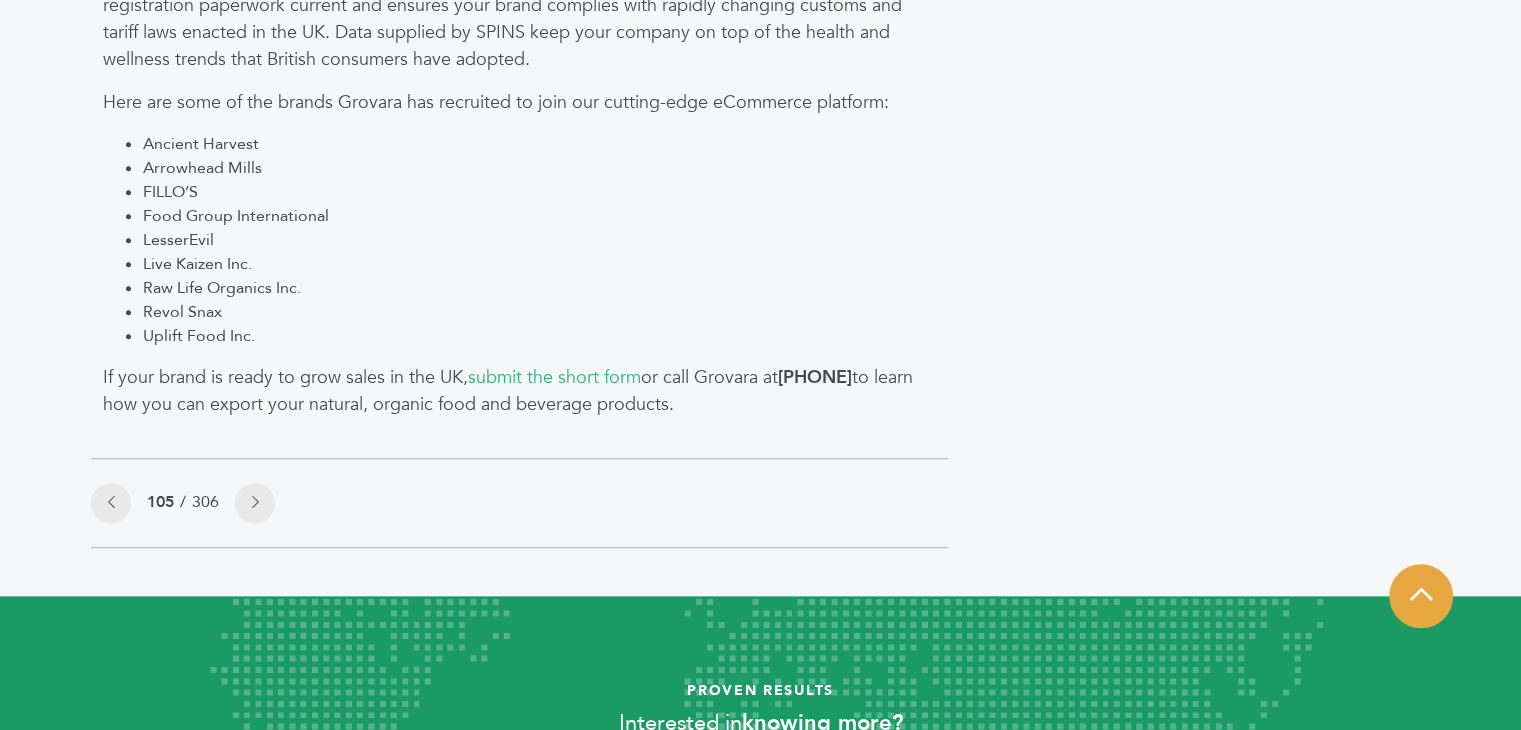 scroll, scrollTop: 2079, scrollLeft: 0, axis: vertical 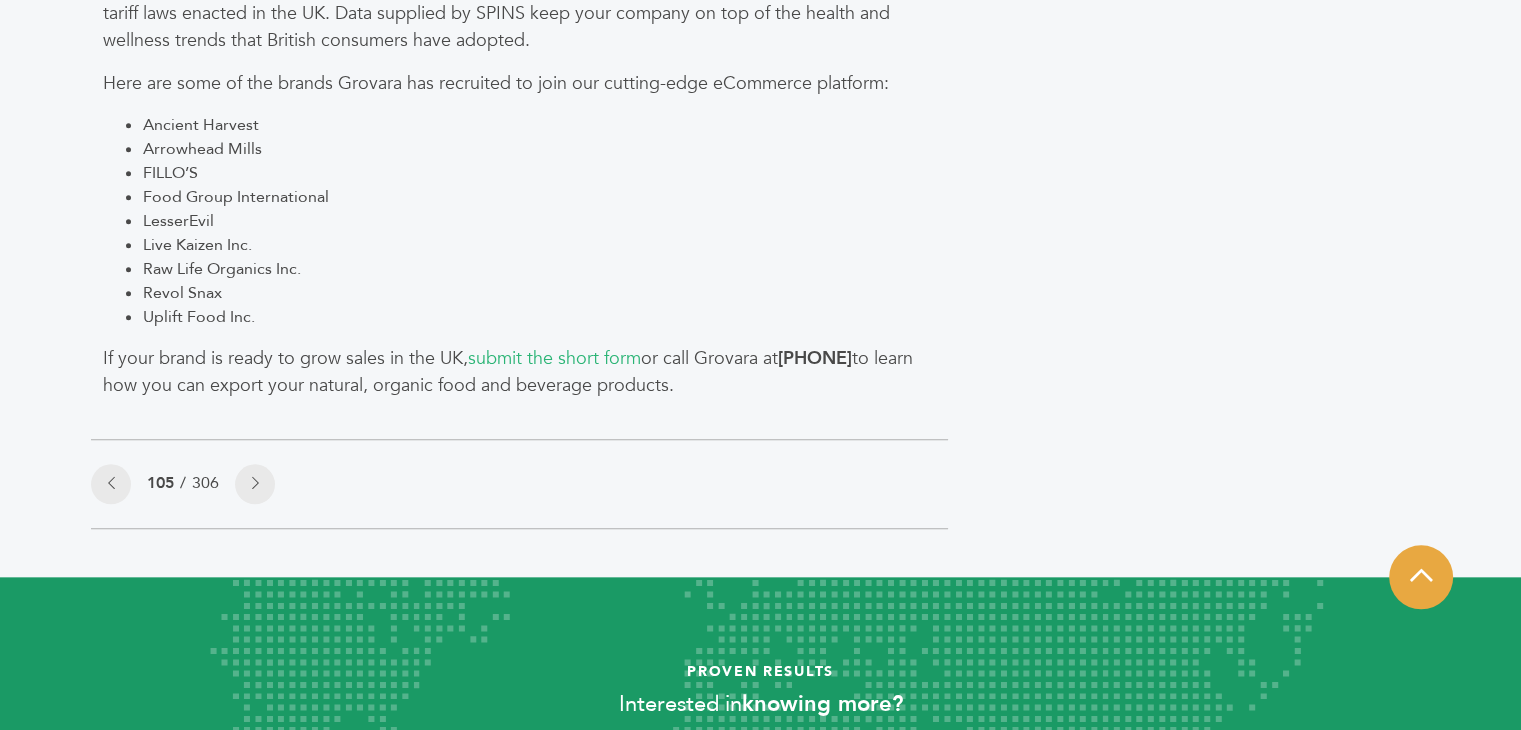 drag, startPoint x: 100, startPoint y: 355, endPoint x: 717, endPoint y: 389, distance: 617.9361 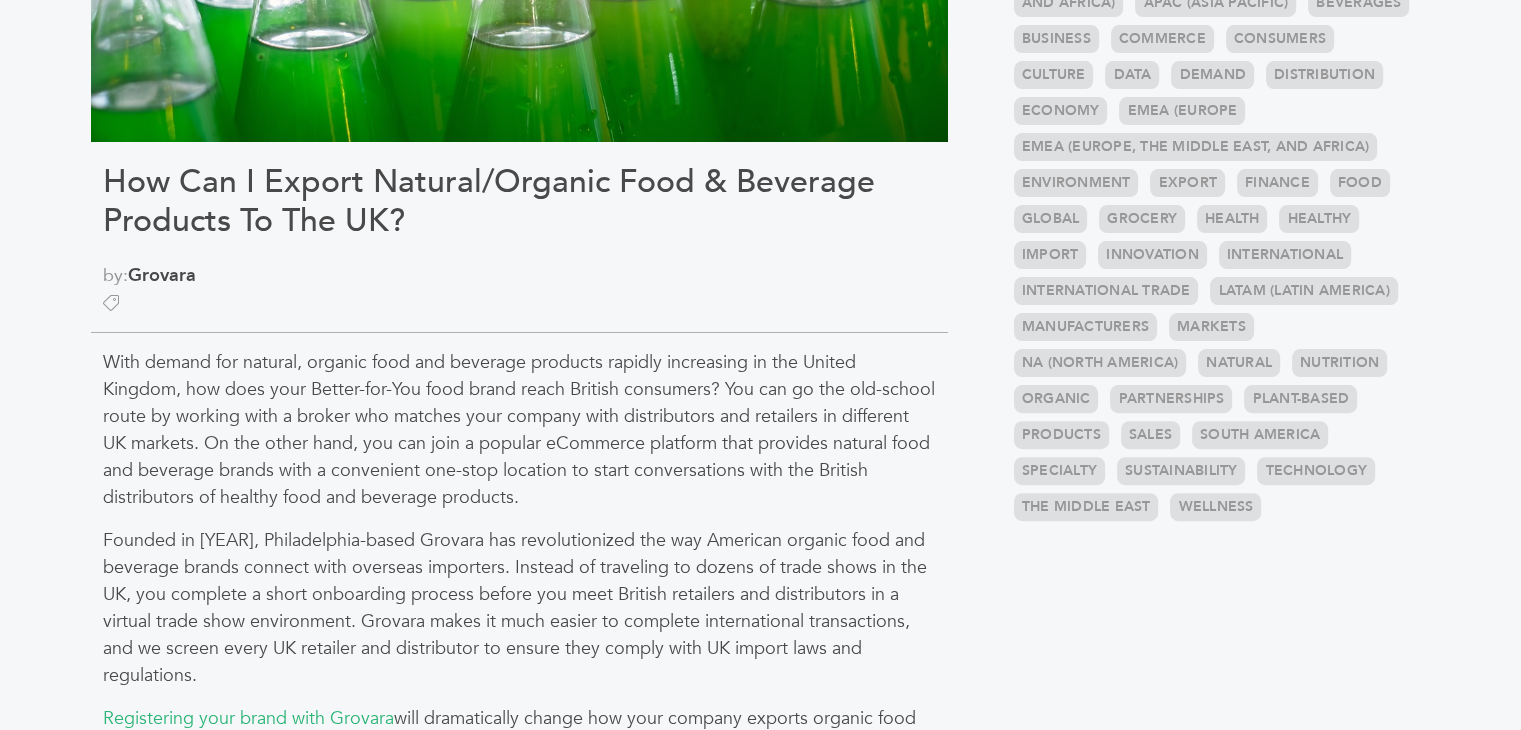 scroll, scrollTop: 553, scrollLeft: 0, axis: vertical 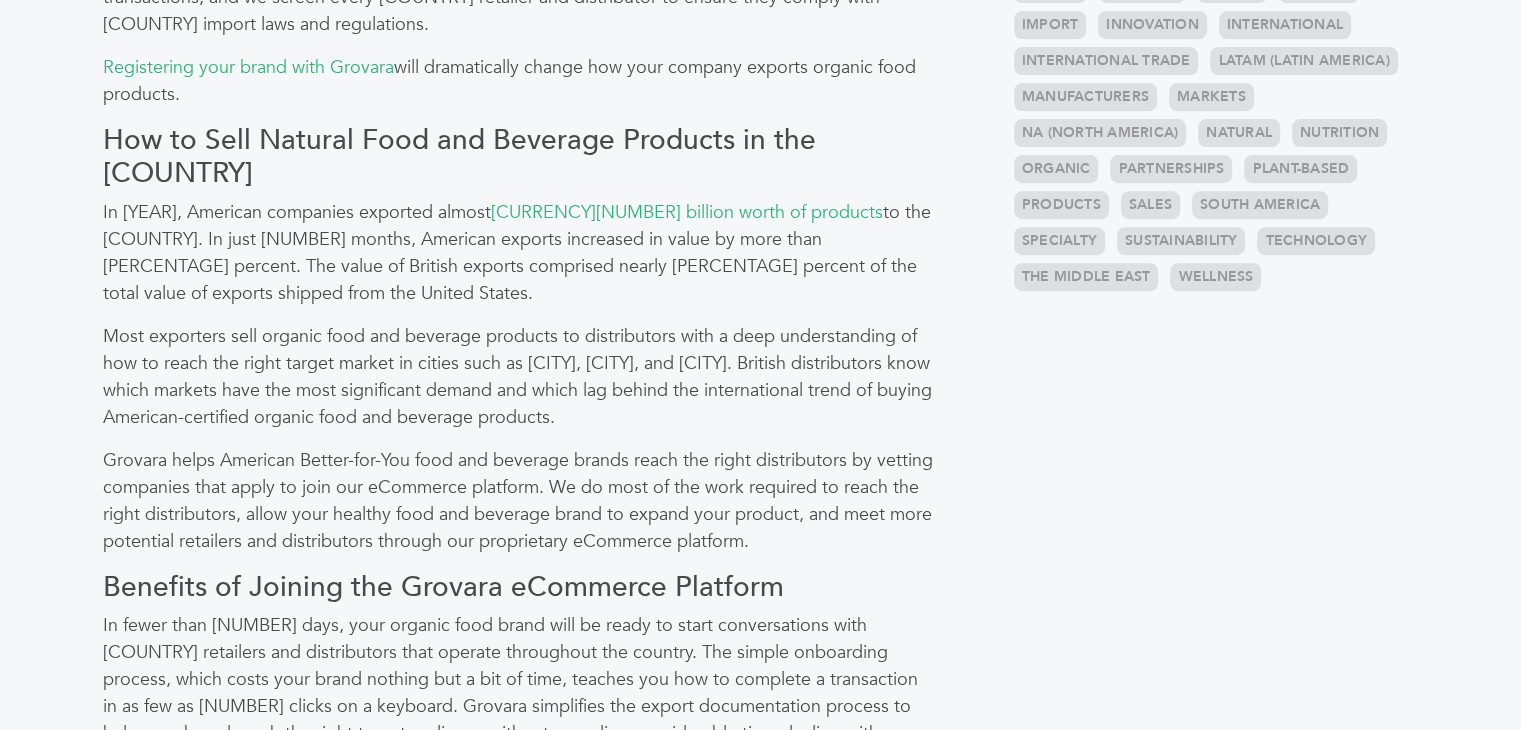 click on "Grovara helps American Better-for-You food and beverage brands reach the right distributors by vetting companies that apply to join our eCommerce platform. We do most of the work required to reach the right distributors, allow your healthy food and beverage brand to expand your product, and meet more potential retailers and distributors through our proprietary eCommerce platform." at bounding box center (519, 501) 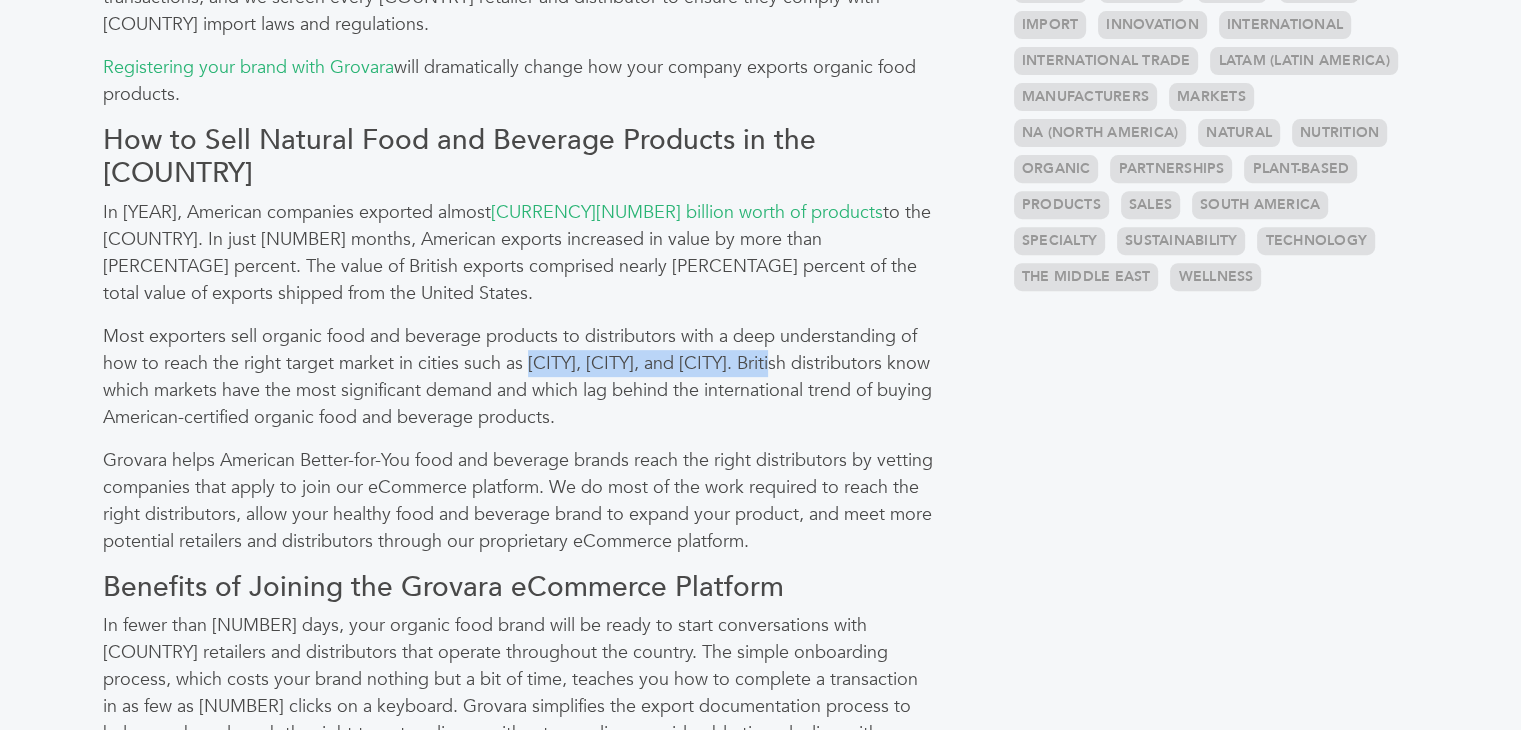 drag, startPoint x: 524, startPoint y: 334, endPoint x: 809, endPoint y: 334, distance: 285 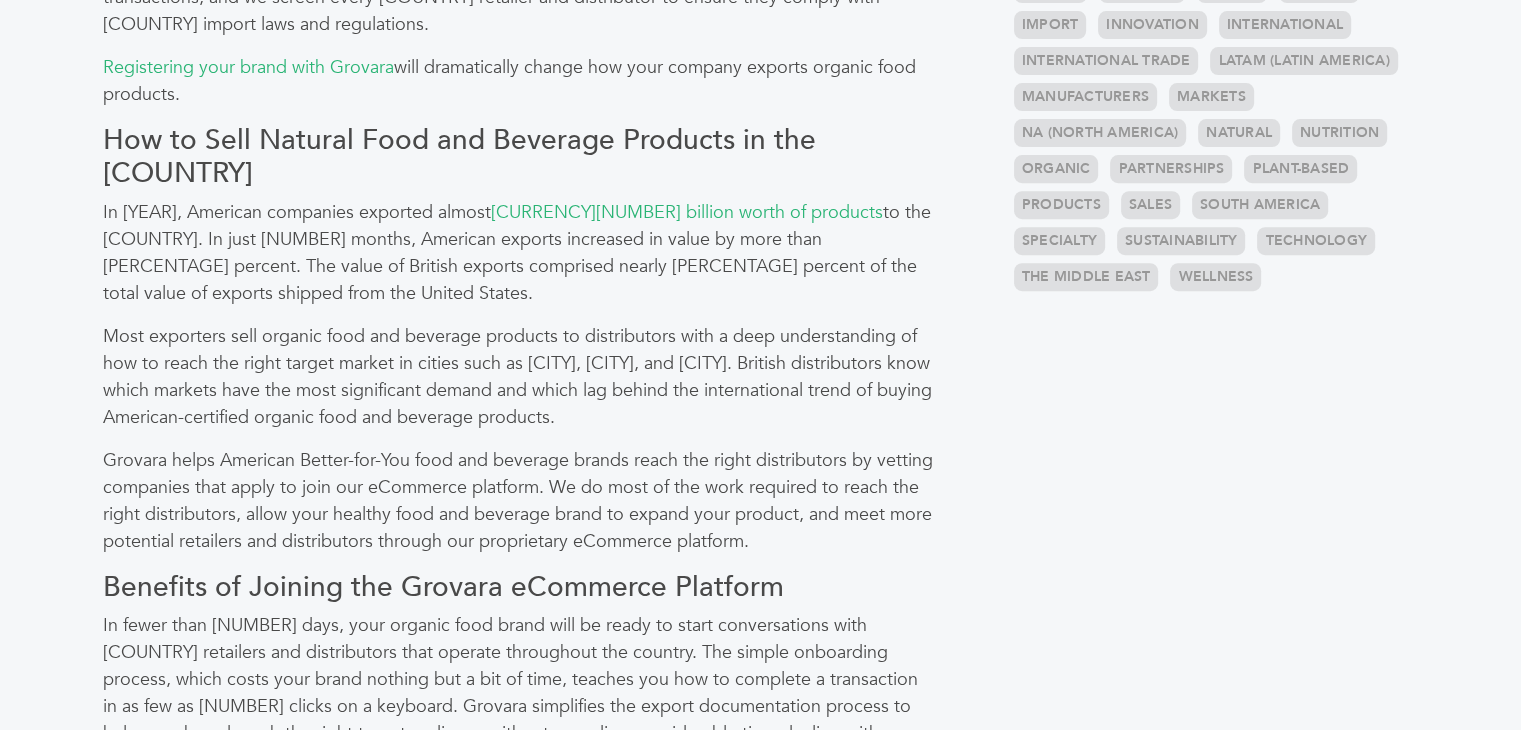 click on "Most exporters sell organic food and beverage products to distributors with a deep understanding of how to reach the right target market in cities such as London, Liverpool, and Manchester. British distributors know which markets have the most significant demand and which lag behind the international trend of buying American-certified organic food and beverage products." at bounding box center (519, 377) 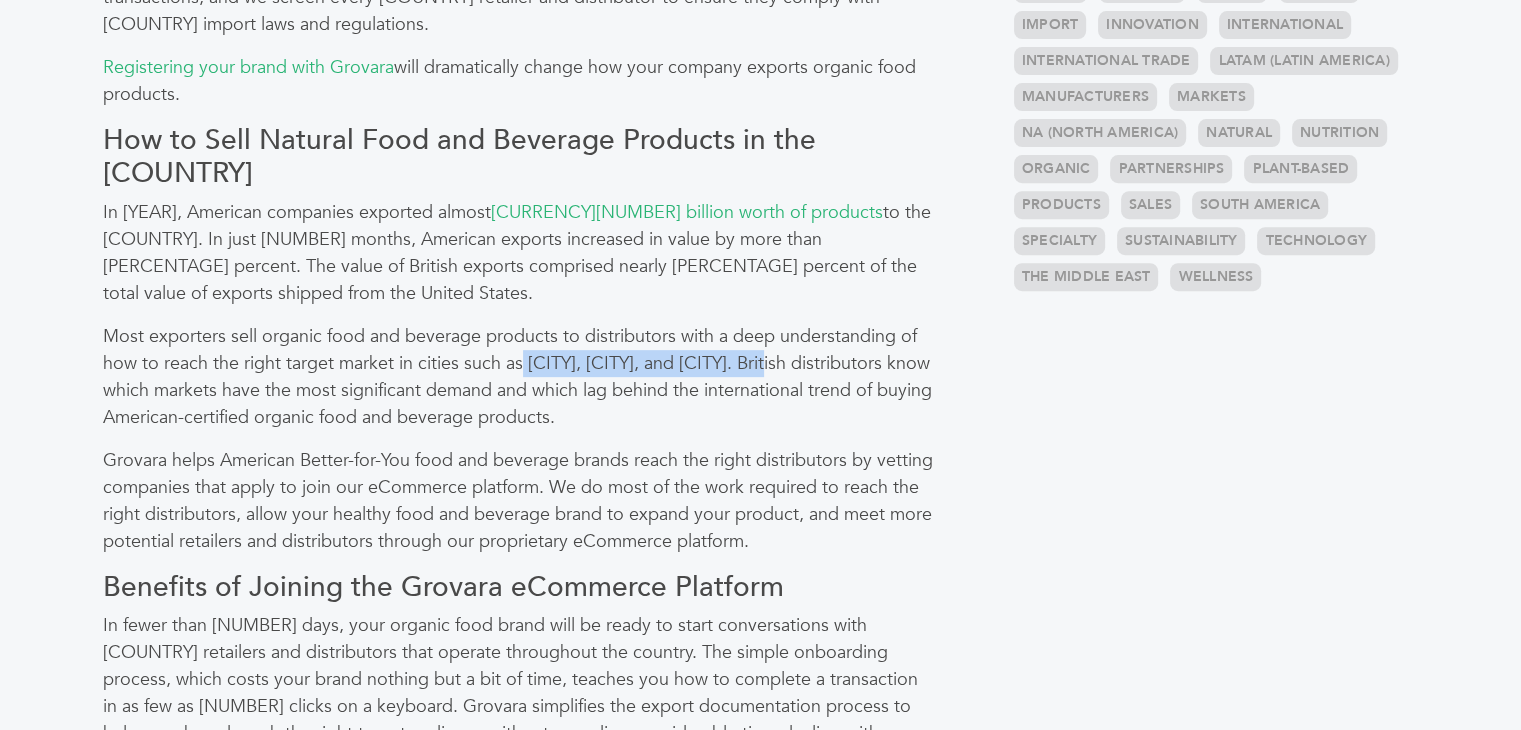 drag, startPoint x: 524, startPoint y: 334, endPoint x: 808, endPoint y: 337, distance: 284.01584 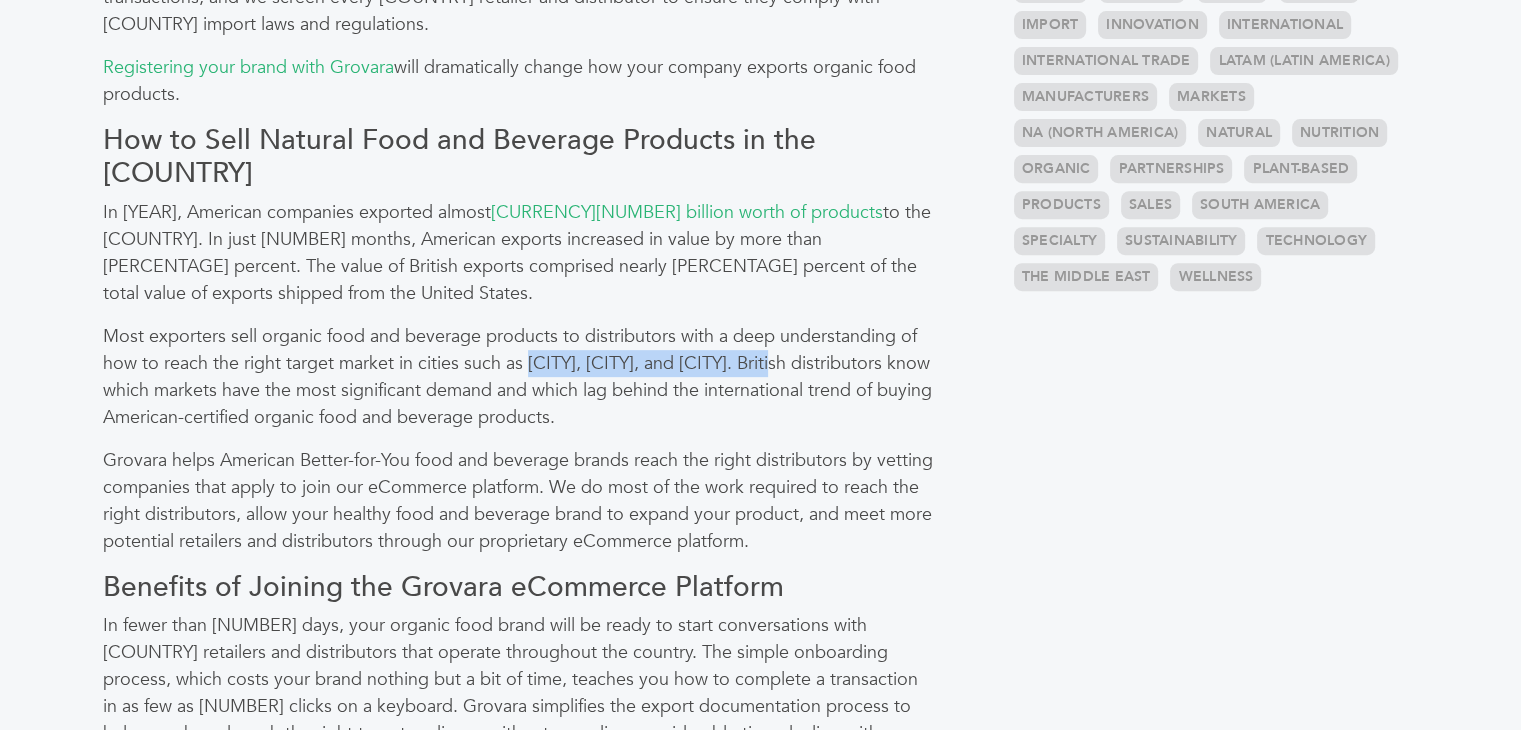 drag, startPoint x: 812, startPoint y: 332, endPoint x: 528, endPoint y: 337, distance: 284.044 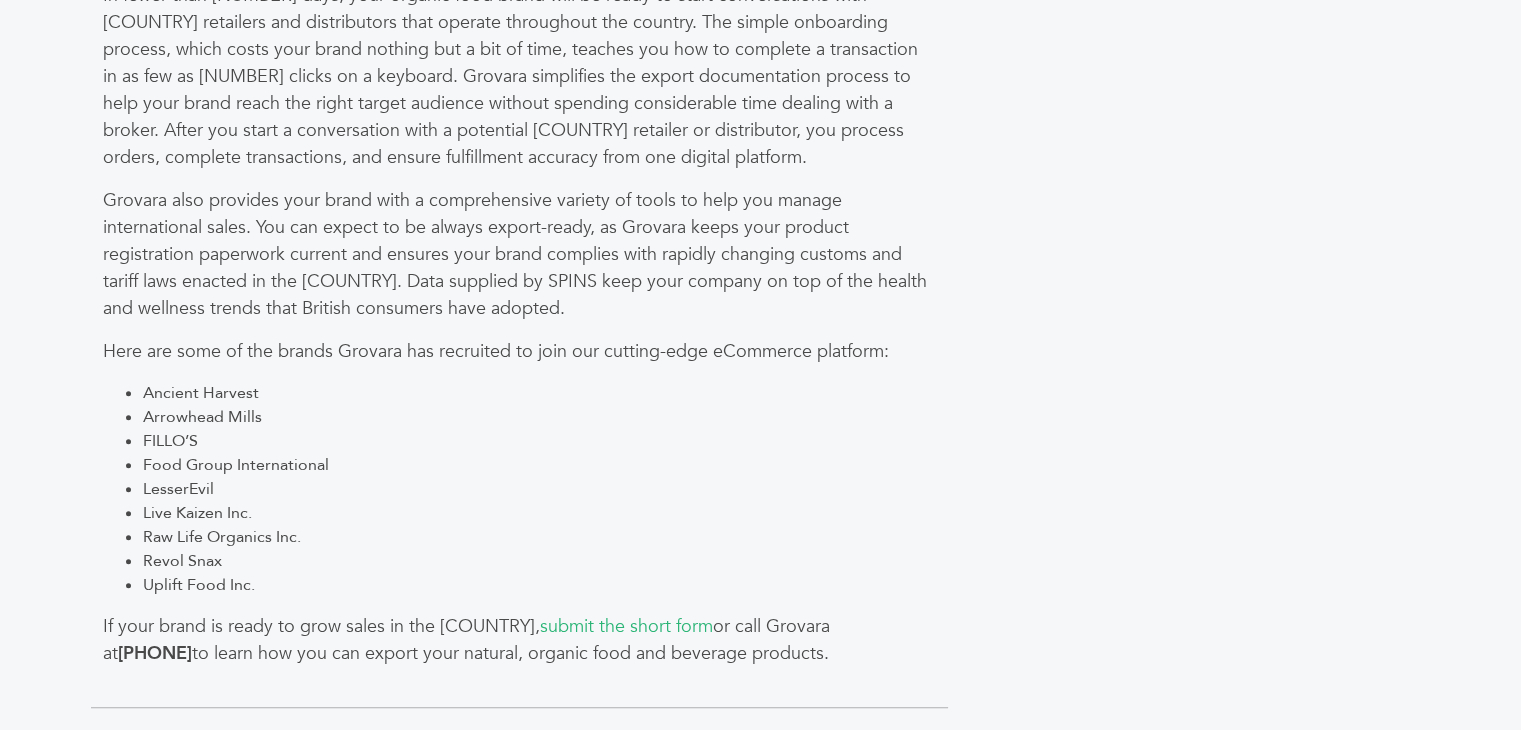 scroll, scrollTop: 1646, scrollLeft: 0, axis: vertical 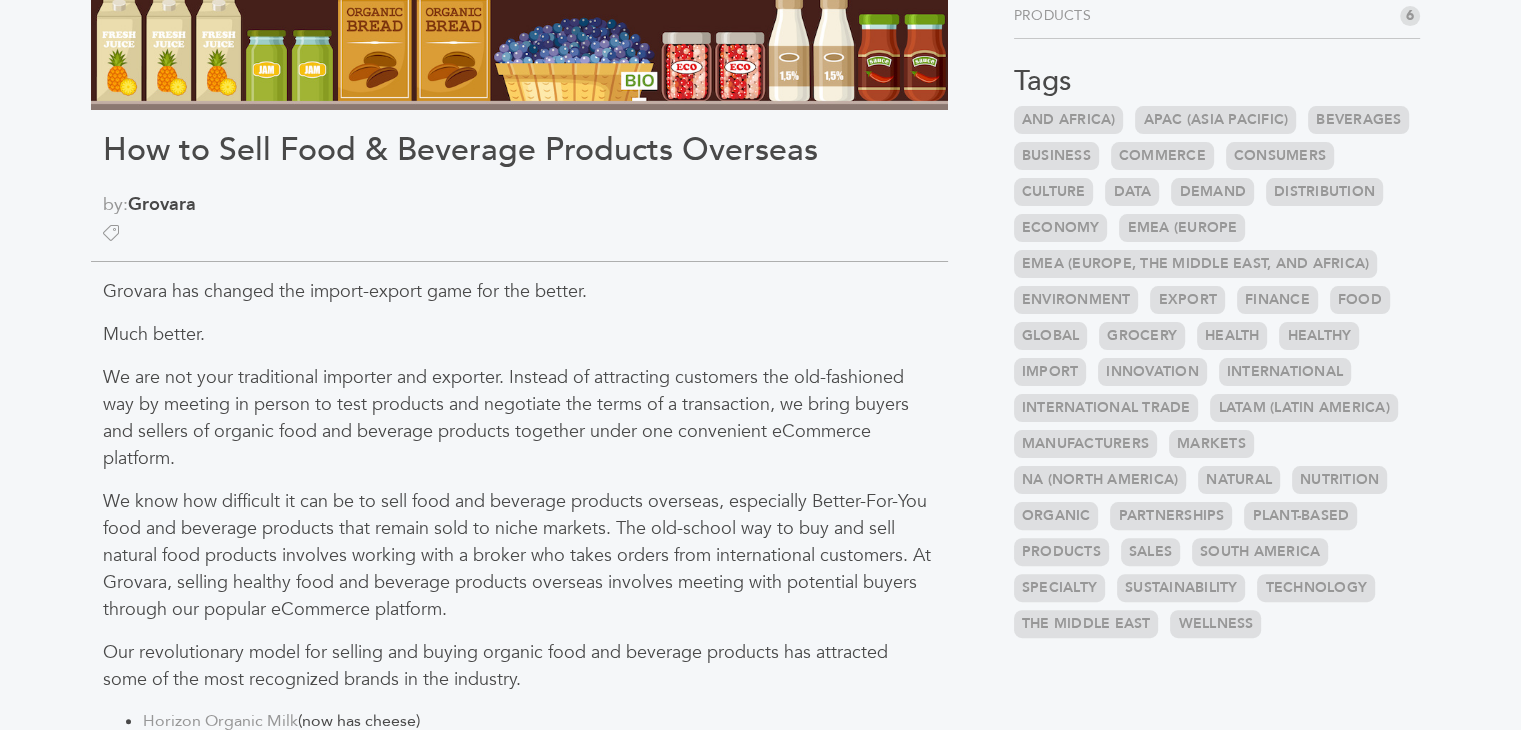 click on "How to Sell Food & Beverage Products Overseas" at bounding box center [519, 150] 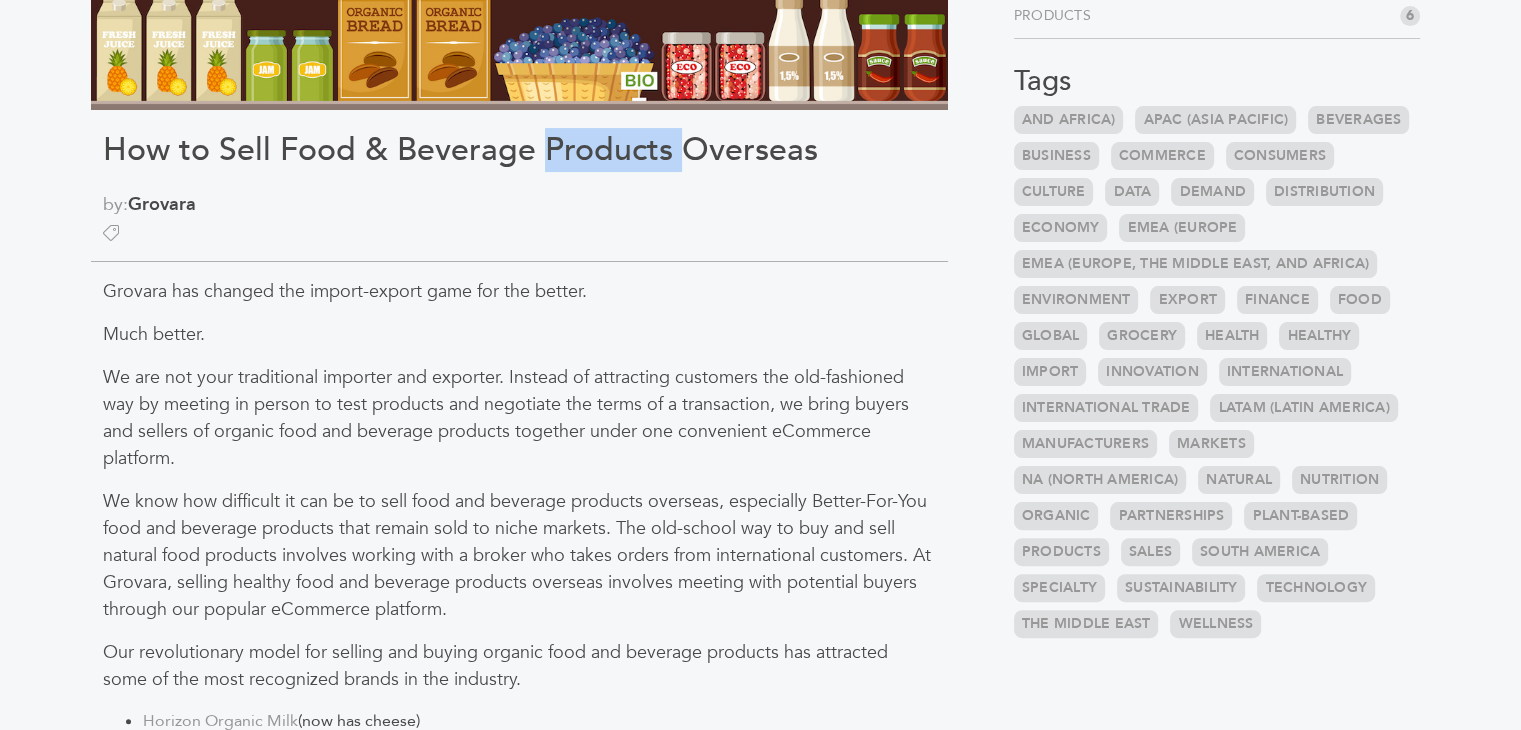 click on "How to Sell Food & Beverage Products Overseas" at bounding box center [519, 150] 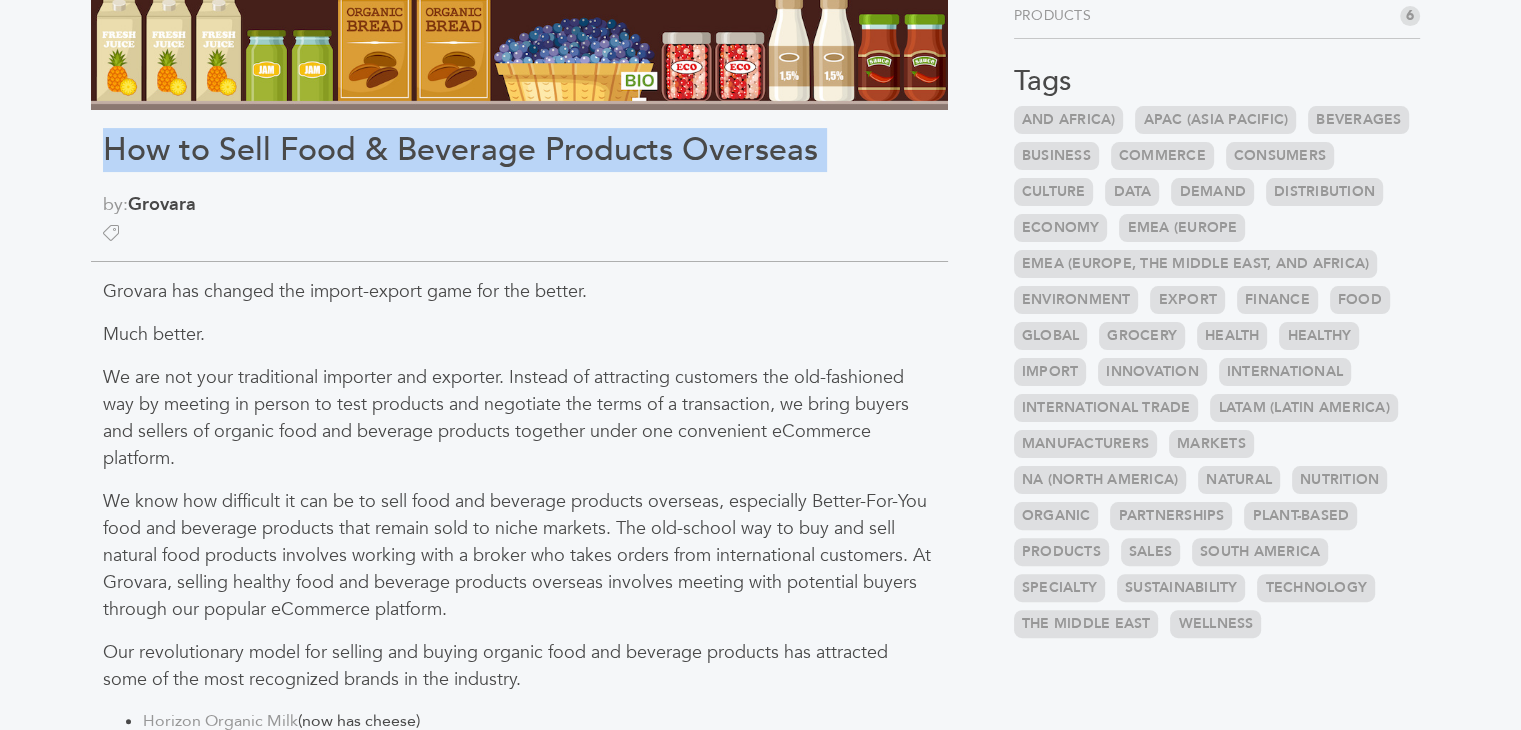click on "How to Sell Food & Beverage Products Overseas" at bounding box center (519, 150) 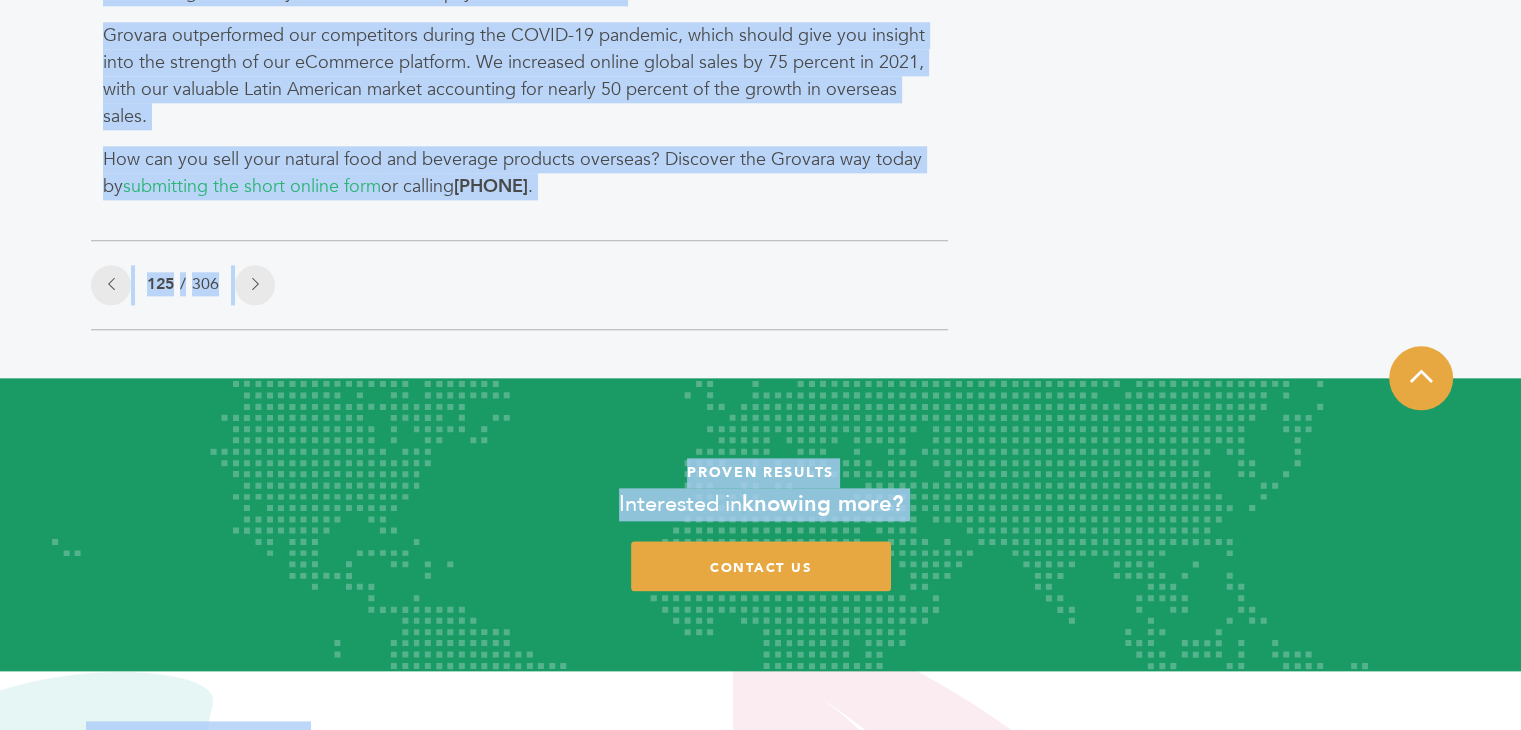 scroll, scrollTop: 2313, scrollLeft: 0, axis: vertical 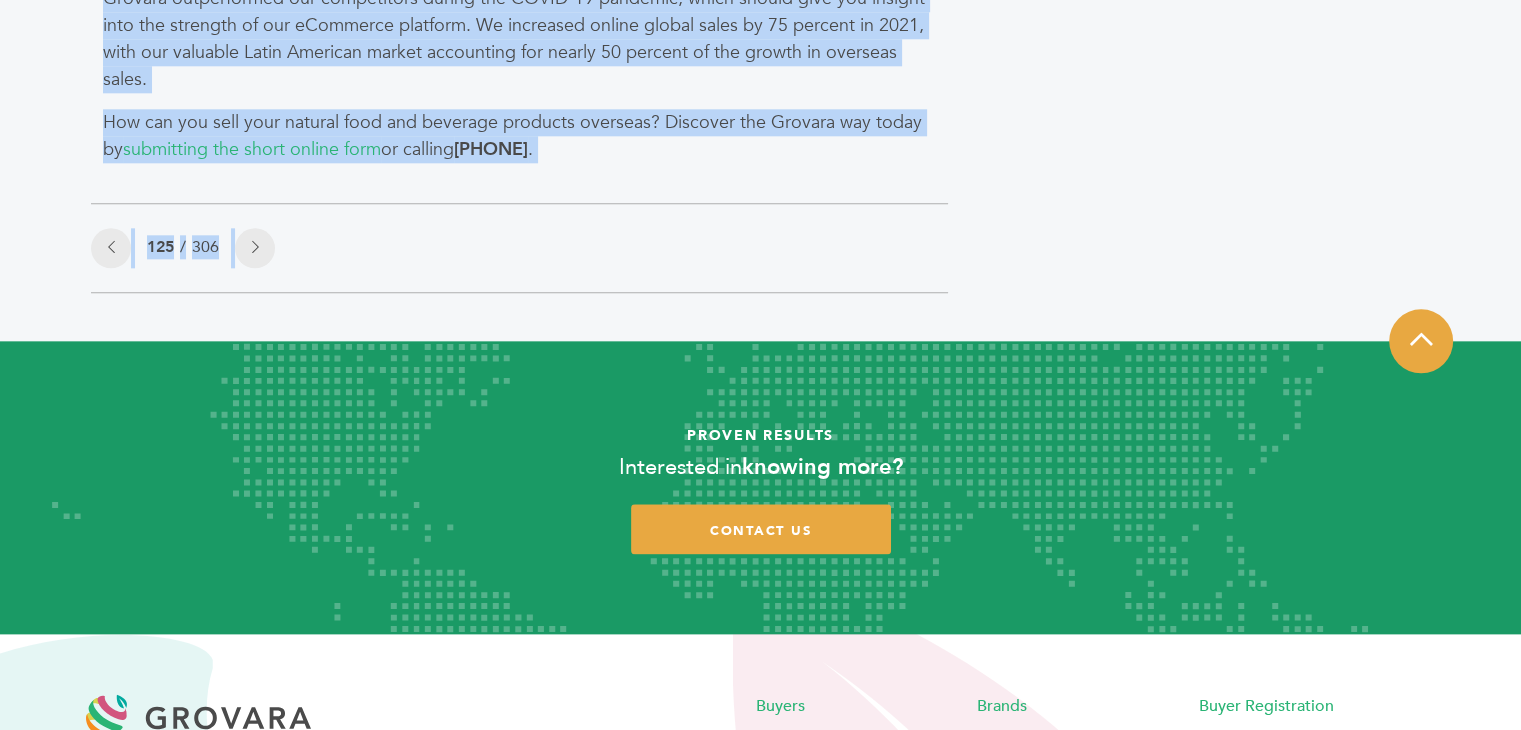 drag, startPoint x: 107, startPoint y: 153, endPoint x: 652, endPoint y: 199, distance: 546.93787 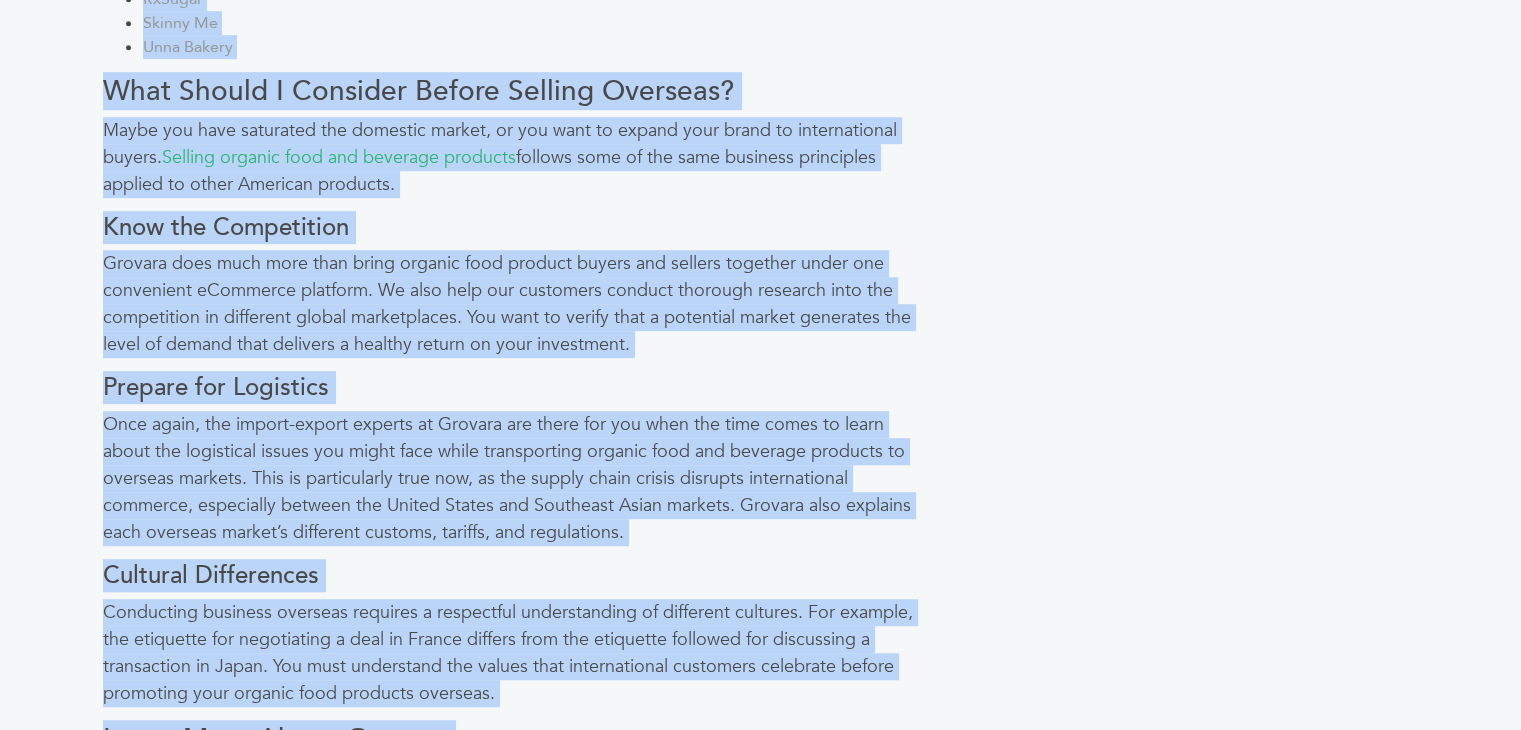 scroll, scrollTop: 516, scrollLeft: 0, axis: vertical 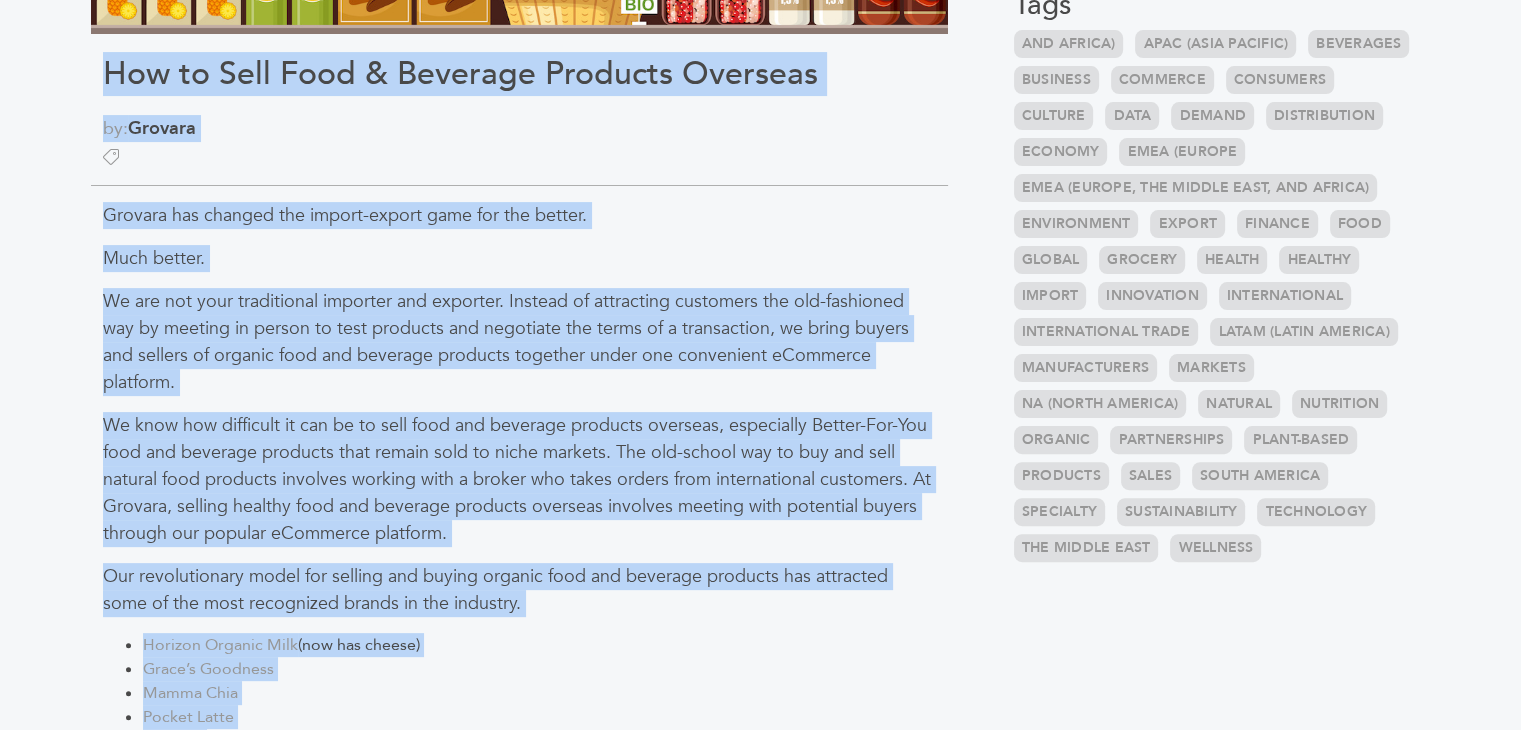 click on "Grovara has changed the import-export game for the better." at bounding box center (519, 215) 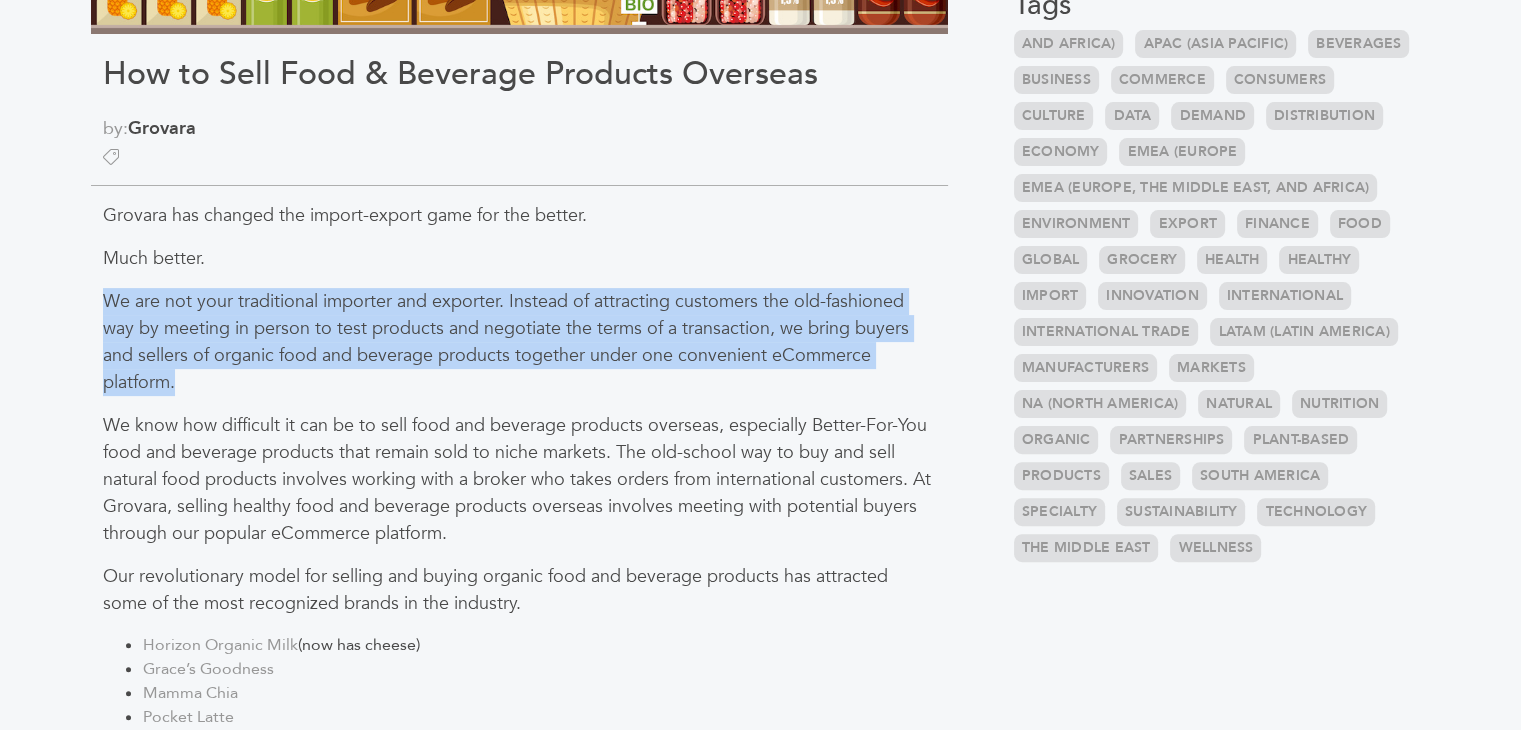 drag, startPoint x: 104, startPoint y: 305, endPoint x: 184, endPoint y: 378, distance: 108.30051 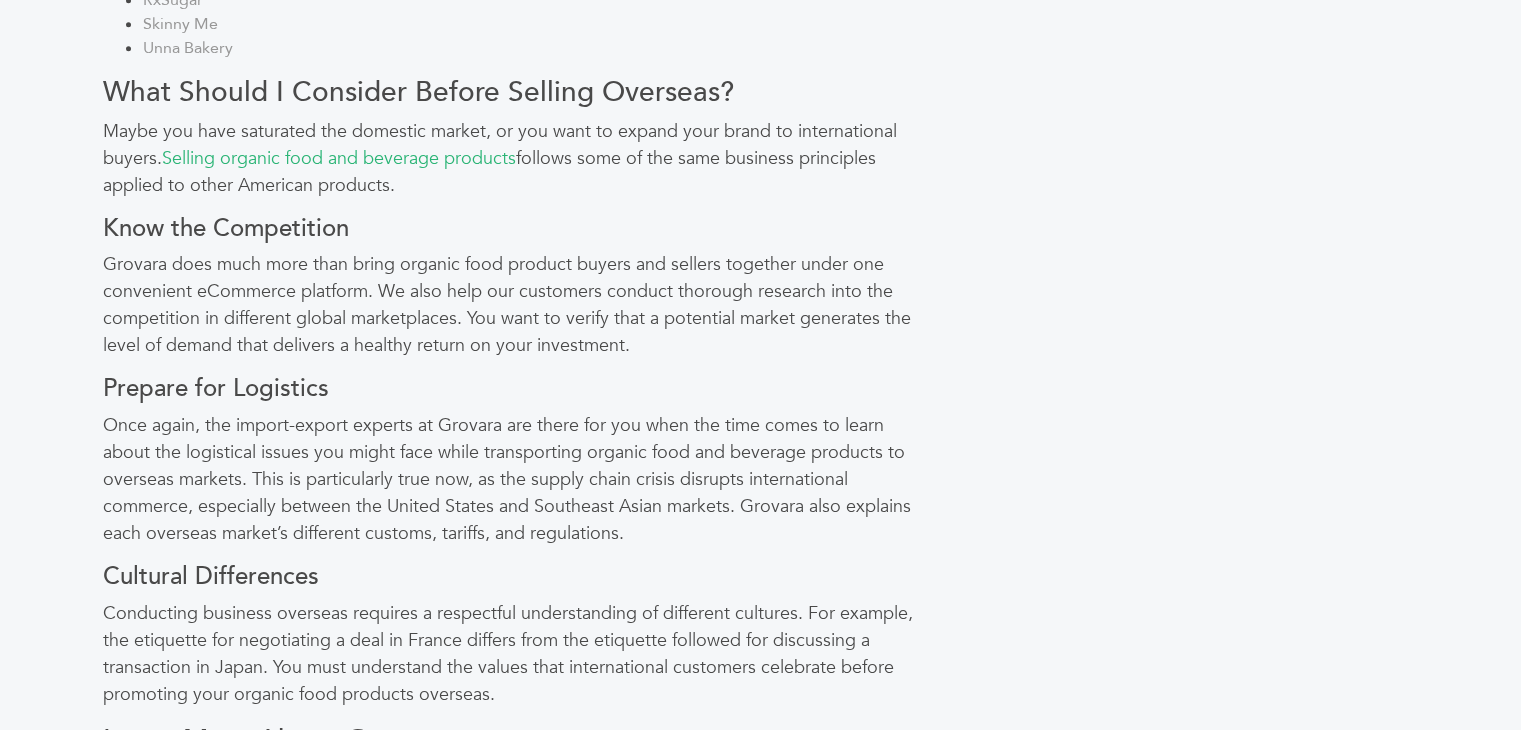 scroll, scrollTop: 1321, scrollLeft: 0, axis: vertical 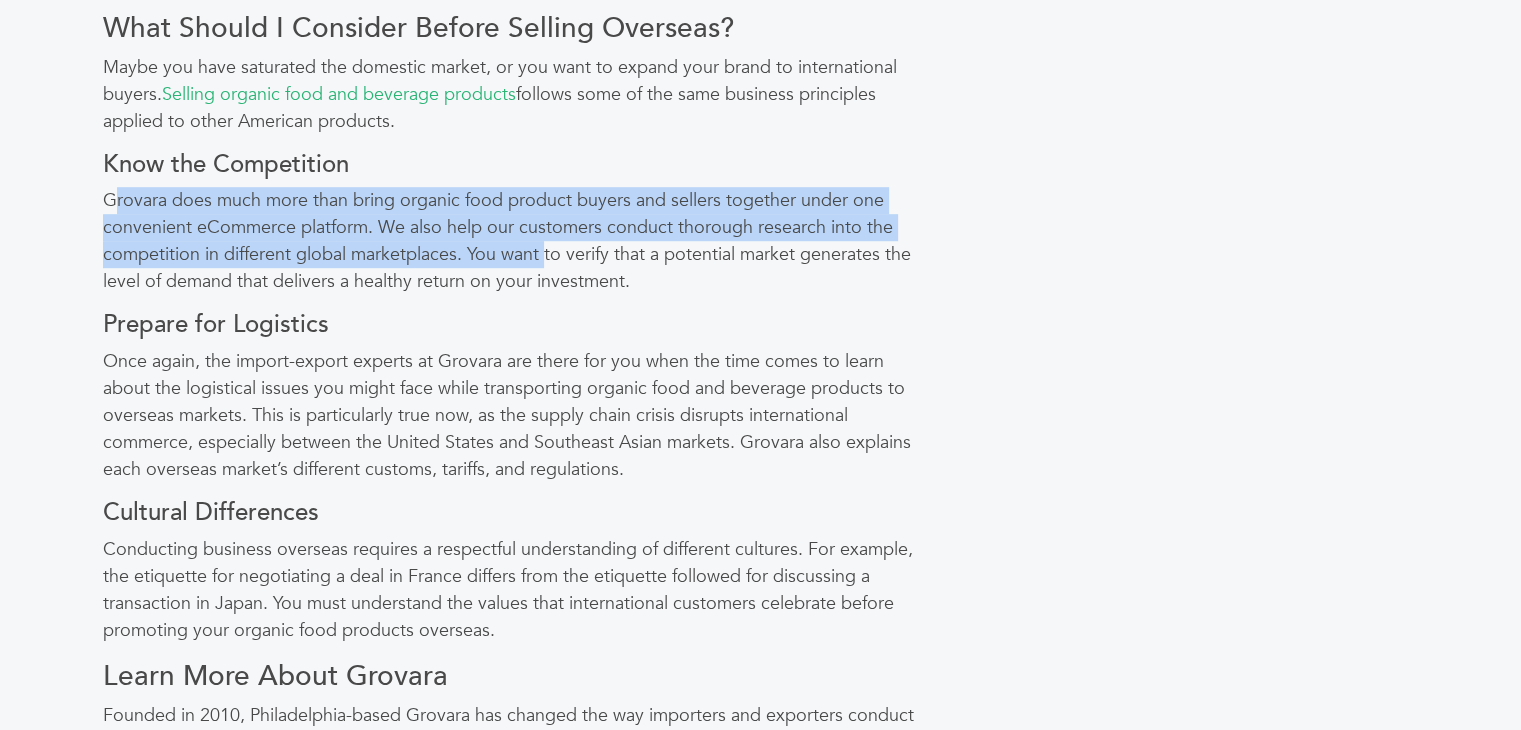 drag, startPoint x: 110, startPoint y: 198, endPoint x: 548, endPoint y: 261, distance: 442.50763 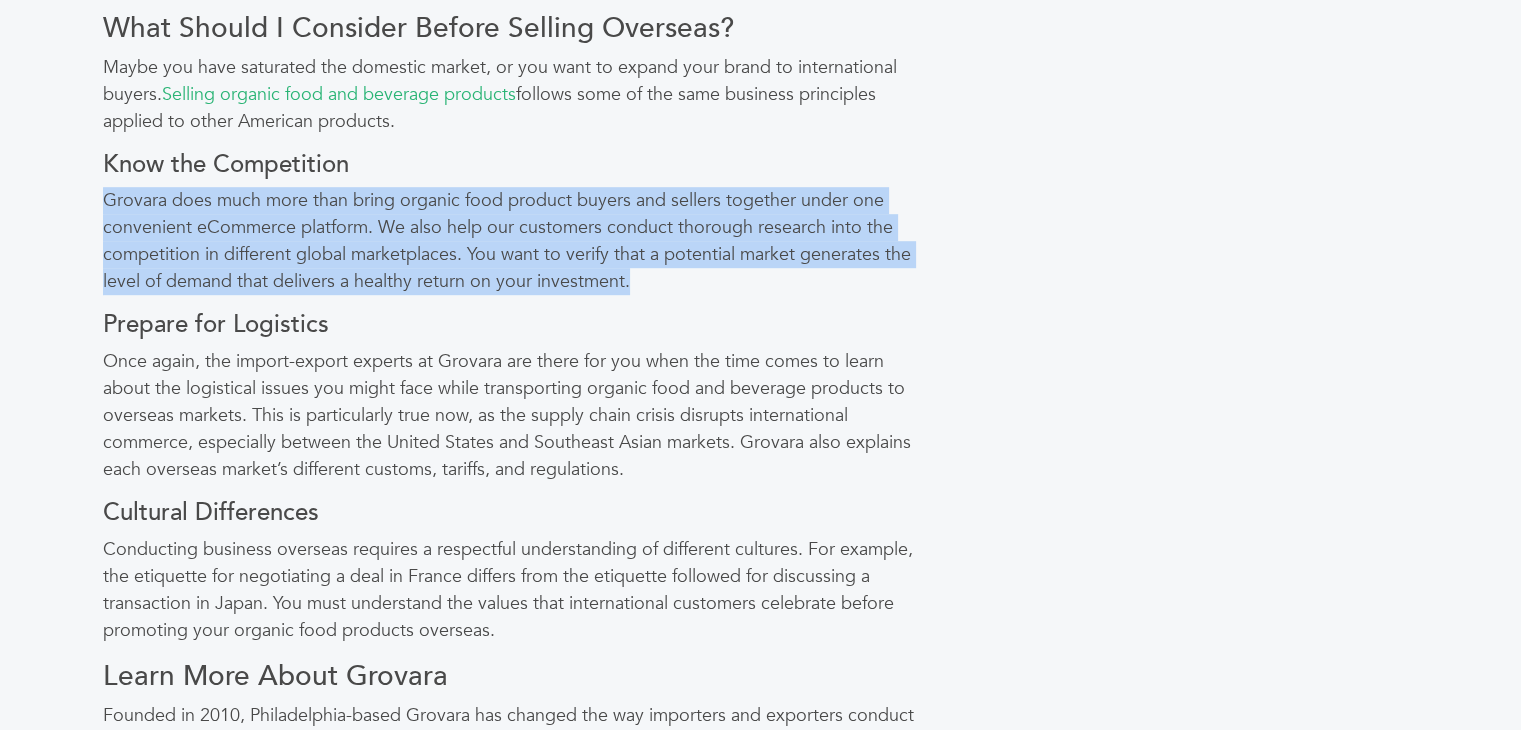 drag, startPoint x: 677, startPoint y: 289, endPoint x: 99, endPoint y: 205, distance: 584.0719 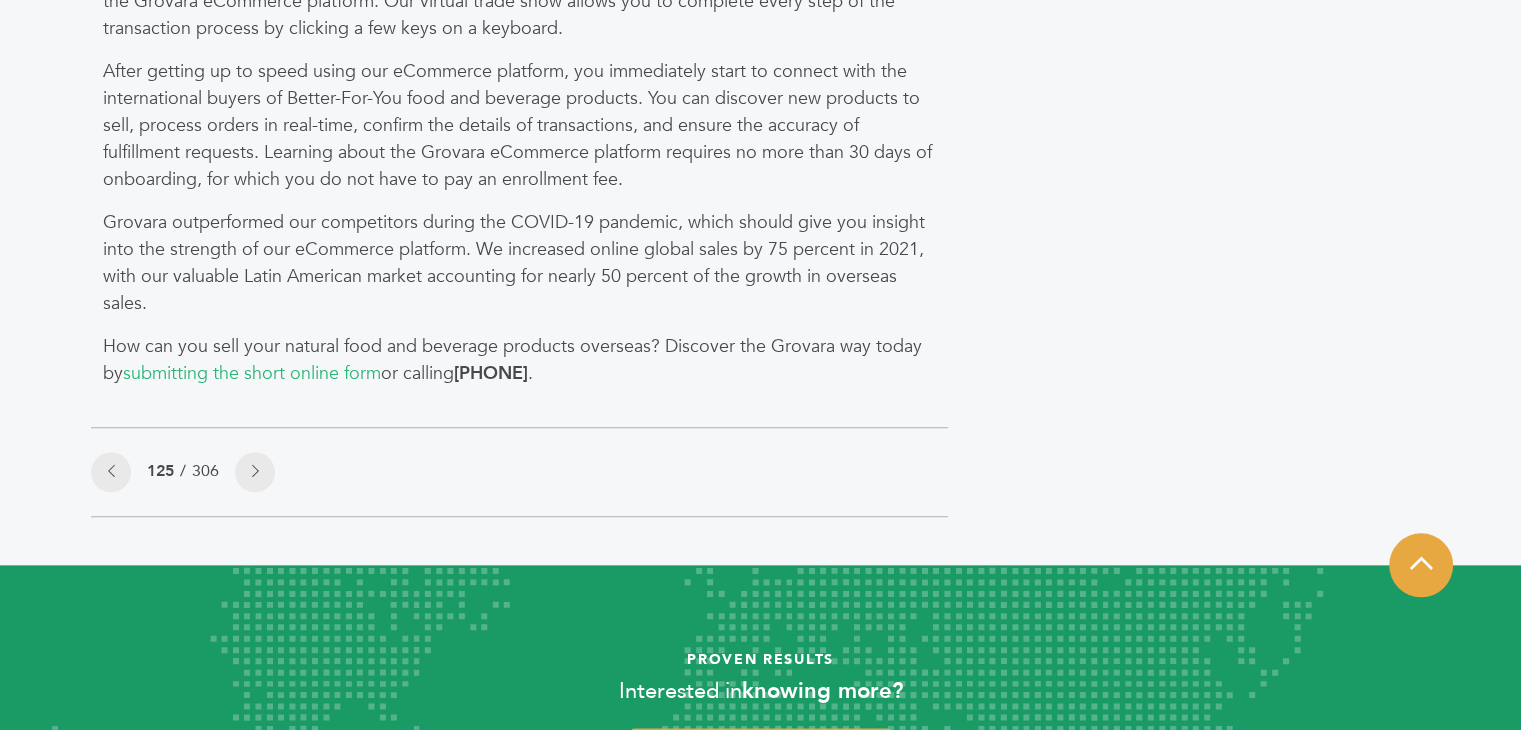 scroll, scrollTop: 2100, scrollLeft: 0, axis: vertical 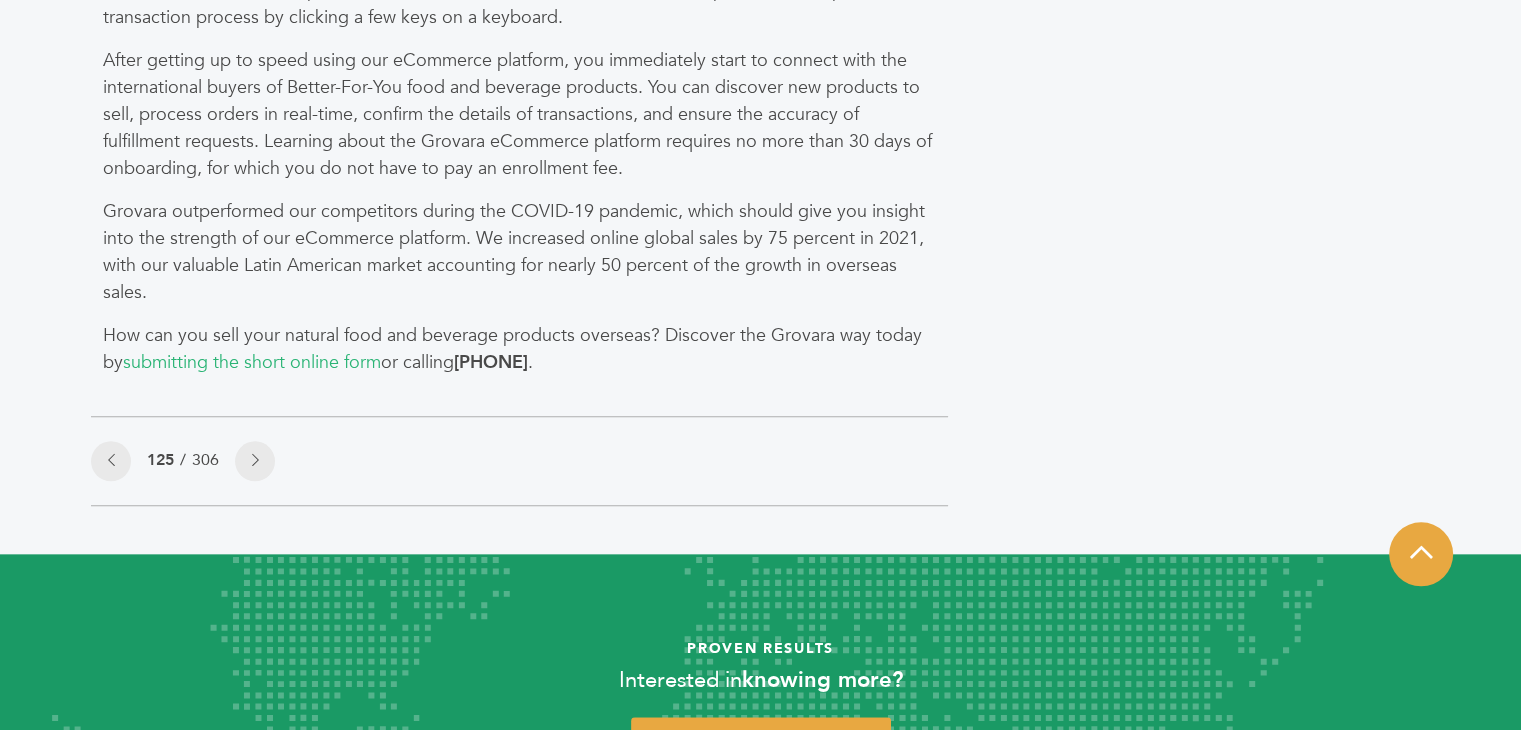 click on "How can you sell your natural food and beverage products overseas? Discover the Grovara way today by  submitting the short online form  or calling  215-207-0967 ." at bounding box center (519, 349) 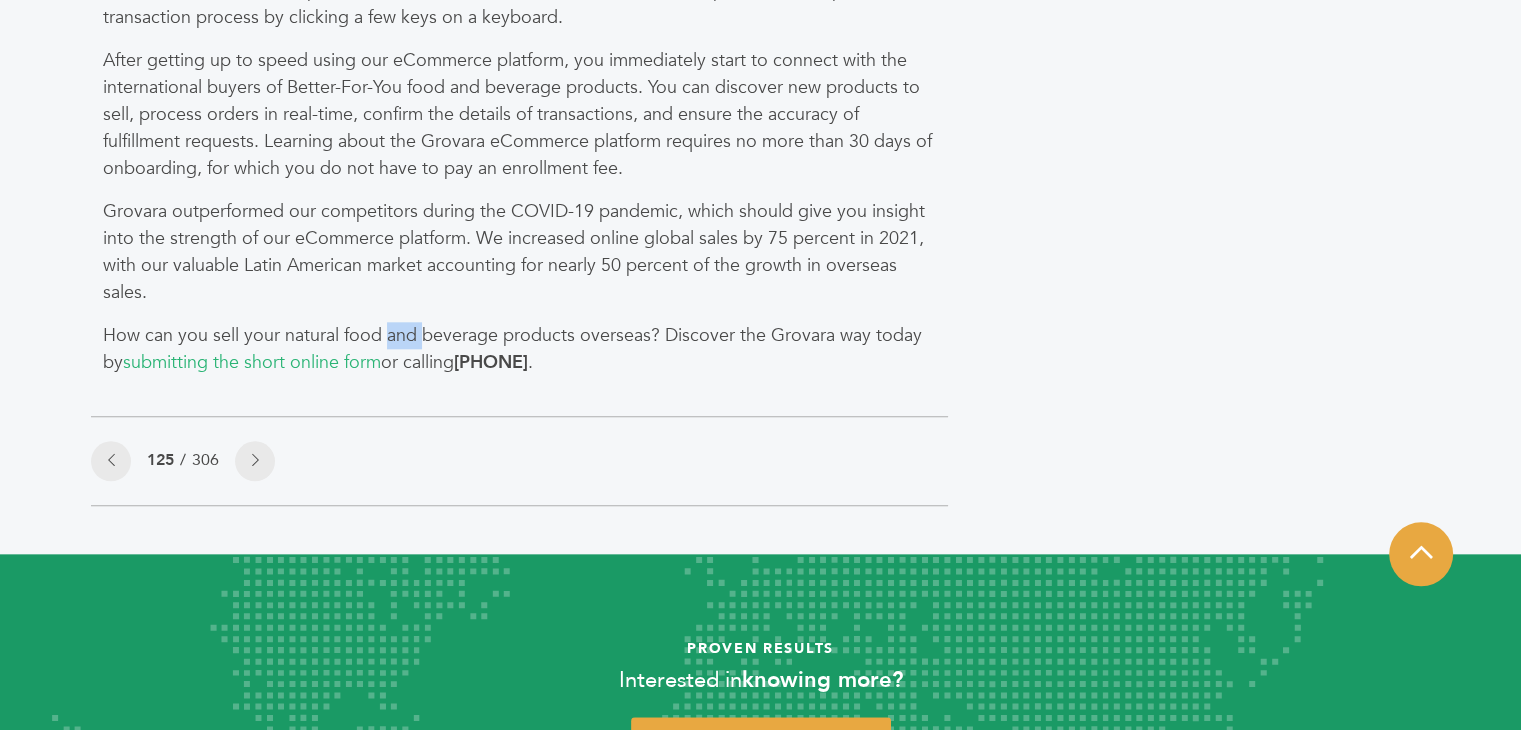 click on "How can you sell your natural food and beverage products overseas? Discover the Grovara way today by  submitting the short online form  or calling  215-207-0967 ." at bounding box center (519, 349) 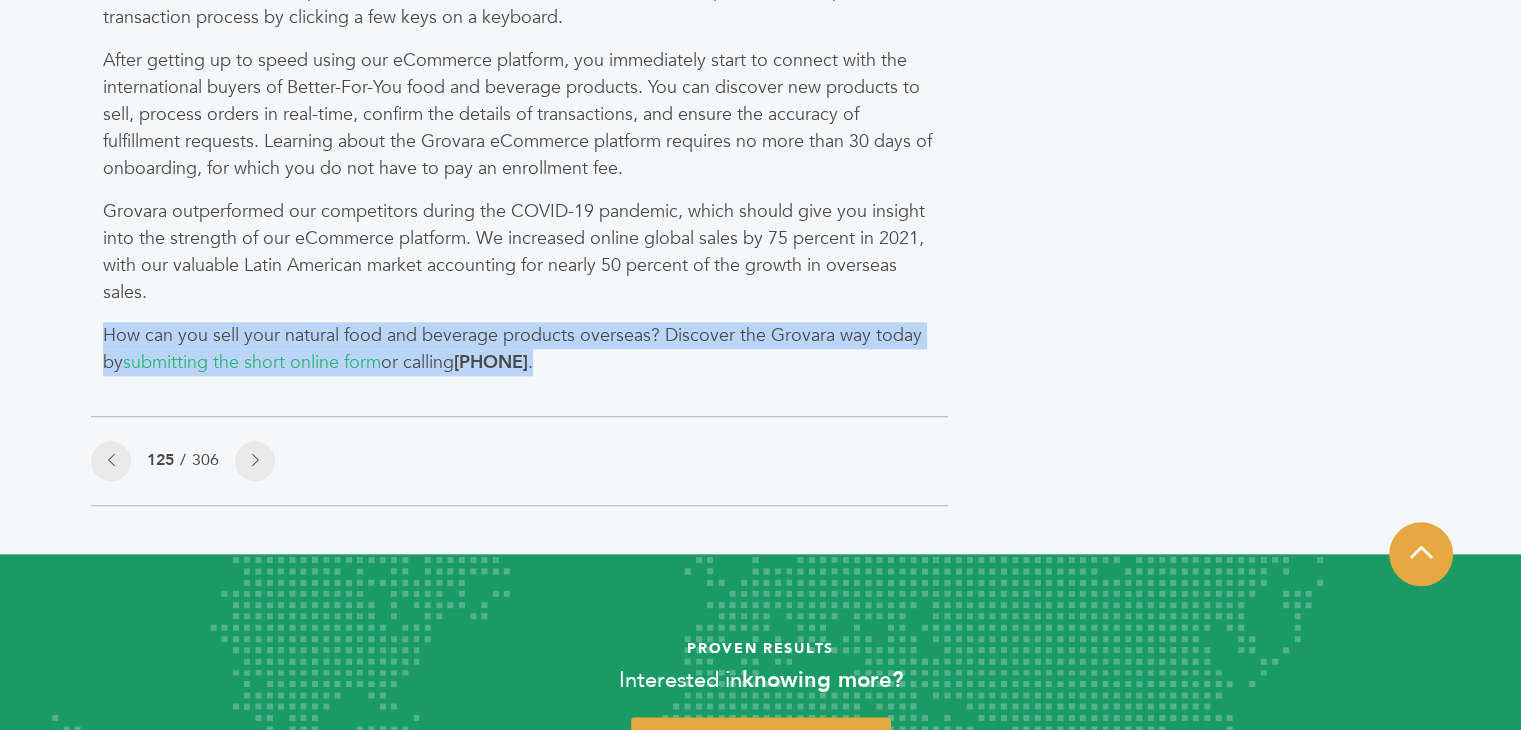 click on "How can you sell your natural food and beverage products overseas? Discover the Grovara way today by  submitting the short online form  or calling  215-207-0967 ." at bounding box center (519, 349) 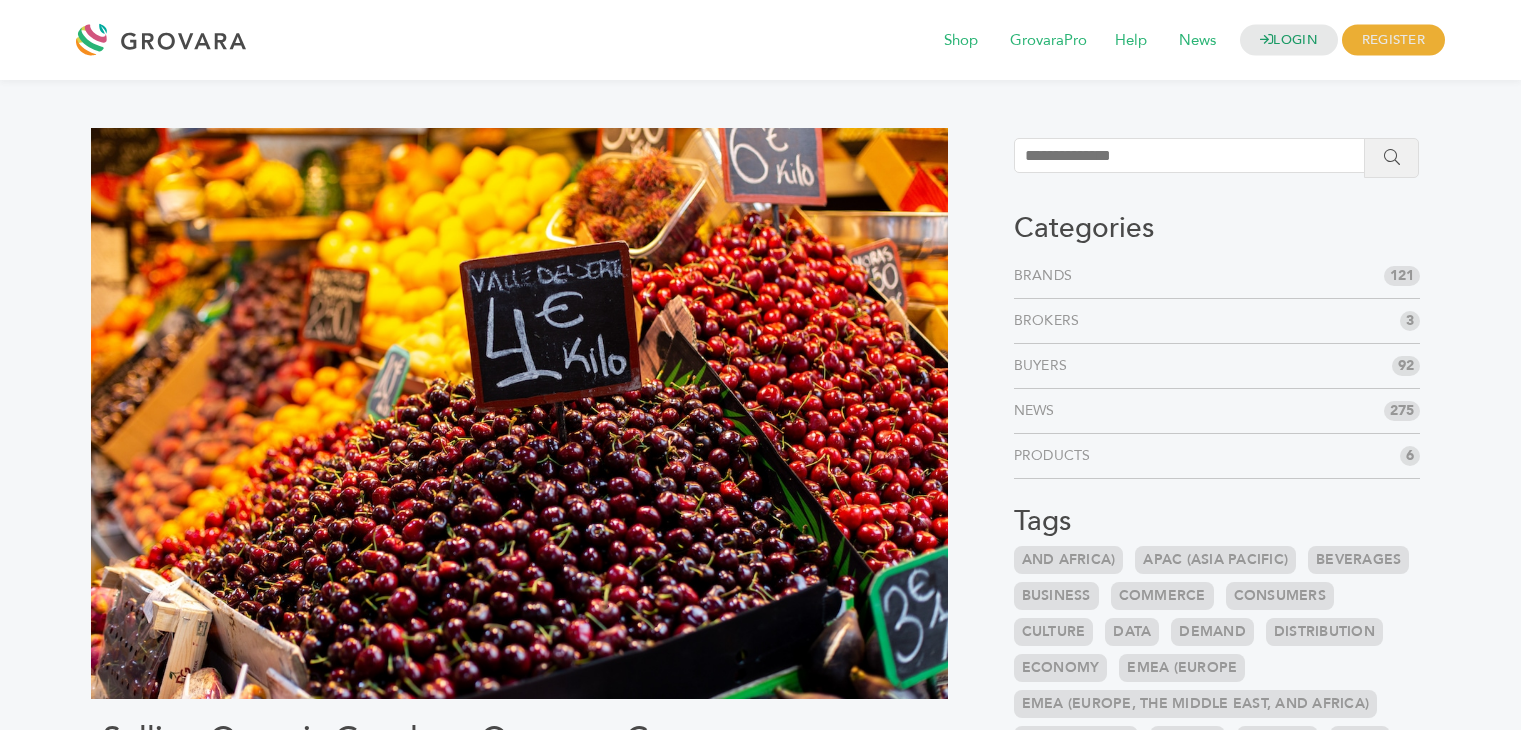scroll, scrollTop: 0, scrollLeft: 0, axis: both 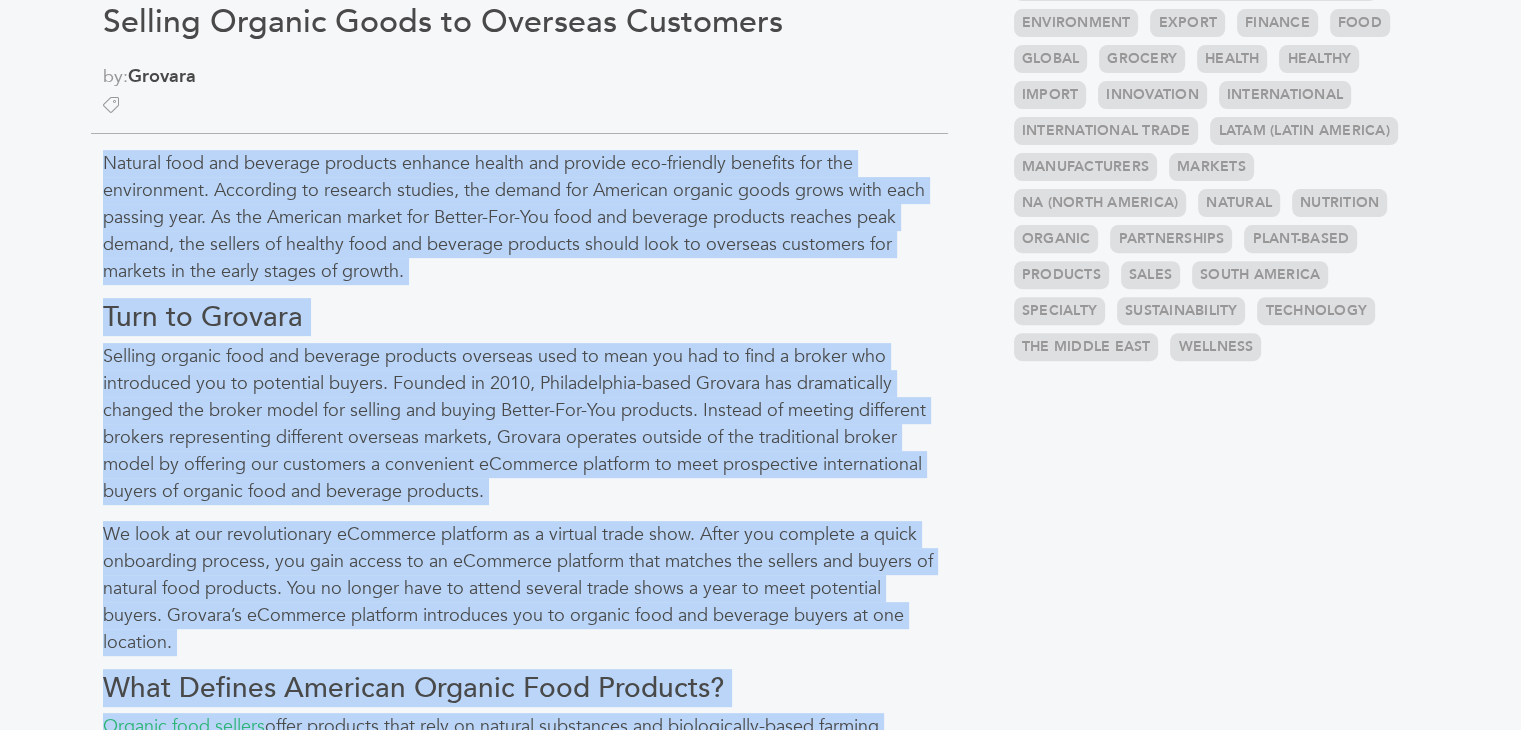 drag, startPoint x: 824, startPoint y: 473, endPoint x: 92, endPoint y: 158, distance: 796.8996 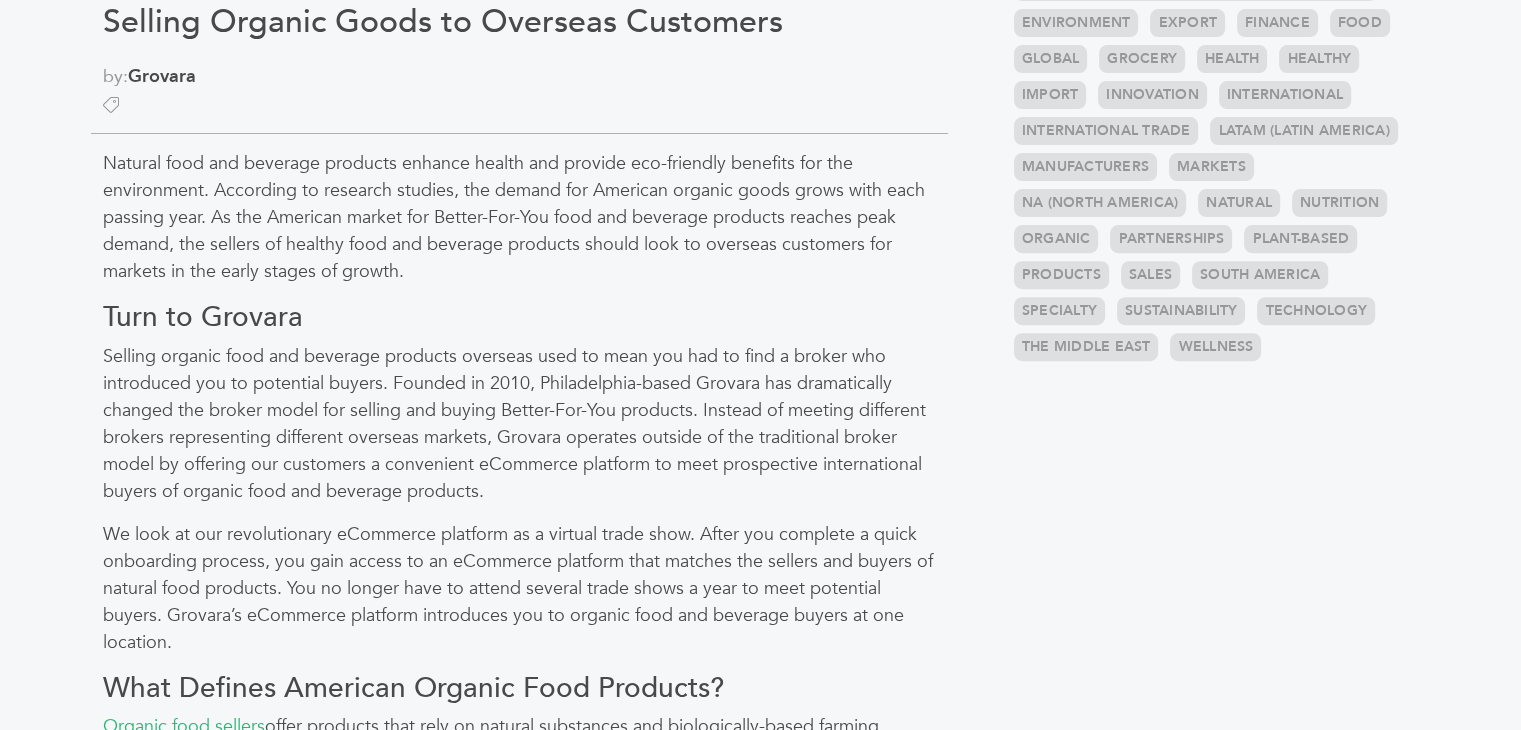 click on "Categories
Brands 121
Brokers 3
Buyers 92
News 275
6" at bounding box center (1217, 605) 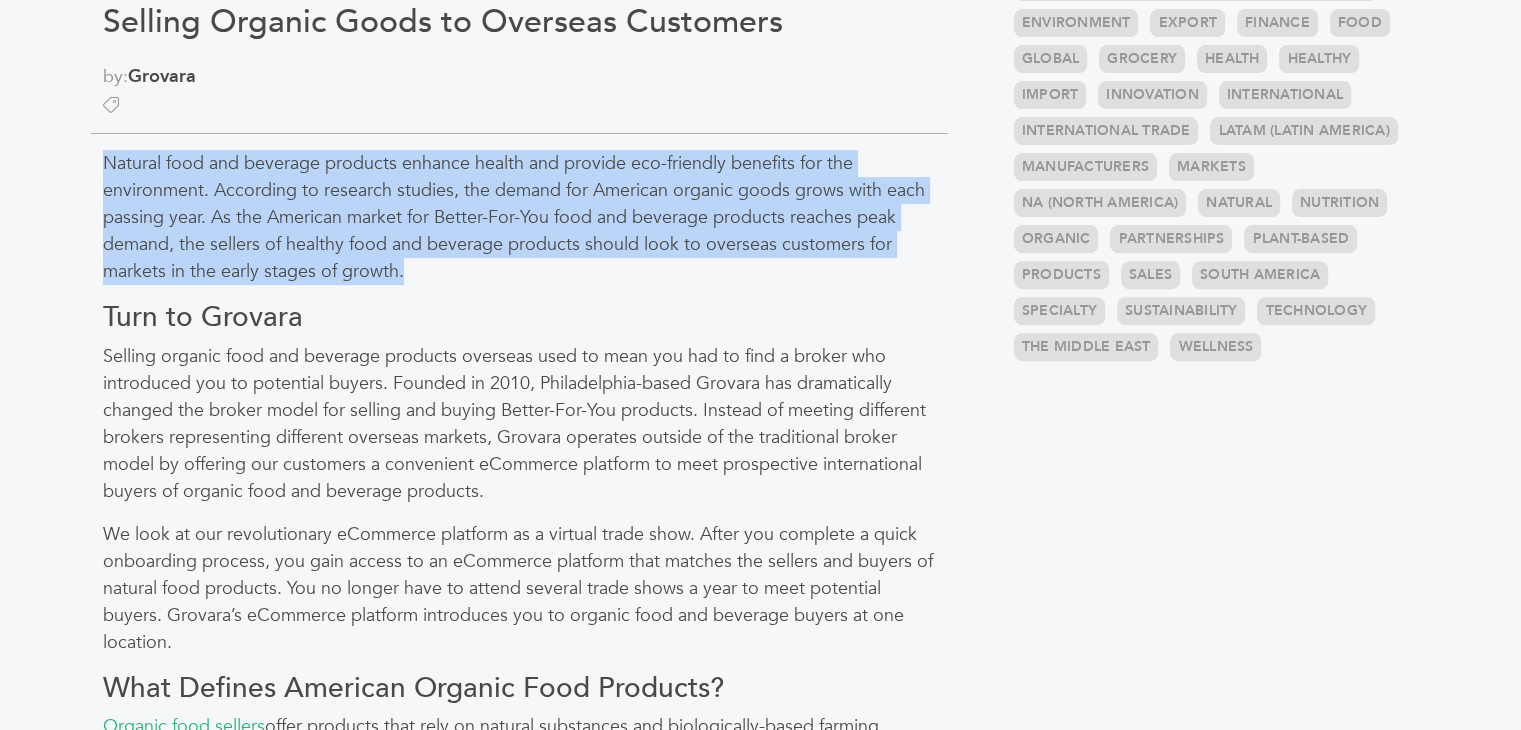 drag, startPoint x: 106, startPoint y: 164, endPoint x: 418, endPoint y: 267, distance: 328.562 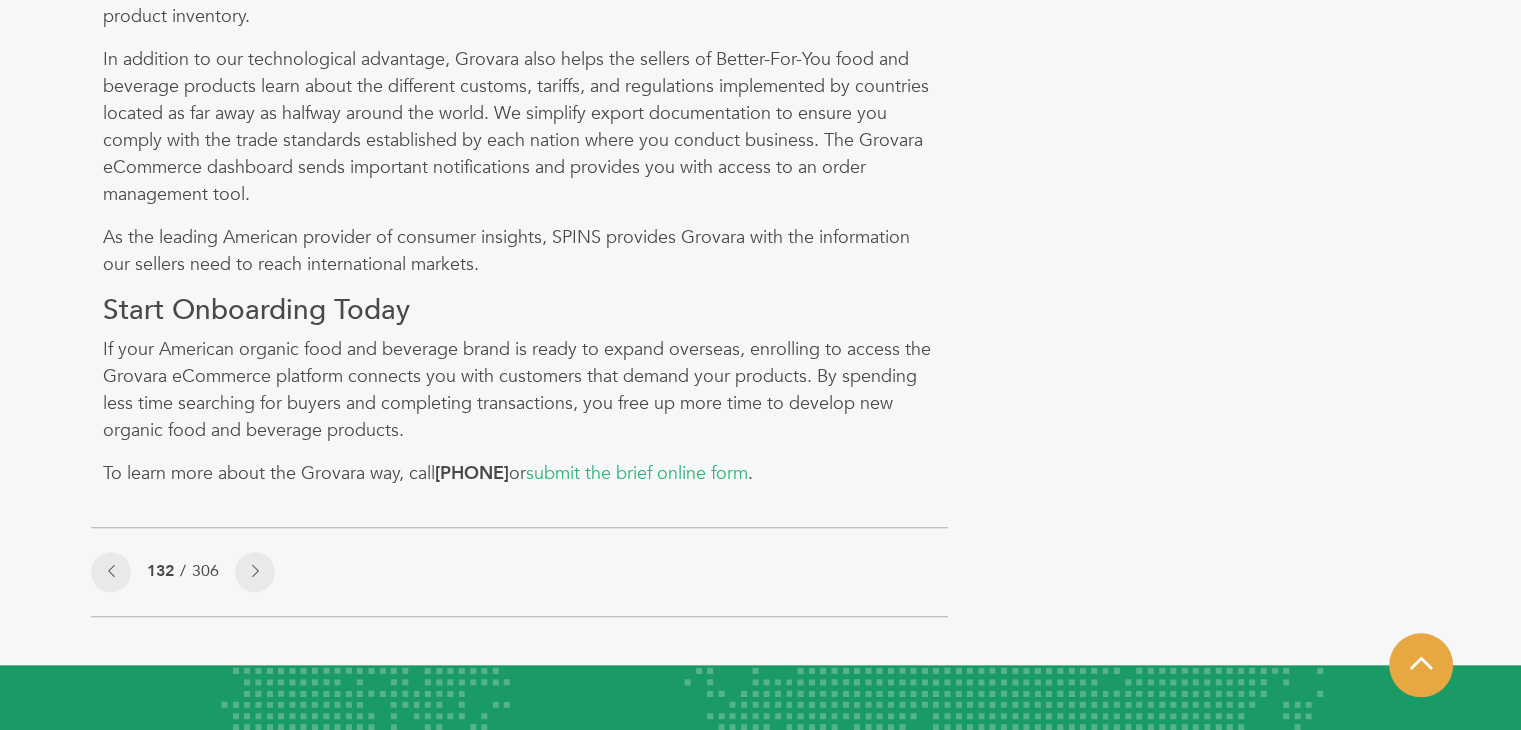 scroll, scrollTop: 1860, scrollLeft: 0, axis: vertical 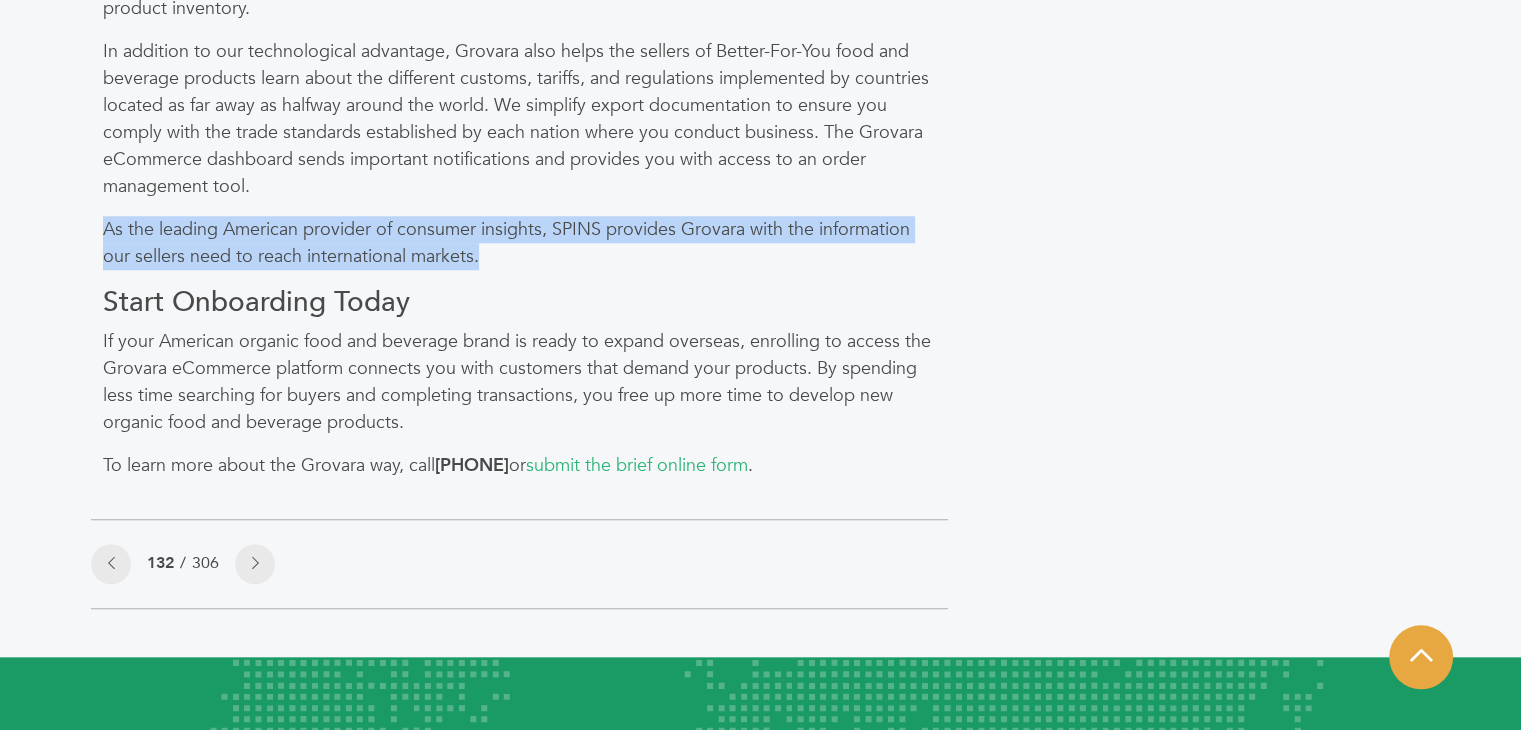 drag, startPoint x: 512, startPoint y: 261, endPoint x: 105, endPoint y: 224, distance: 408.67834 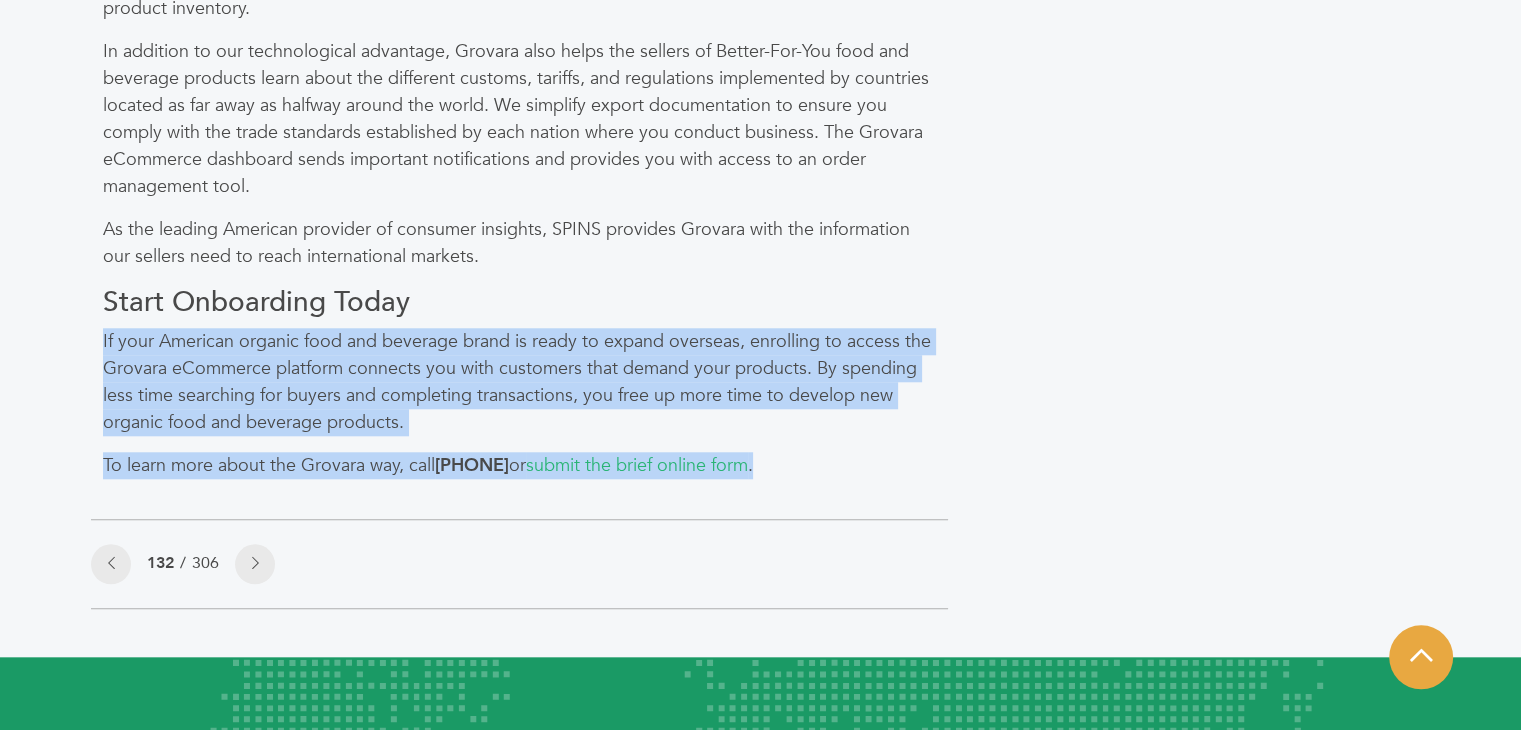 drag, startPoint x: 832, startPoint y: 471, endPoint x: 103, endPoint y: 344, distance: 739.97974 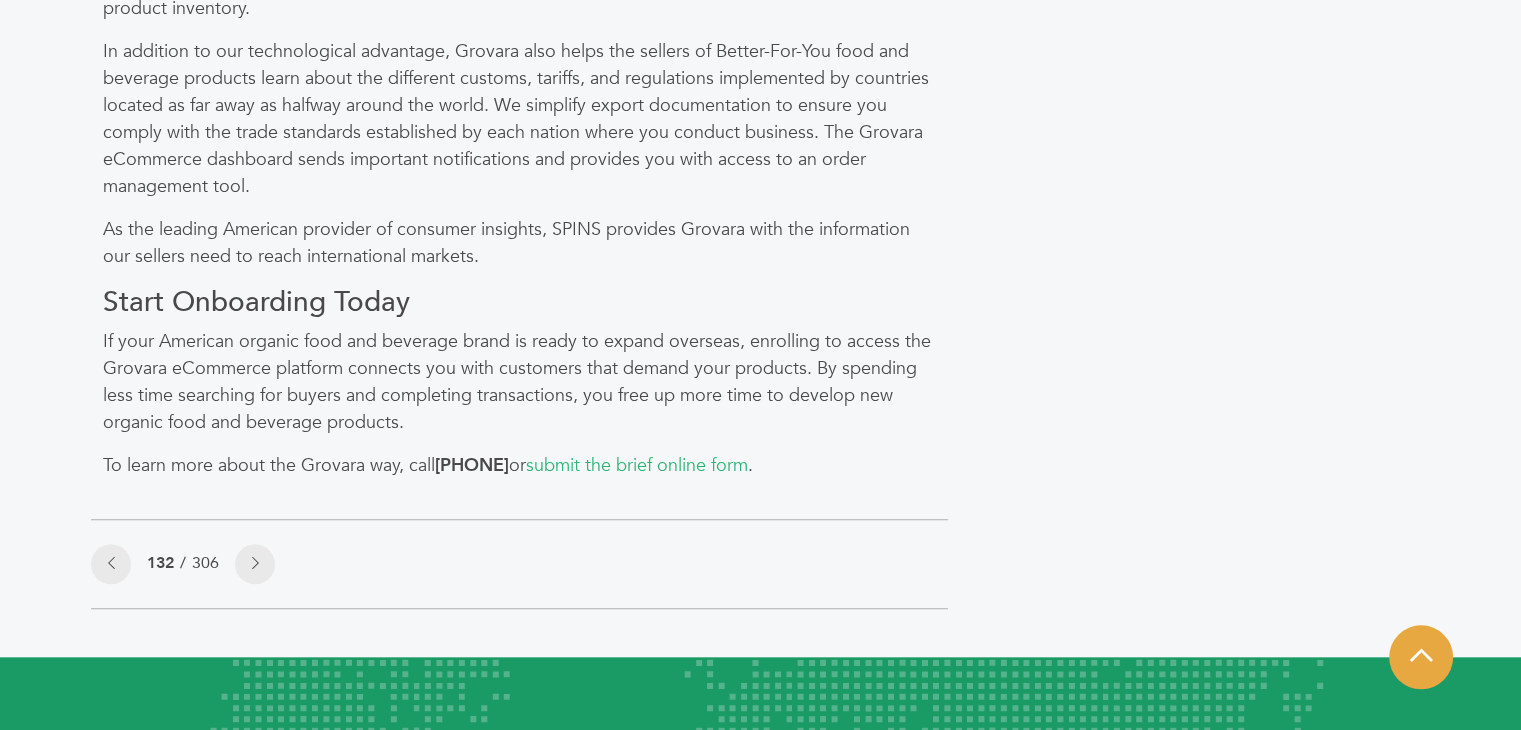 click on "Categories
Brands 121
Brokers 3
Buyers 92
News 275
6" at bounding box center (1217, -538) 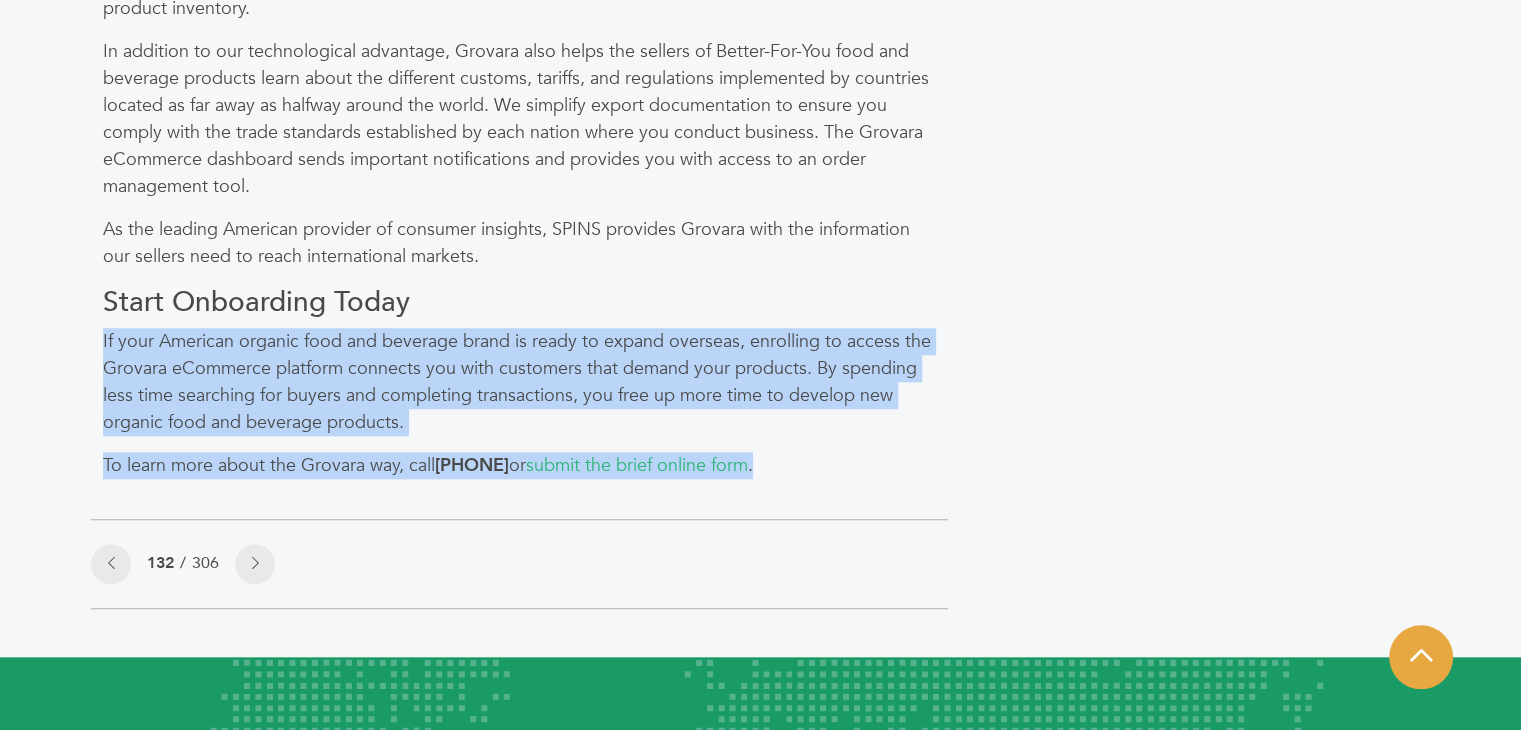 drag, startPoint x: 835, startPoint y: 457, endPoint x: 100, endPoint y: 336, distance: 744.8933 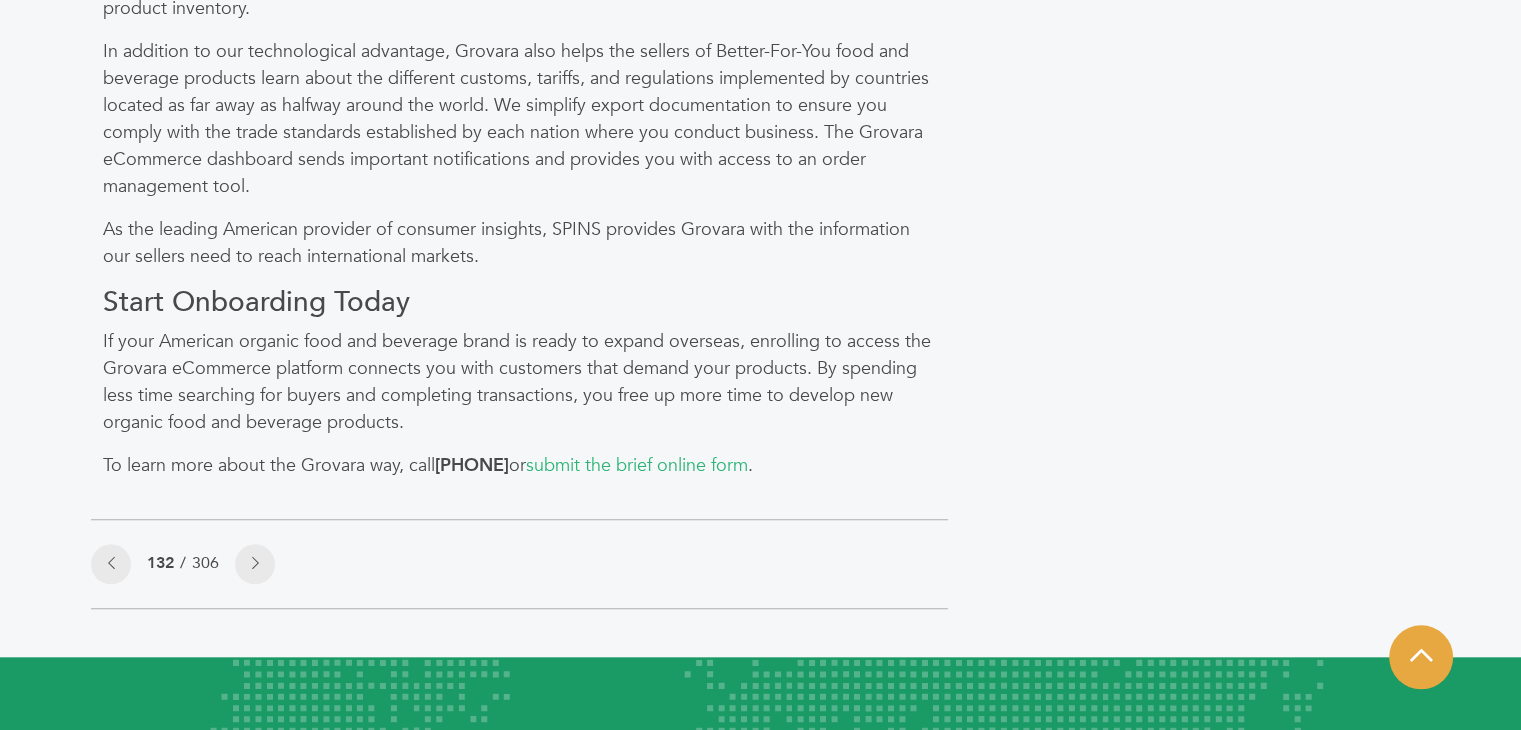 click on "If your American organic food and beverage brand is ready to expand overseas, enrolling to access the Grovara eCommerce platform connects you with customers that demand your products. By spending less time searching for buyers and completing transactions, you free up more time to develop new organic food and beverage products." at bounding box center [519, 382] 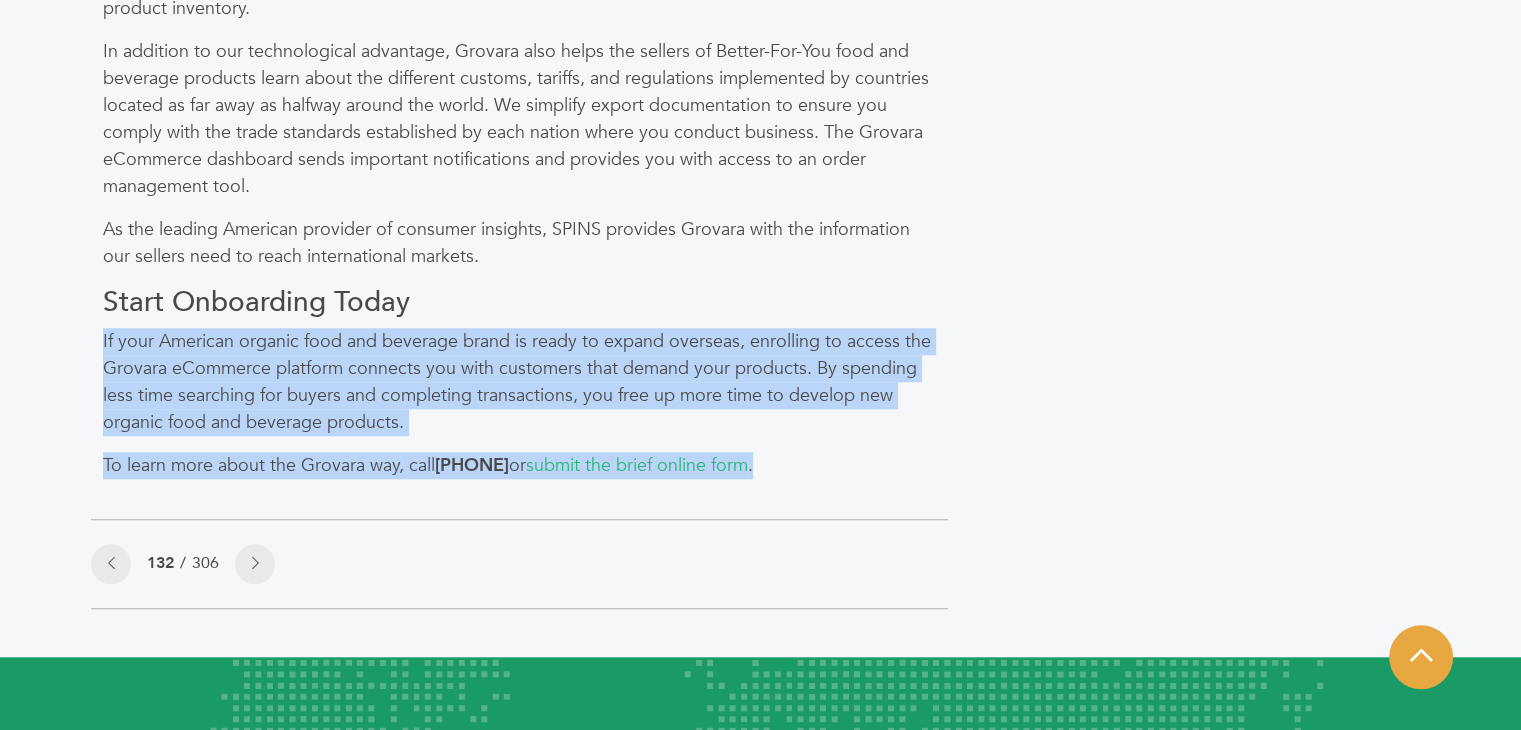 drag, startPoint x: 100, startPoint y: 333, endPoint x: 848, endPoint y: 451, distance: 757.2503 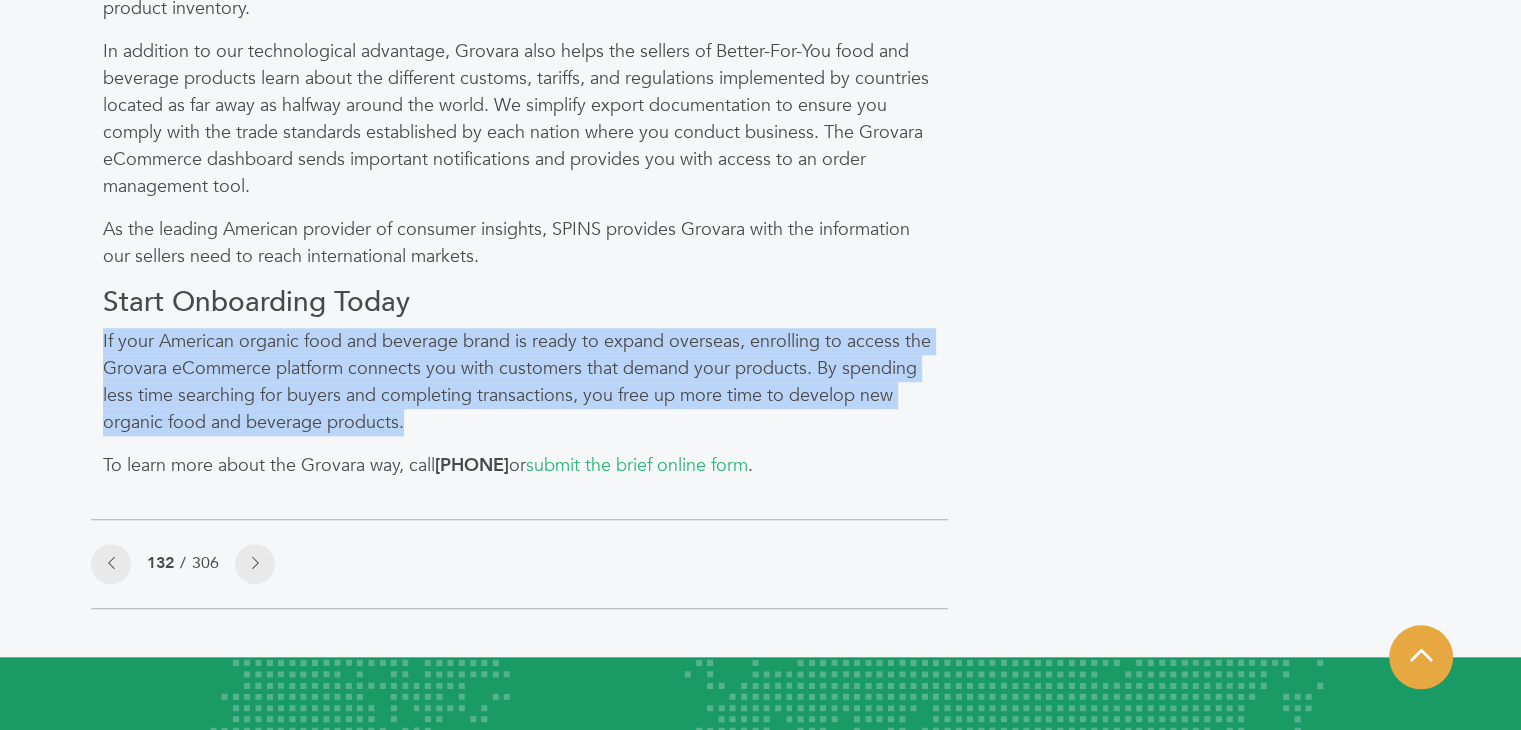 drag, startPoint x: 101, startPoint y: 339, endPoint x: 417, endPoint y: 425, distance: 327.4935 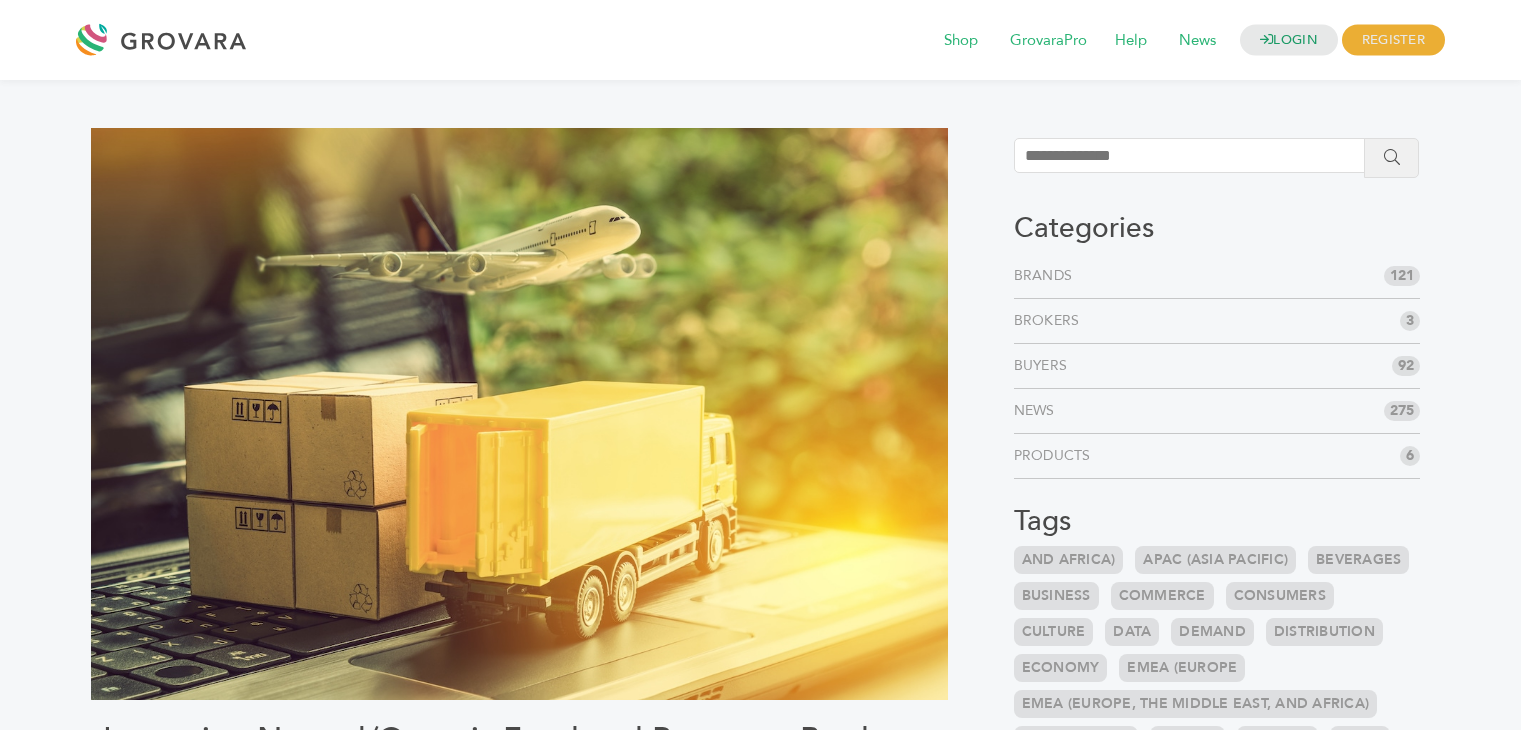 scroll, scrollTop: 0, scrollLeft: 0, axis: both 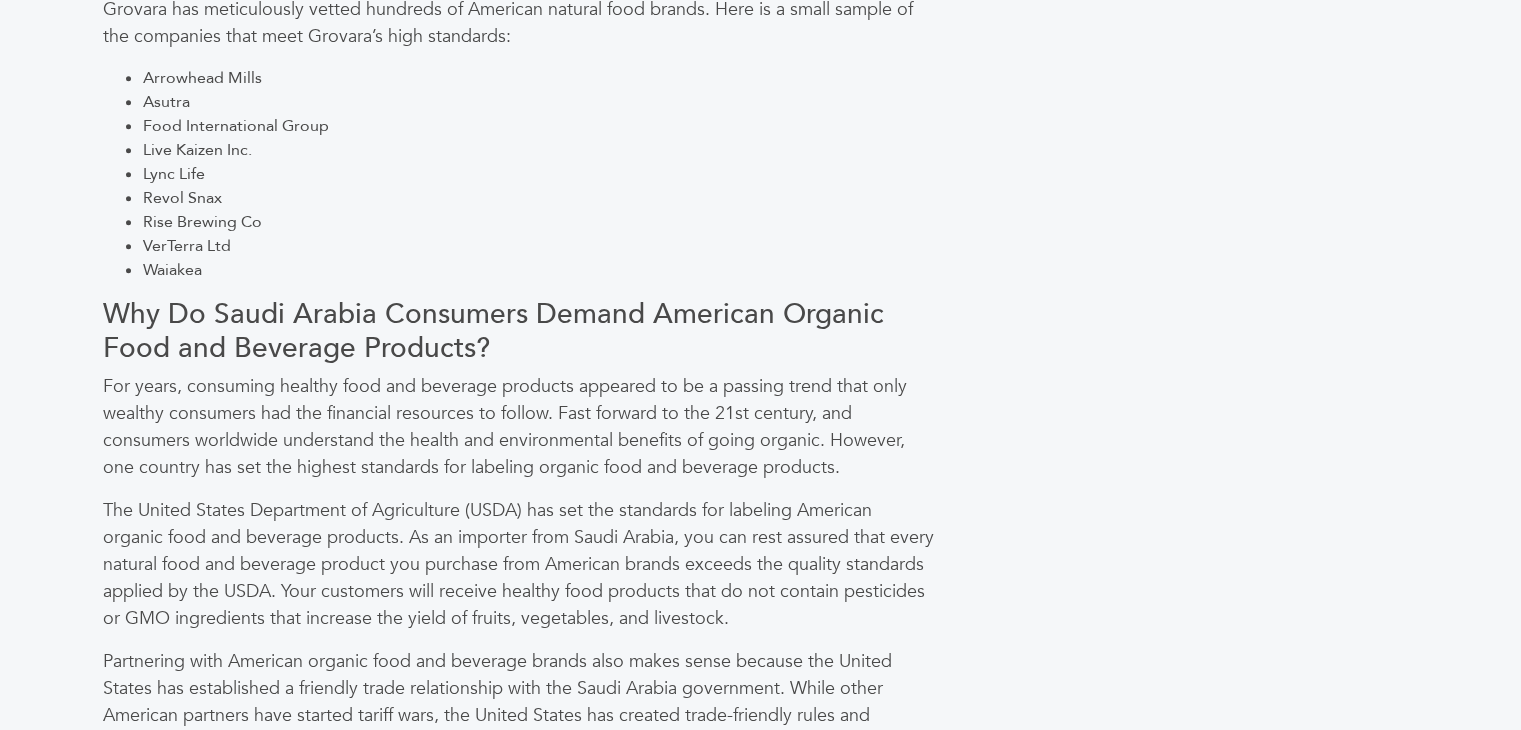 click on "Asutra" at bounding box center (539, 102) 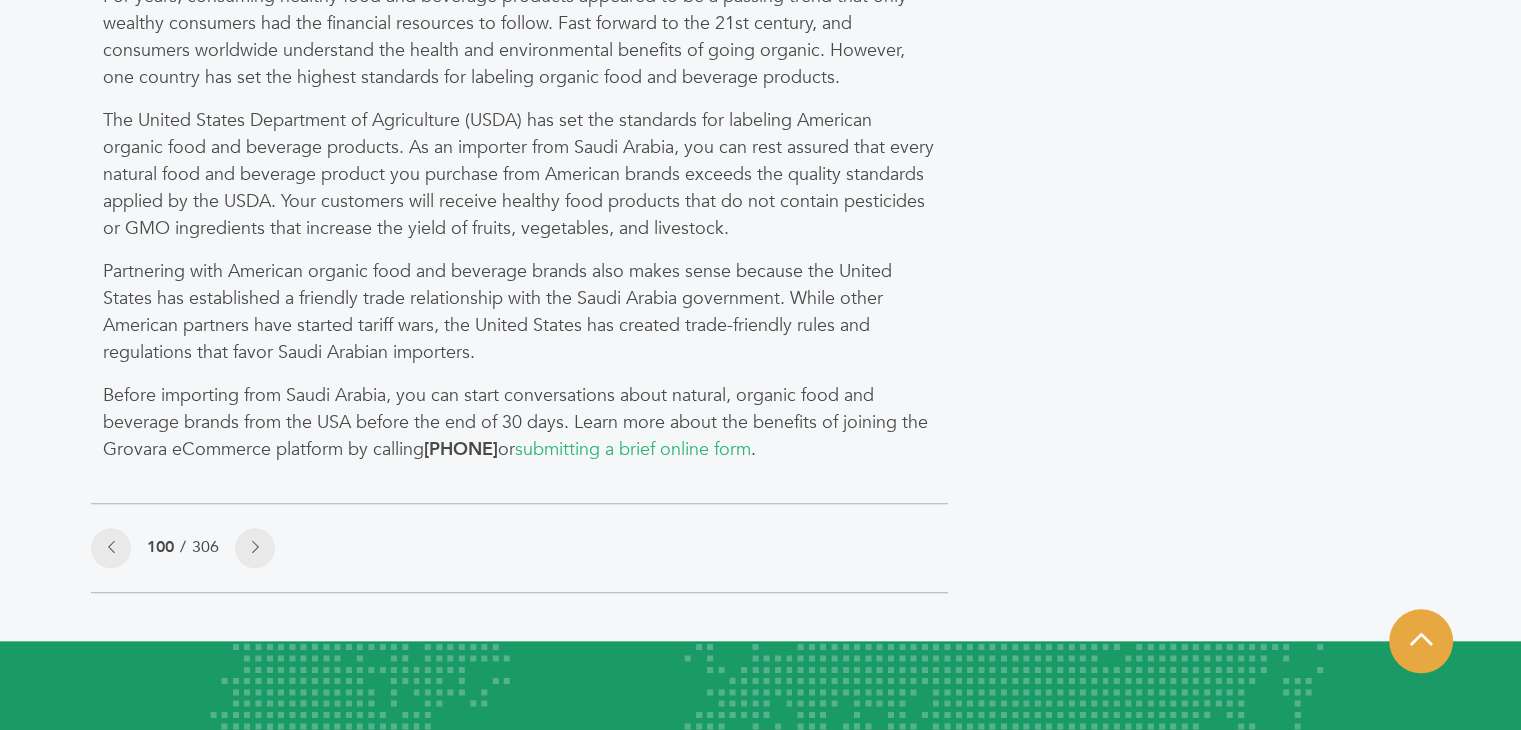 scroll, scrollTop: 1984, scrollLeft: 0, axis: vertical 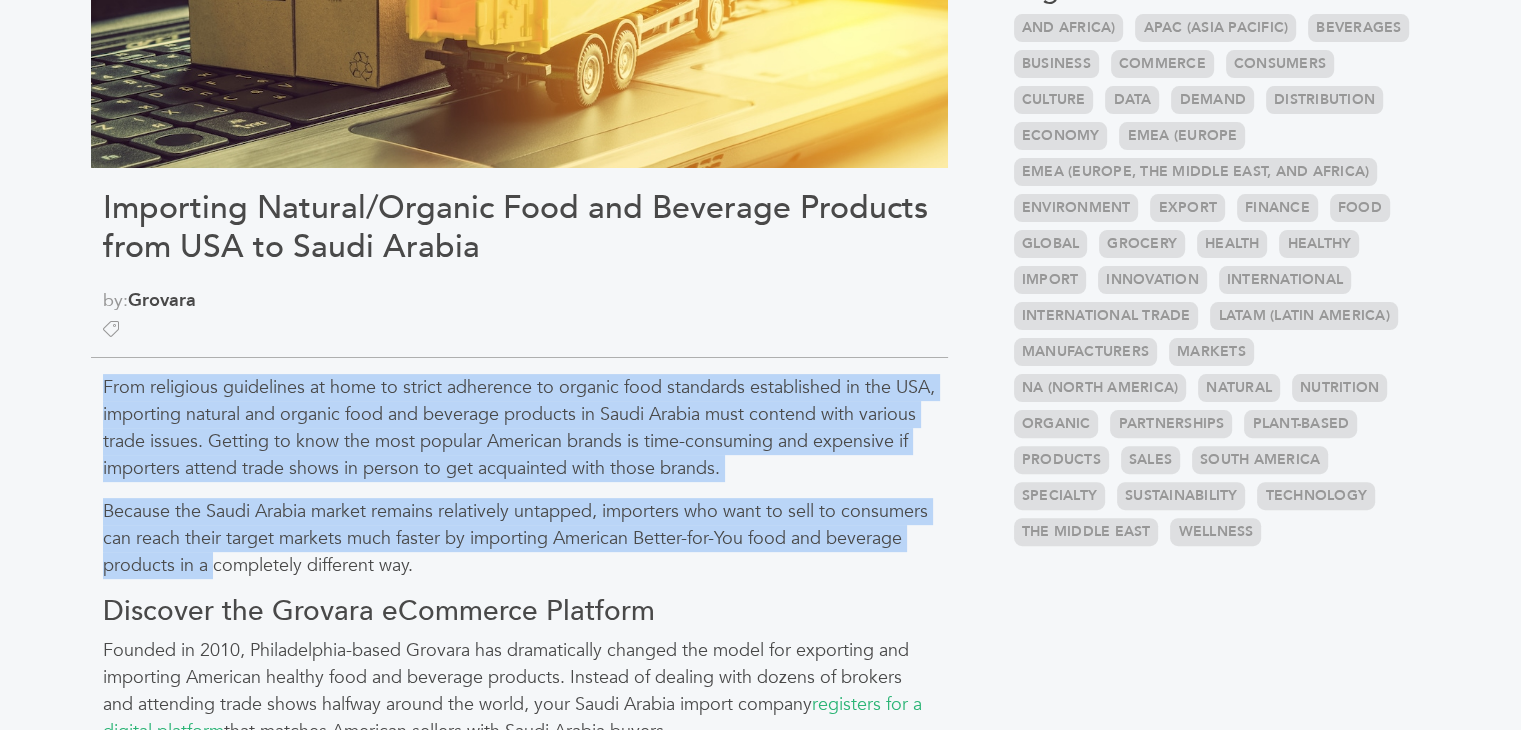 drag, startPoint x: 100, startPoint y: 384, endPoint x: 215, endPoint y: 565, distance: 214.44347 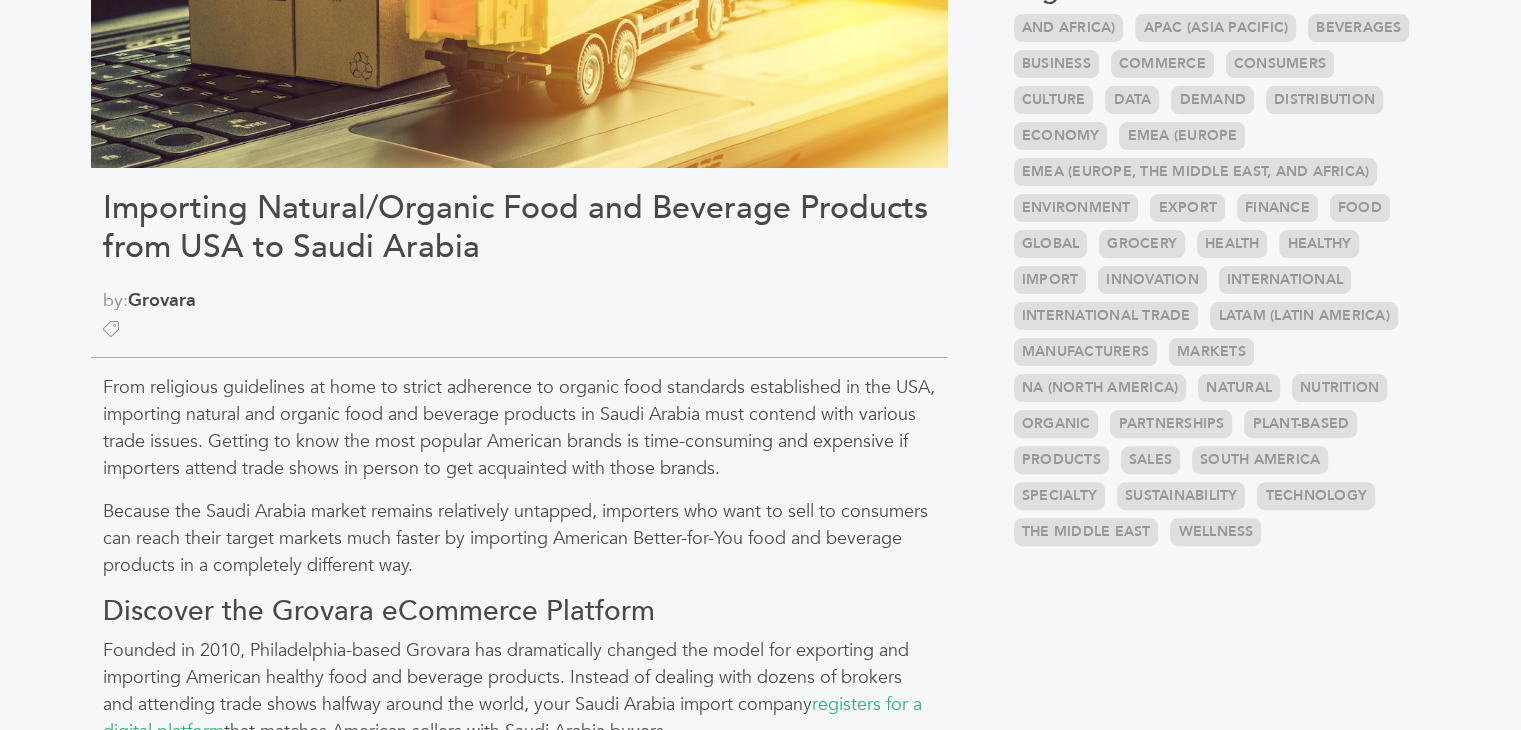 click on "From religious guidelines at home to strict adherence to organic food standards established in the USA, importing natural and organic food and beverage products in Saudi Arabia must contend with various trade issues. Getting to know the most popular American brands is time-consuming and expensive if importers attend trade shows in person to get acquainted with those brands.
Because the Saudi Arabia market remains relatively untapped, importers who want to sell to consumers can reach their target markets much faster by importing American Better-for-You food and beverage products in a completely different way.
Discover the Grovara eCommerce Platform
Founded in 2010, Philadelphia-based Grovara has dramatically changed the model for exporting and importing American healthy food and beverage products. Instead of dealing with dozens of brokers and attending trade shows halfway around the world, your Saudi Arabia import company  registers for a digital platform
Arrowhead Mills
Asutra" at bounding box center (519, 1125) 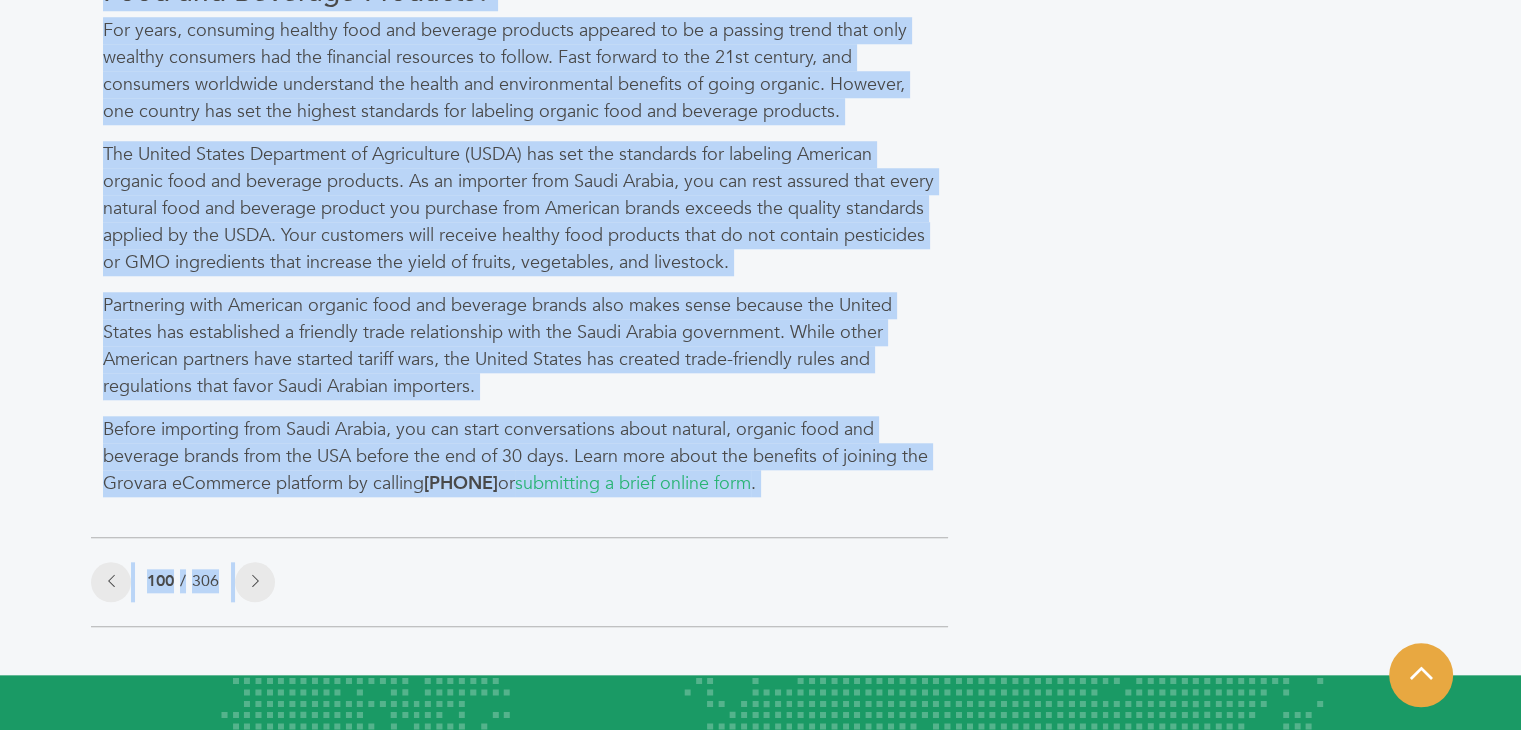 scroll, scrollTop: 2062, scrollLeft: 0, axis: vertical 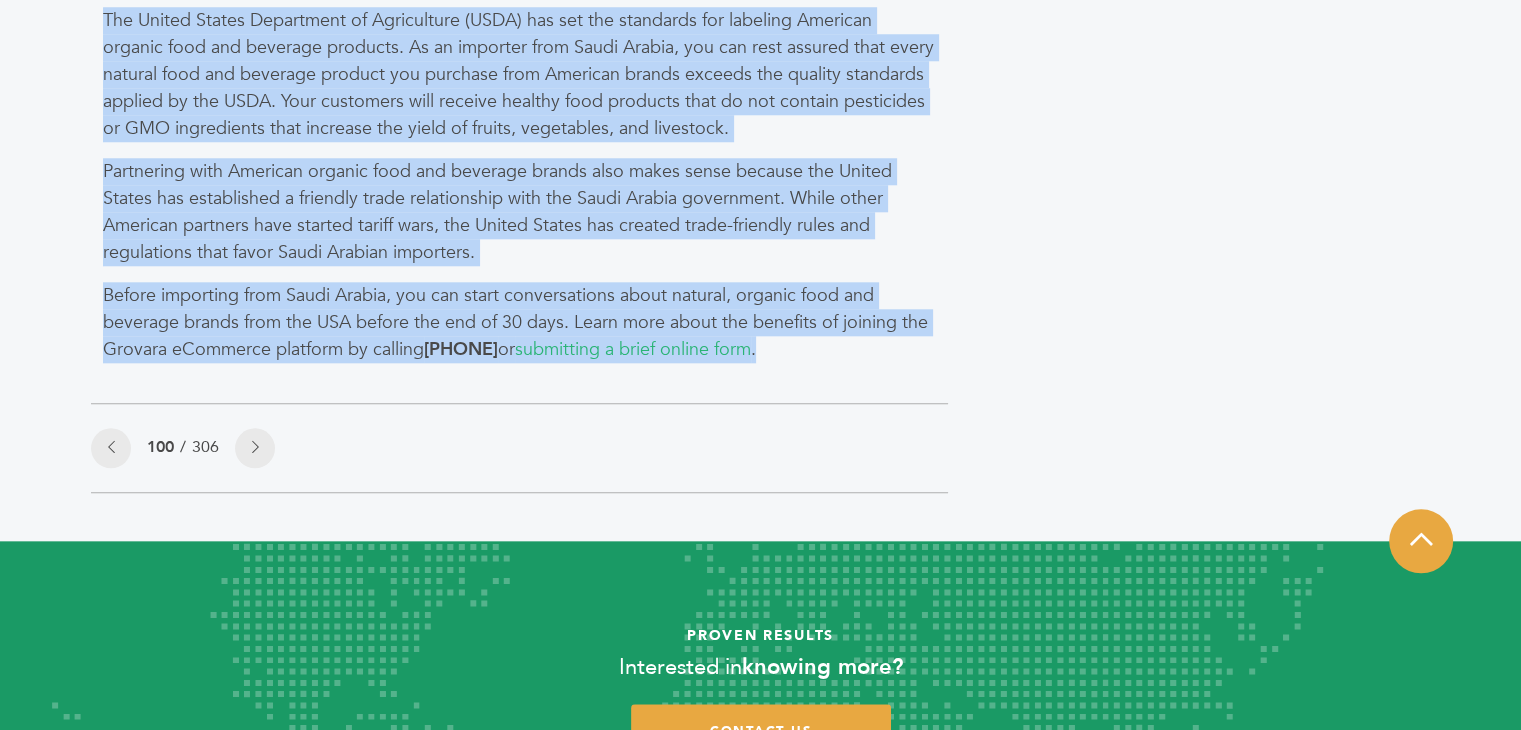 drag, startPoint x: 98, startPoint y: 376, endPoint x: 855, endPoint y: 378, distance: 757.0026 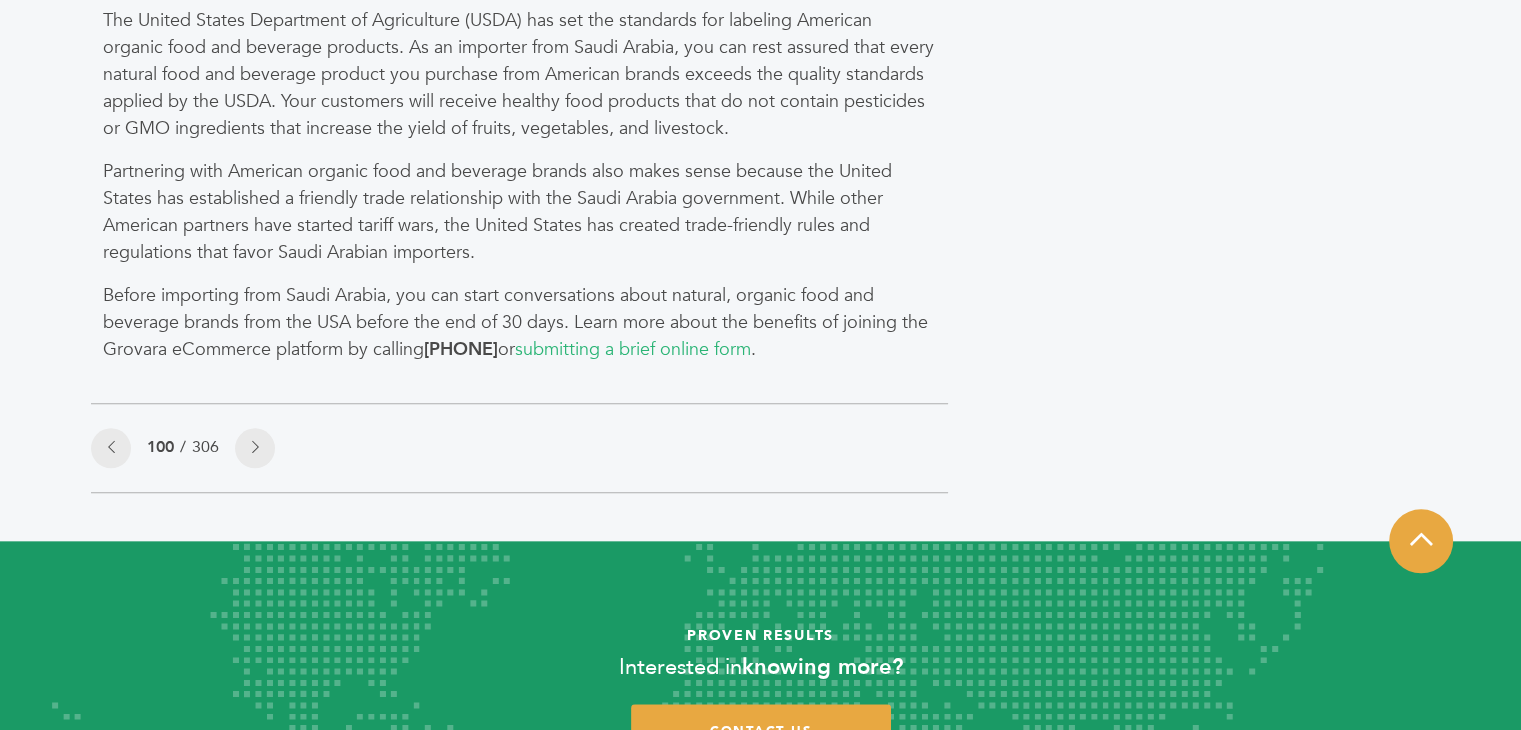 click on "Categories
Brands 121
Brokers 3
Buyers 92
News 275
6" at bounding box center (1217, -697) 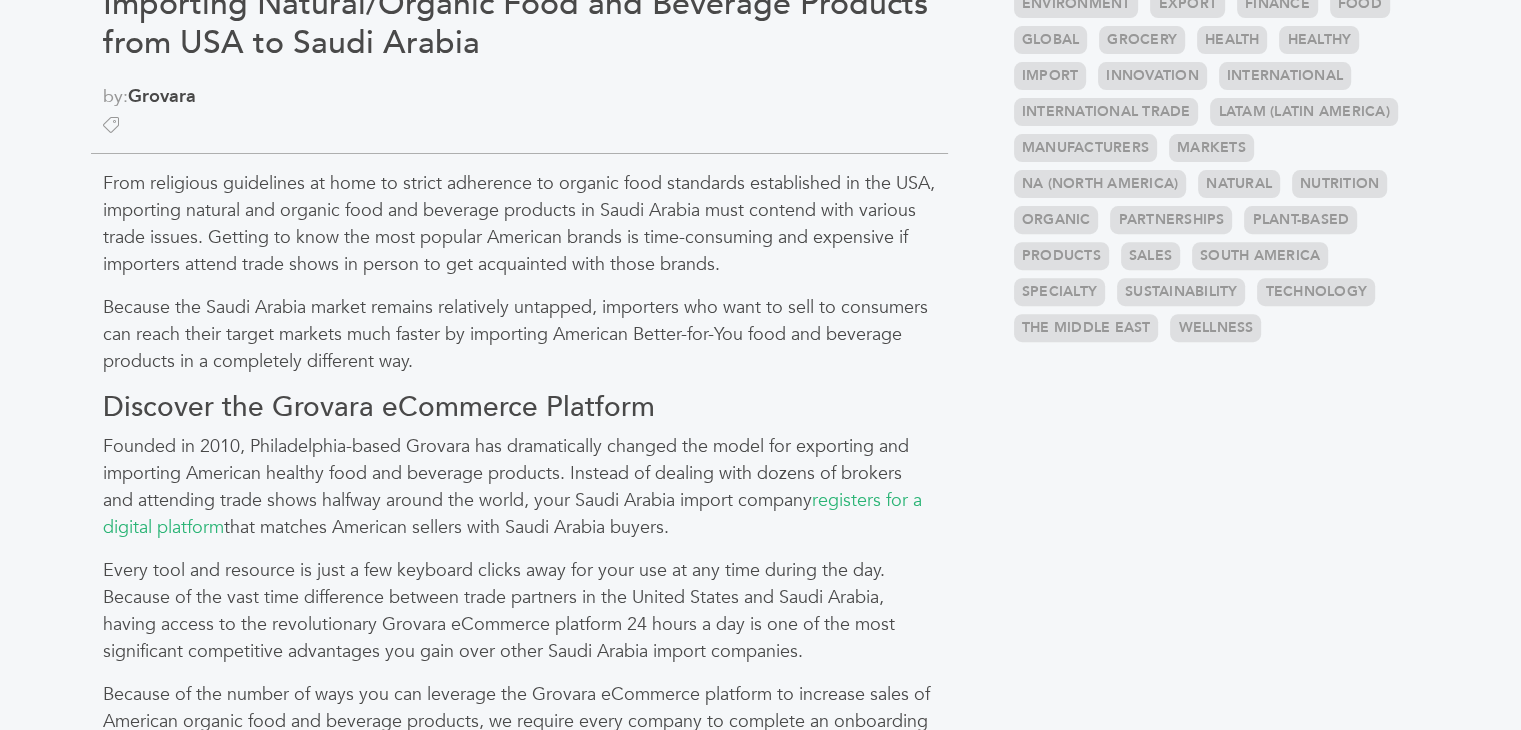 scroll, scrollTop: 739, scrollLeft: 0, axis: vertical 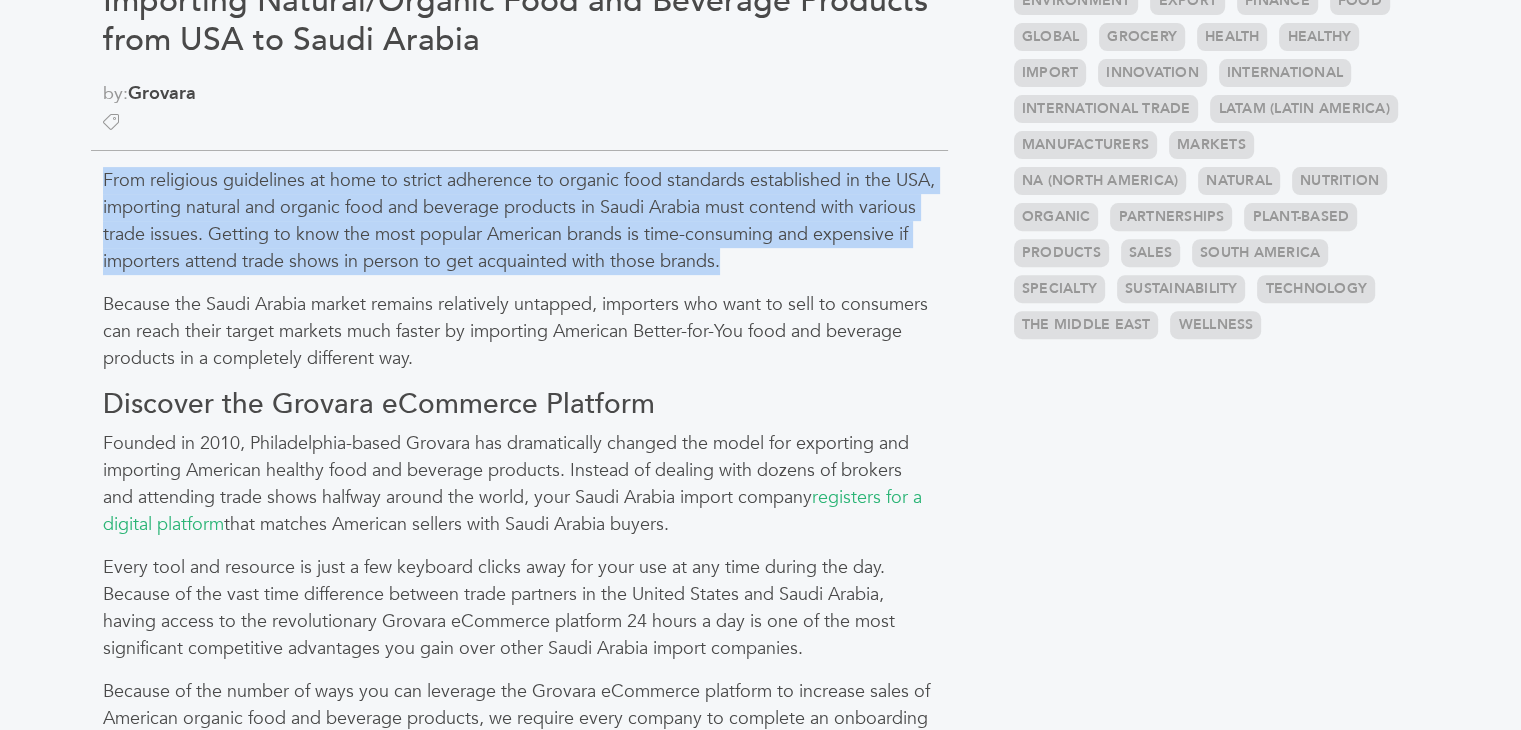 drag, startPoint x: 98, startPoint y: 179, endPoint x: 723, endPoint y: 270, distance: 631.59 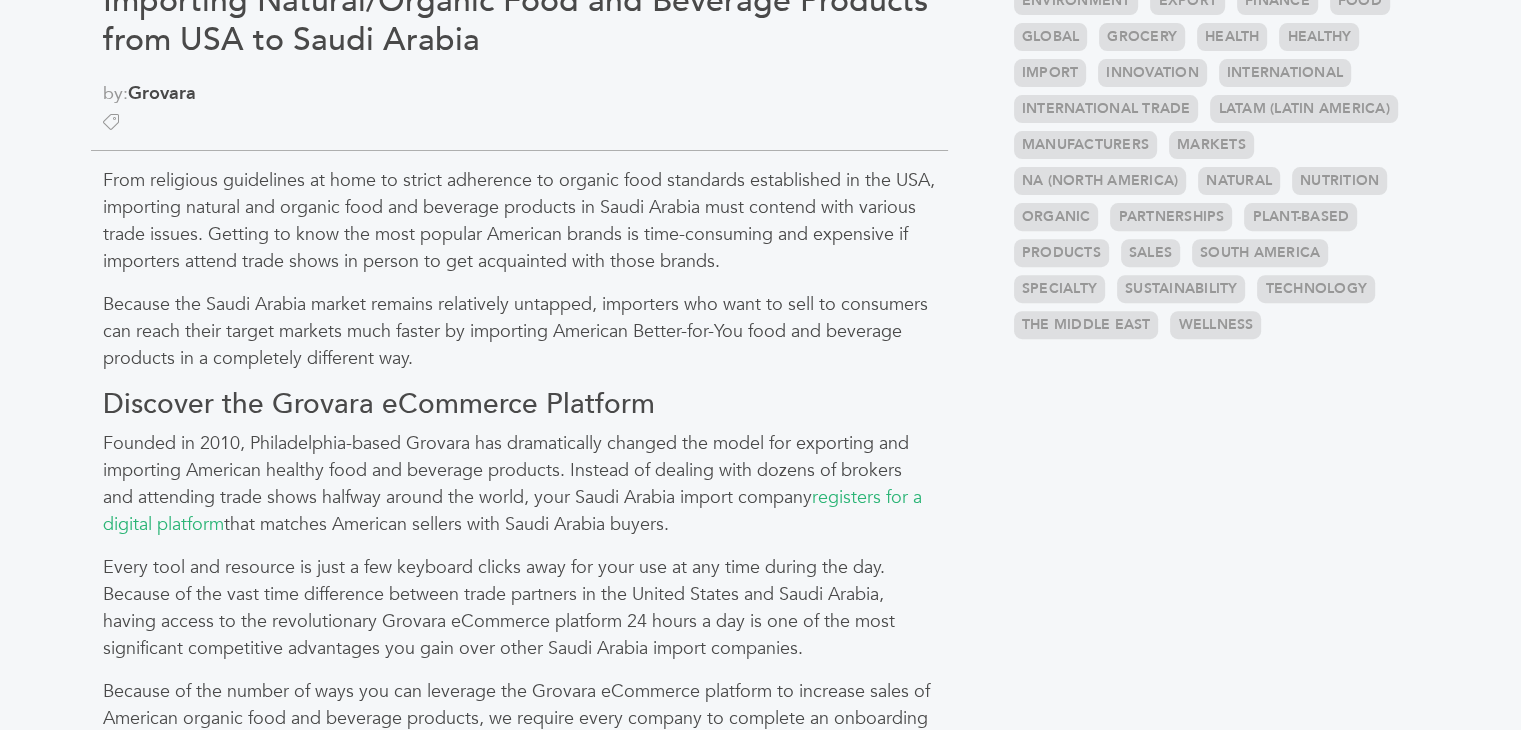 click on "From religious guidelines at home to strict adherence to organic food standards established in the USA, importing natural and organic food and beverage products in Saudi Arabia must contend with various trade issues. Getting to know the most popular American brands is time-consuming and expensive if importers attend trade shows in person to get acquainted with those brands." at bounding box center (519, 221) 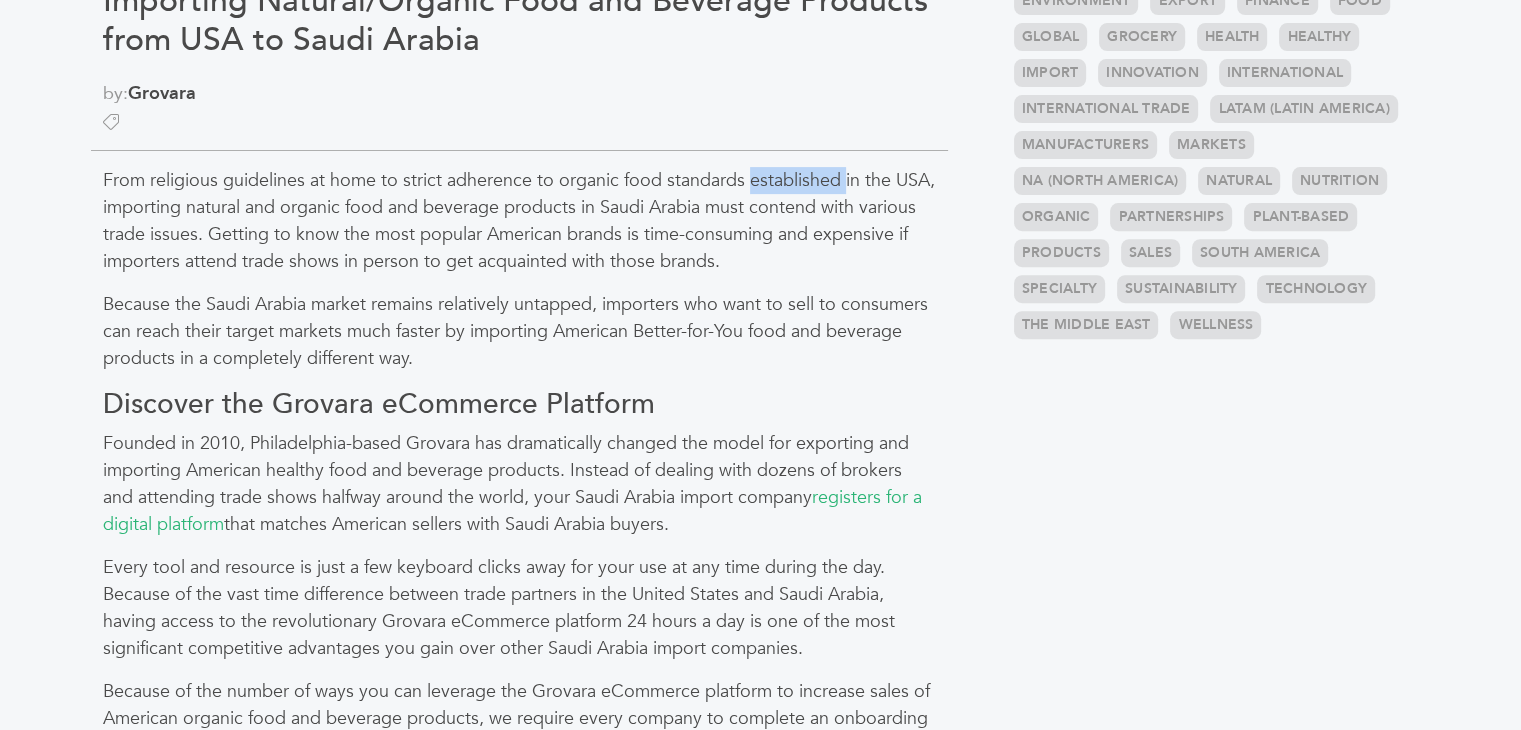 click on "From religious guidelines at home to strict adherence to organic food standards established in the USA, importing natural and organic food and beverage products in Saudi Arabia must contend with various trade issues. Getting to know the most popular American brands is time-consuming and expensive if importers attend trade shows in person to get acquainted with those brands." at bounding box center [519, 221] 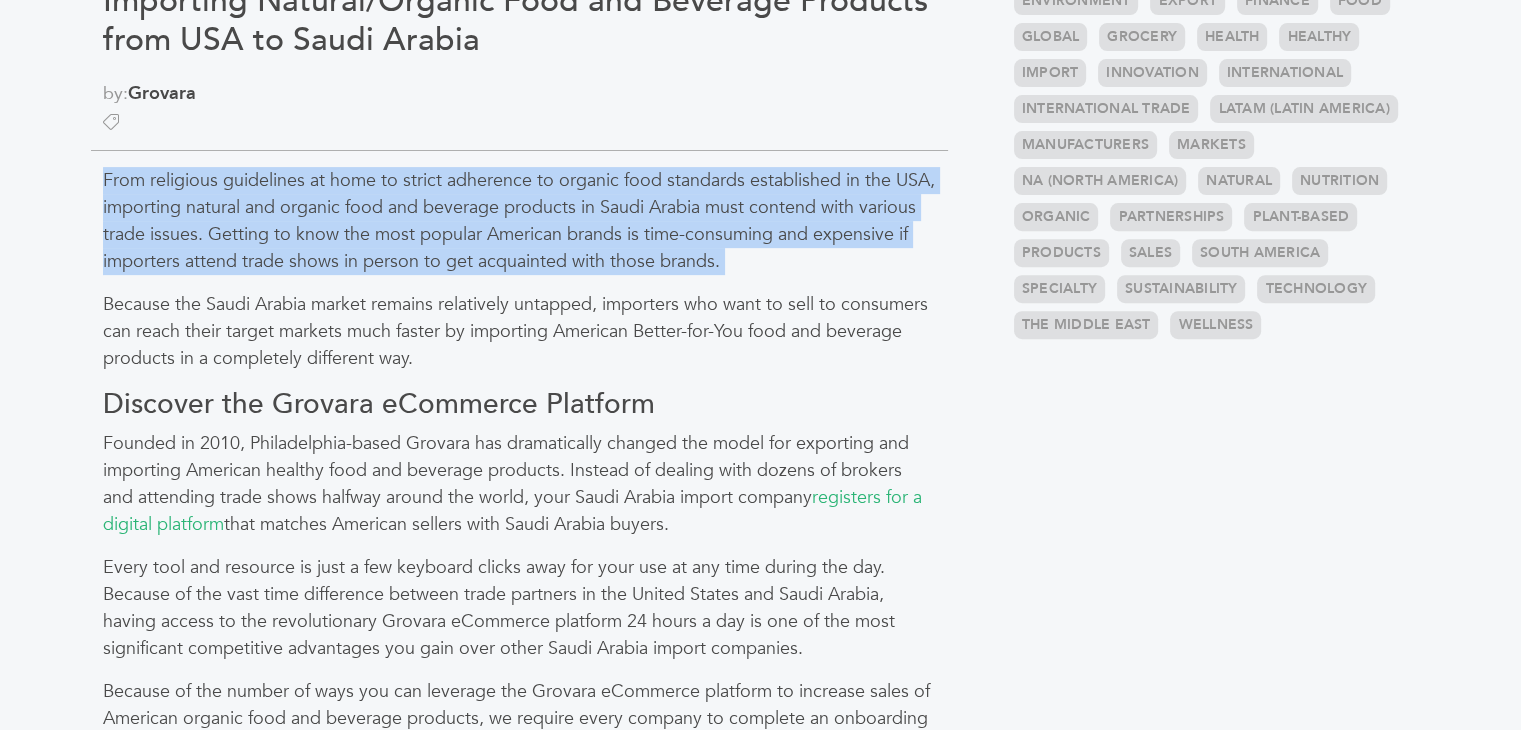 click on "From religious guidelines at home to strict adherence to organic food standards established in the USA, importing natural and organic food and beverage products in Saudi Arabia must contend with various trade issues. Getting to know the most popular American brands is time-consuming and expensive if importers attend trade shows in person to get acquainted with those brands." at bounding box center [519, 221] 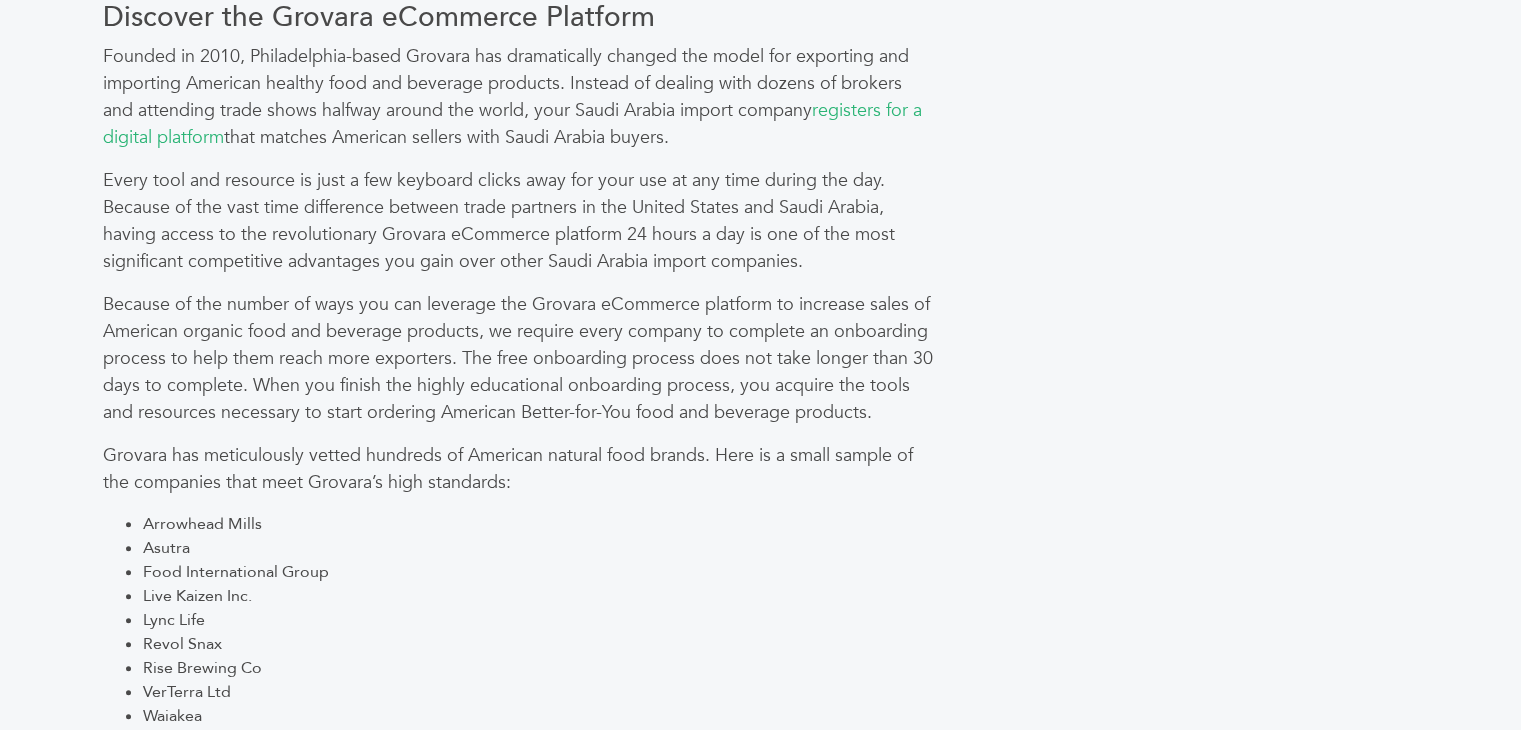 scroll, scrollTop: 1137, scrollLeft: 0, axis: vertical 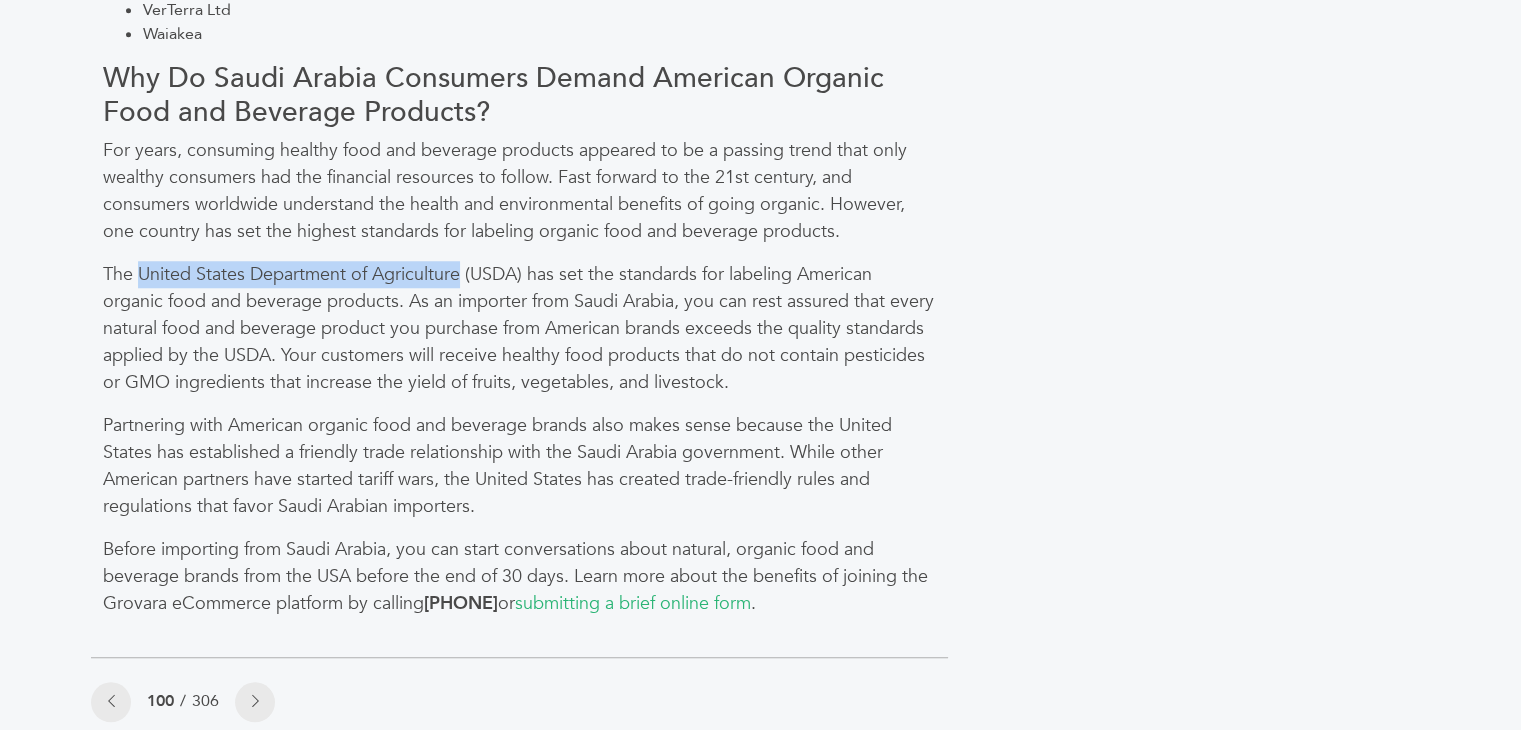 drag, startPoint x: 462, startPoint y: 271, endPoint x: 137, endPoint y: 271, distance: 325 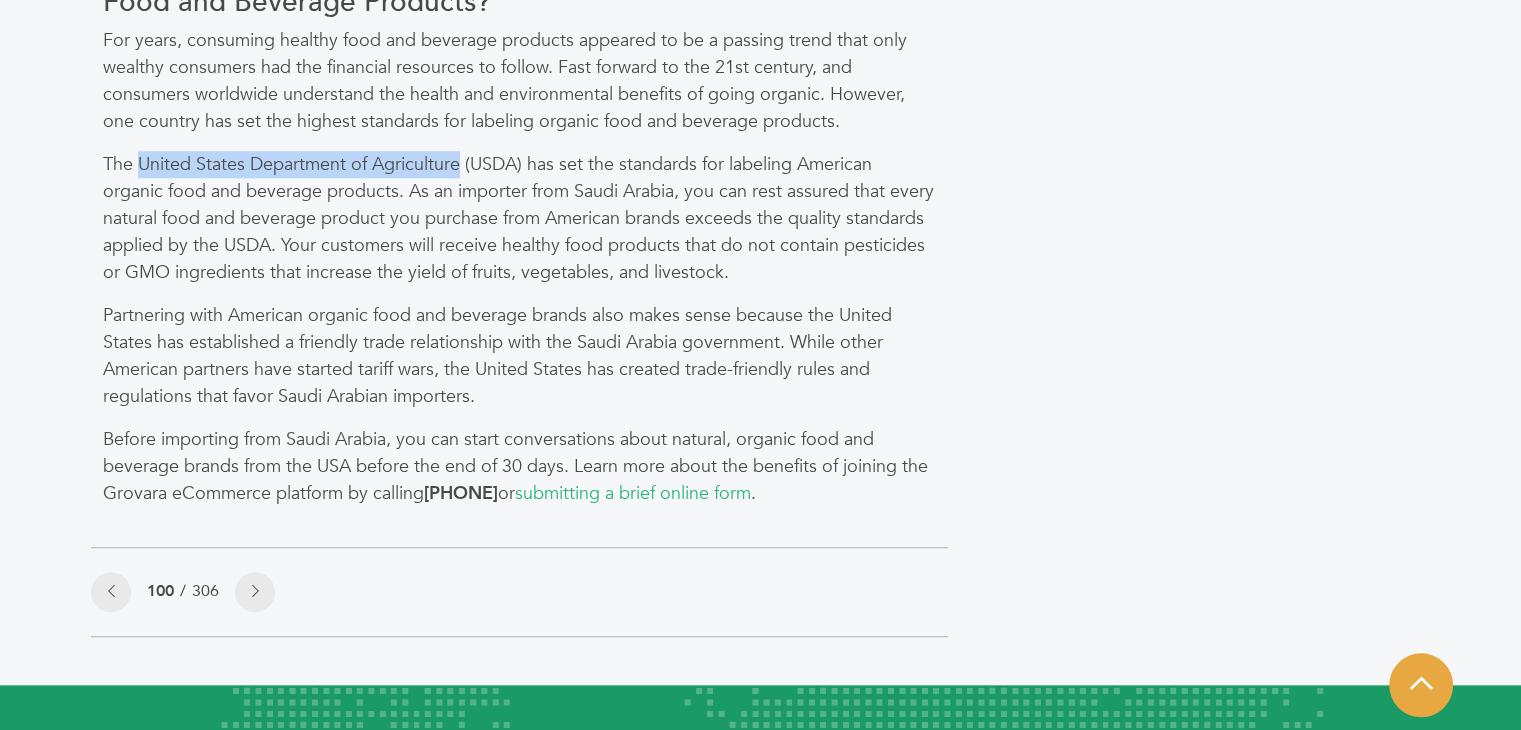 scroll, scrollTop: 1914, scrollLeft: 0, axis: vertical 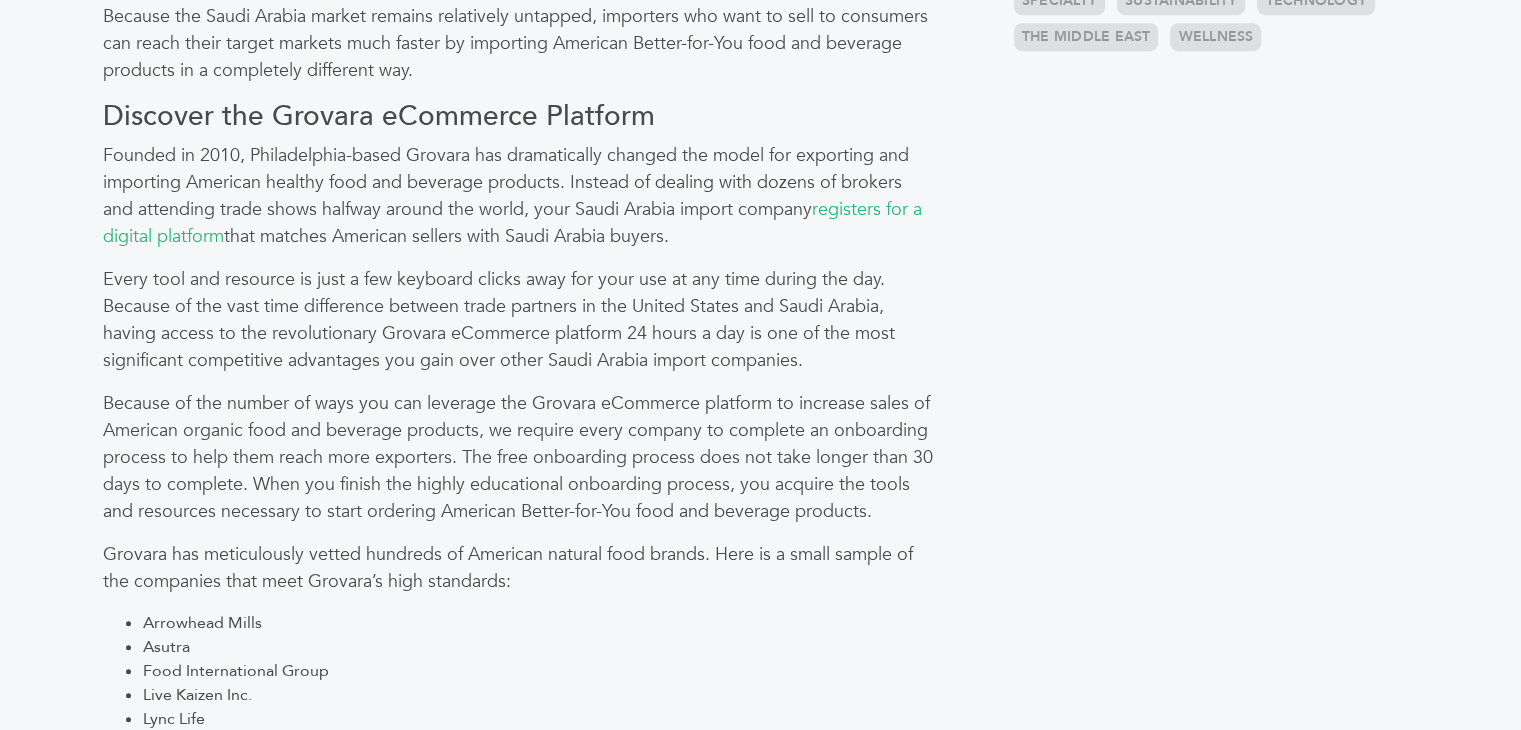 drag, startPoint x: 715, startPoint y: 227, endPoint x: 107, endPoint y: 152, distance: 612.60834 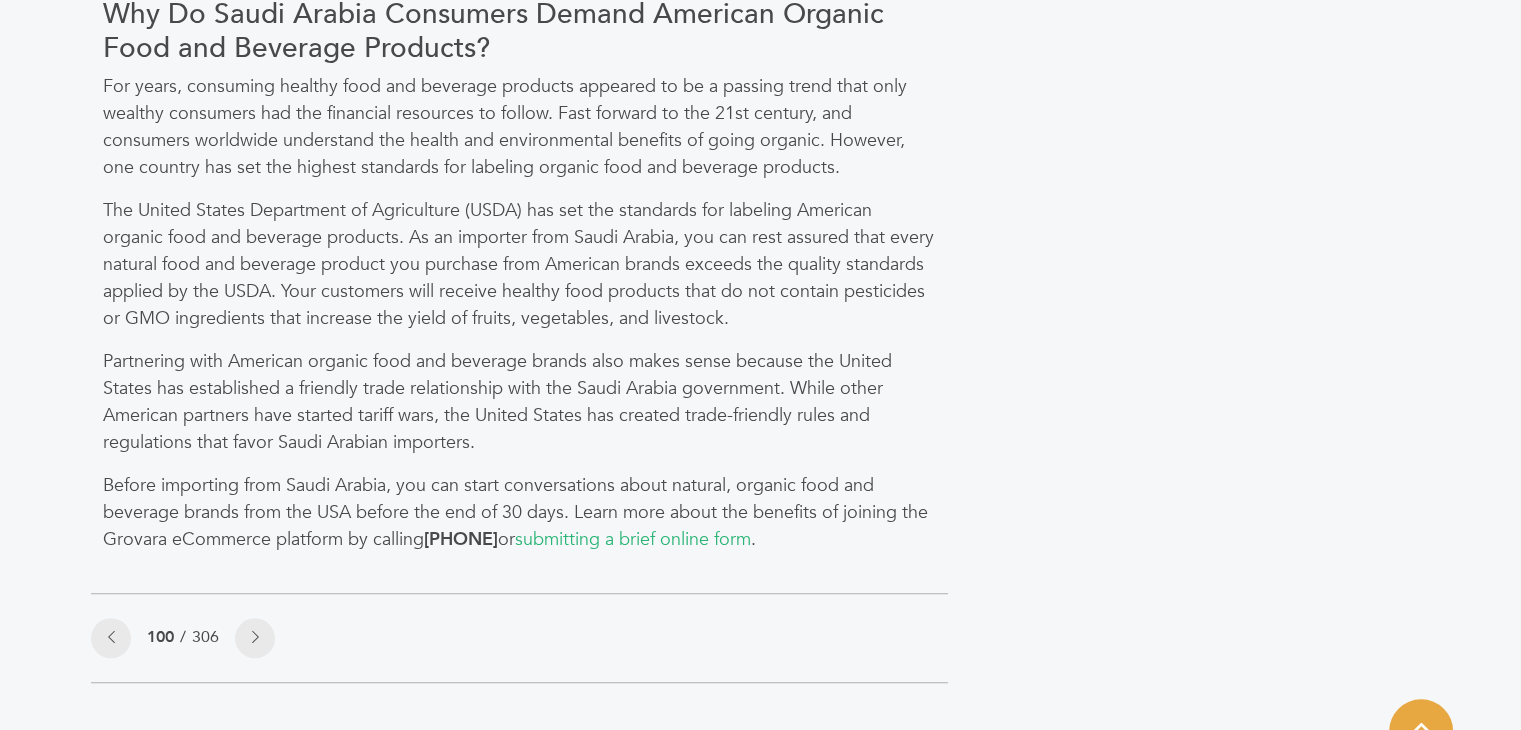 scroll, scrollTop: 1864, scrollLeft: 0, axis: vertical 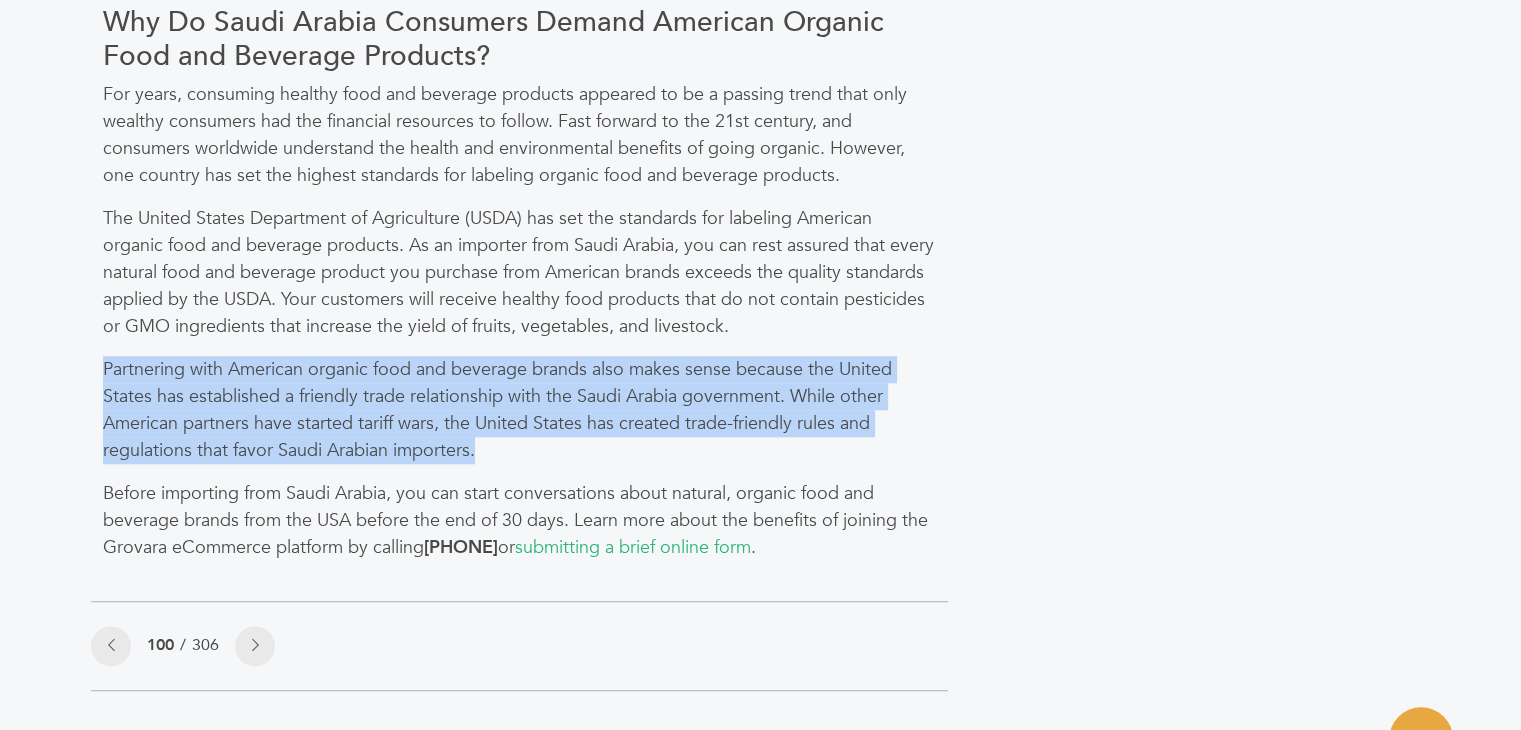 drag, startPoint x: 98, startPoint y: 369, endPoint x: 492, endPoint y: 437, distance: 399.82495 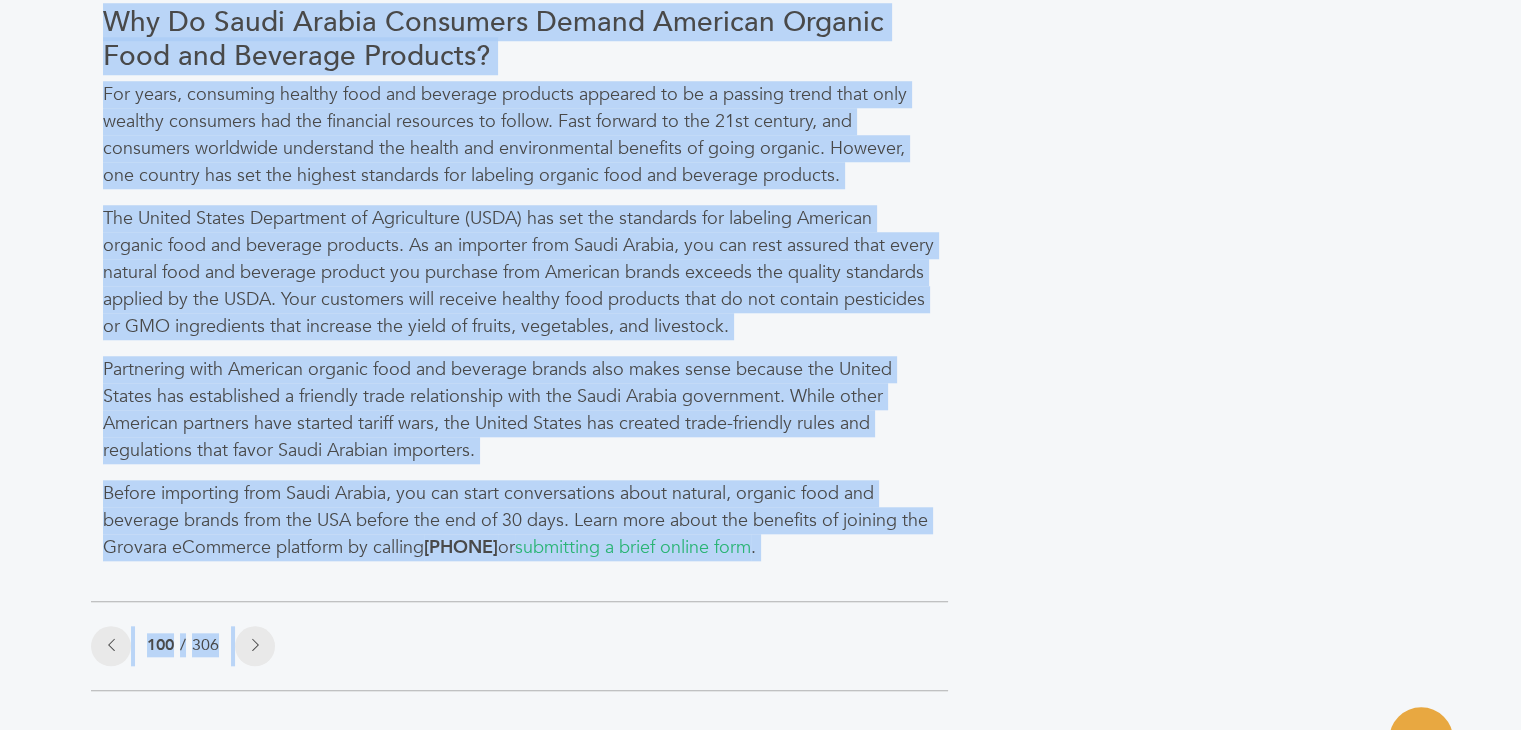 click on "Categories
Brands 121
Brokers 3
Buyers 92
News 275
6" at bounding box center (1217, -499) 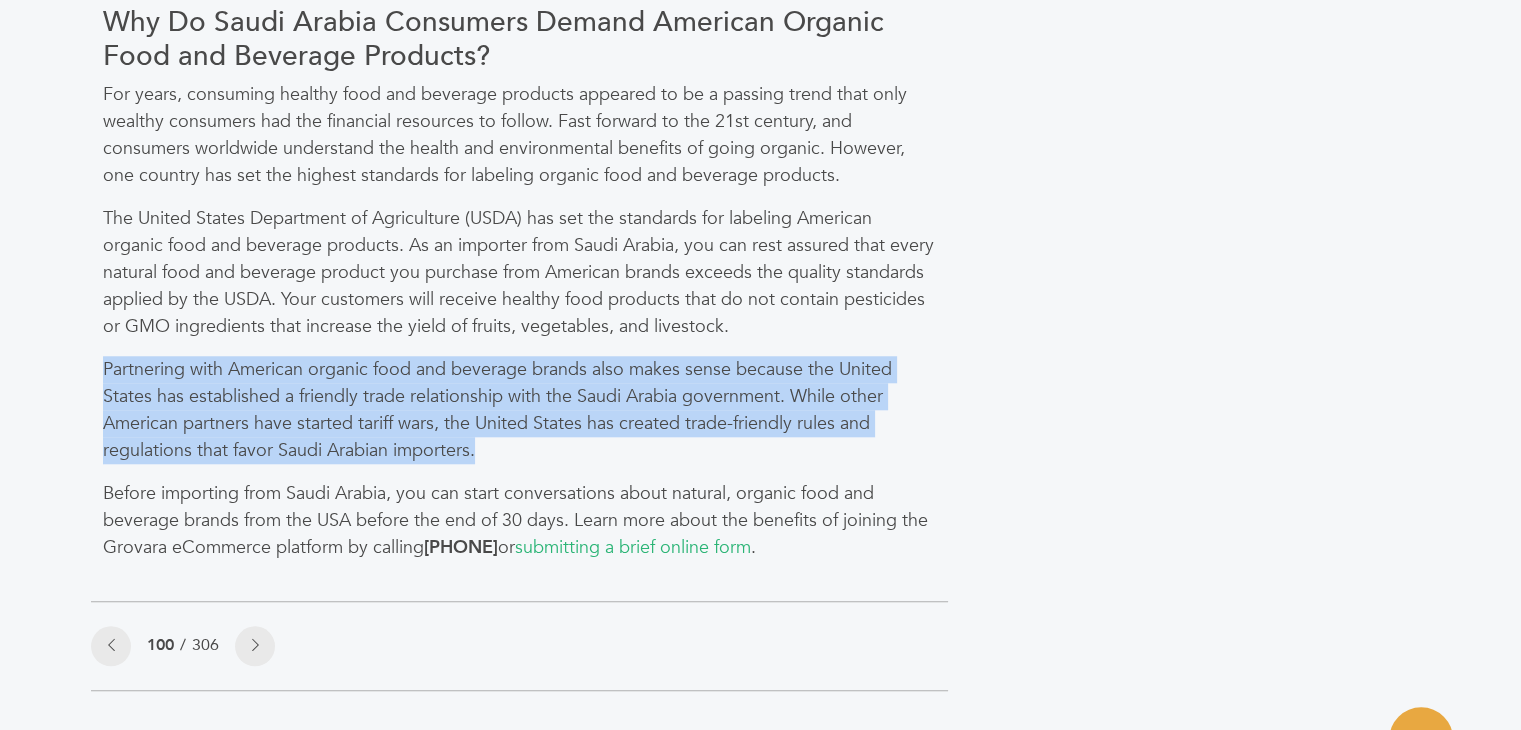 drag, startPoint x: 502, startPoint y: 450, endPoint x: 104, endPoint y: 363, distance: 407.39783 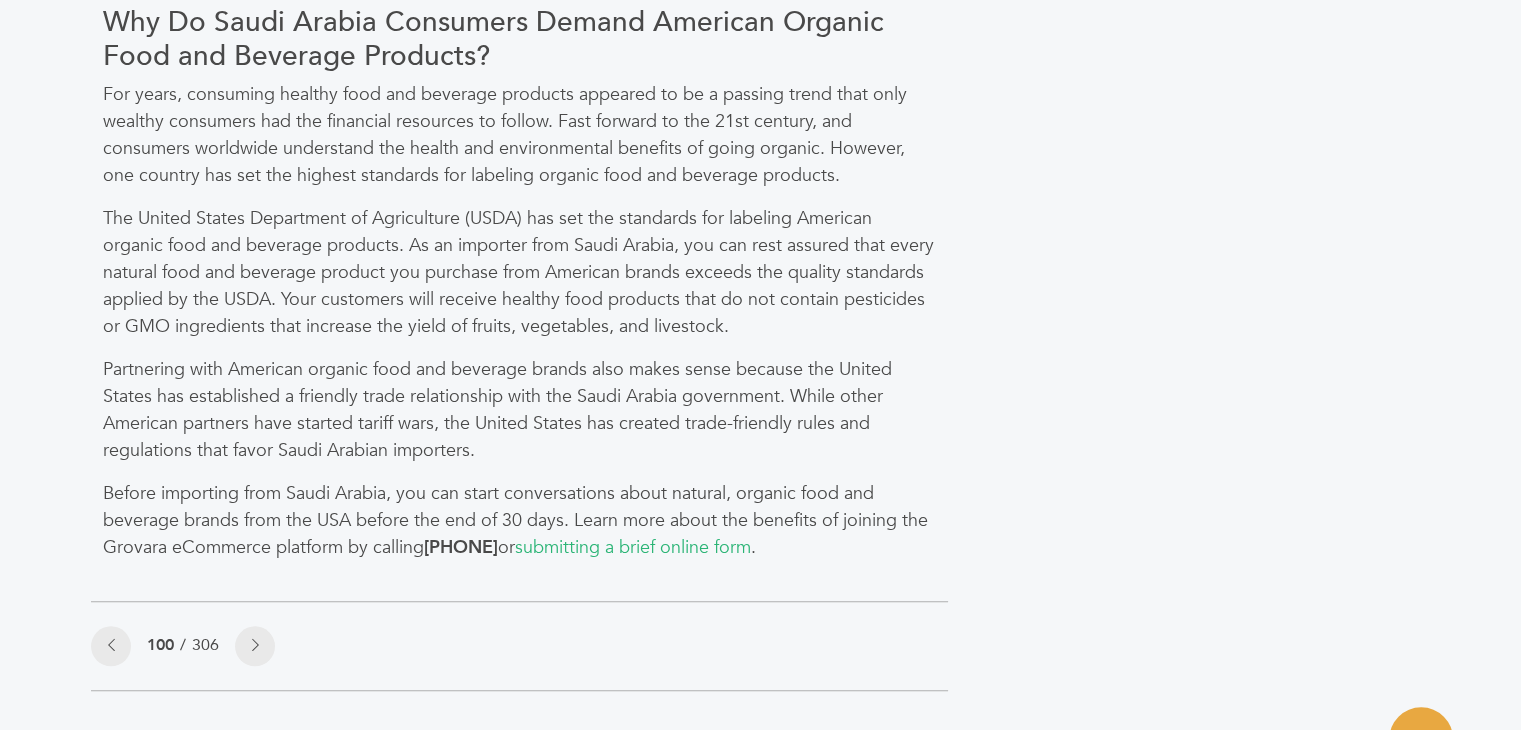 drag, startPoint x: 991, startPoint y: 565, endPoint x: 1028, endPoint y: 135, distance: 431.58893 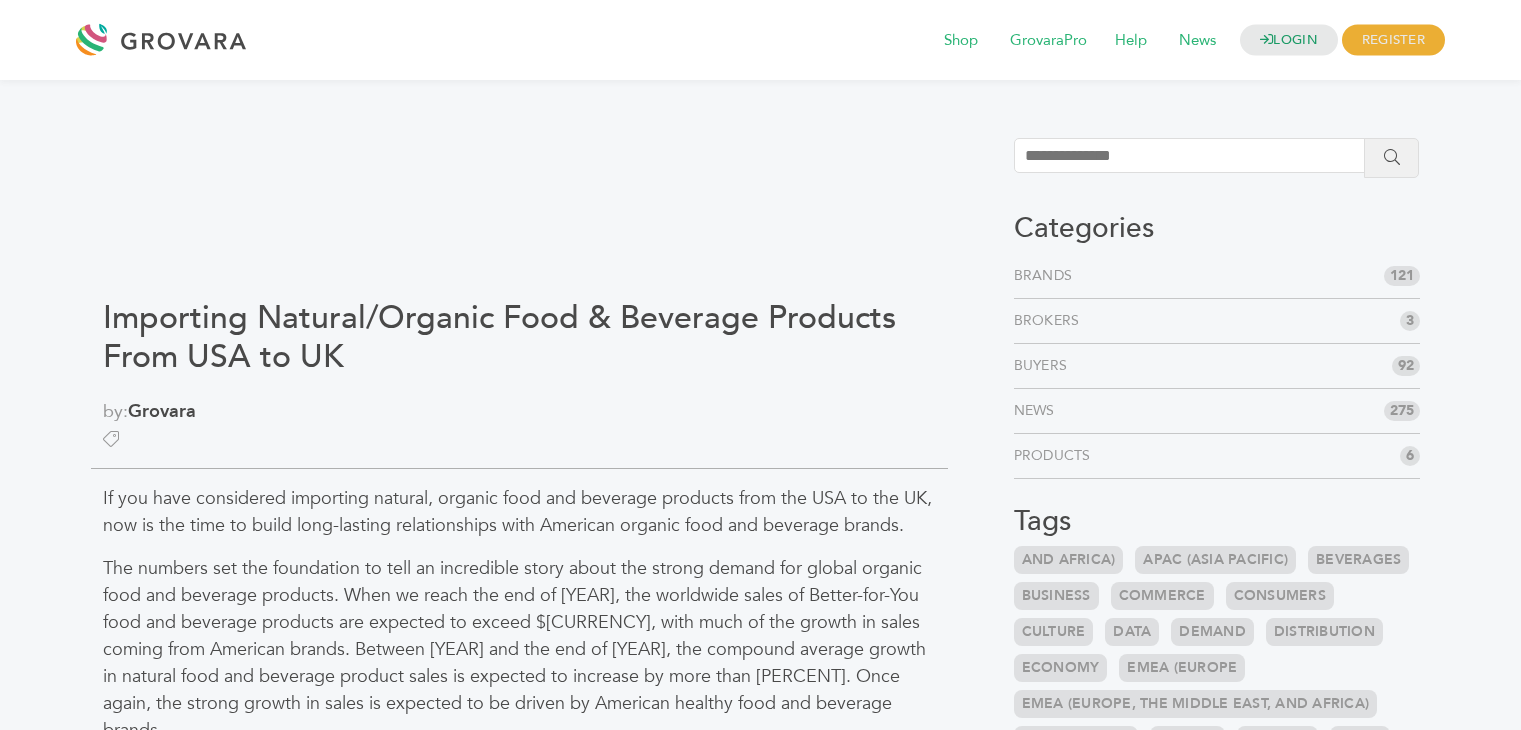scroll, scrollTop: 0, scrollLeft: 0, axis: both 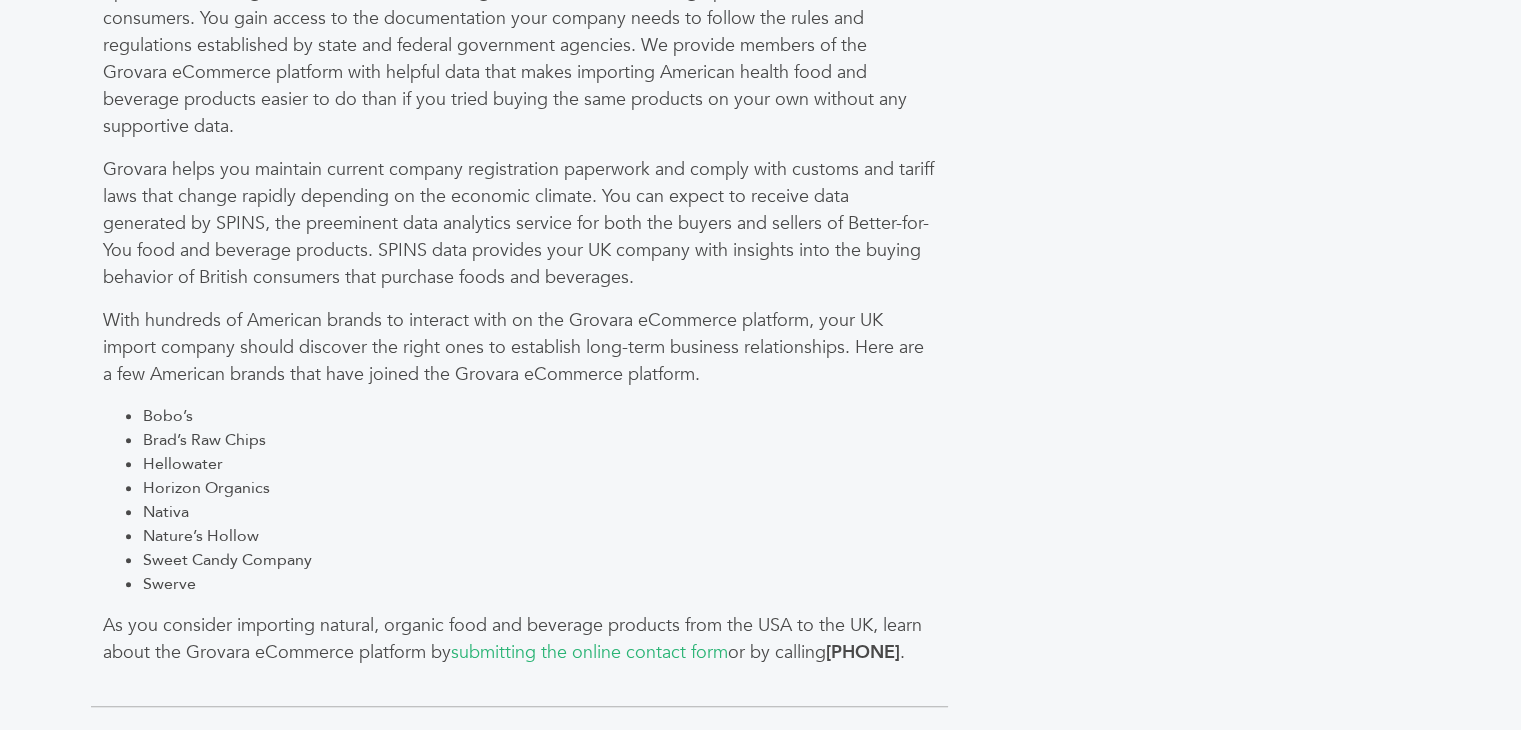 click on "With hundreds of American brands to interact with on the Grovara eCommerce platform, your UK import company should discover the right ones to establish long-term business relationships. Here are a few American brands that have joined the Grovara eCommerce platform." at bounding box center [519, 347] 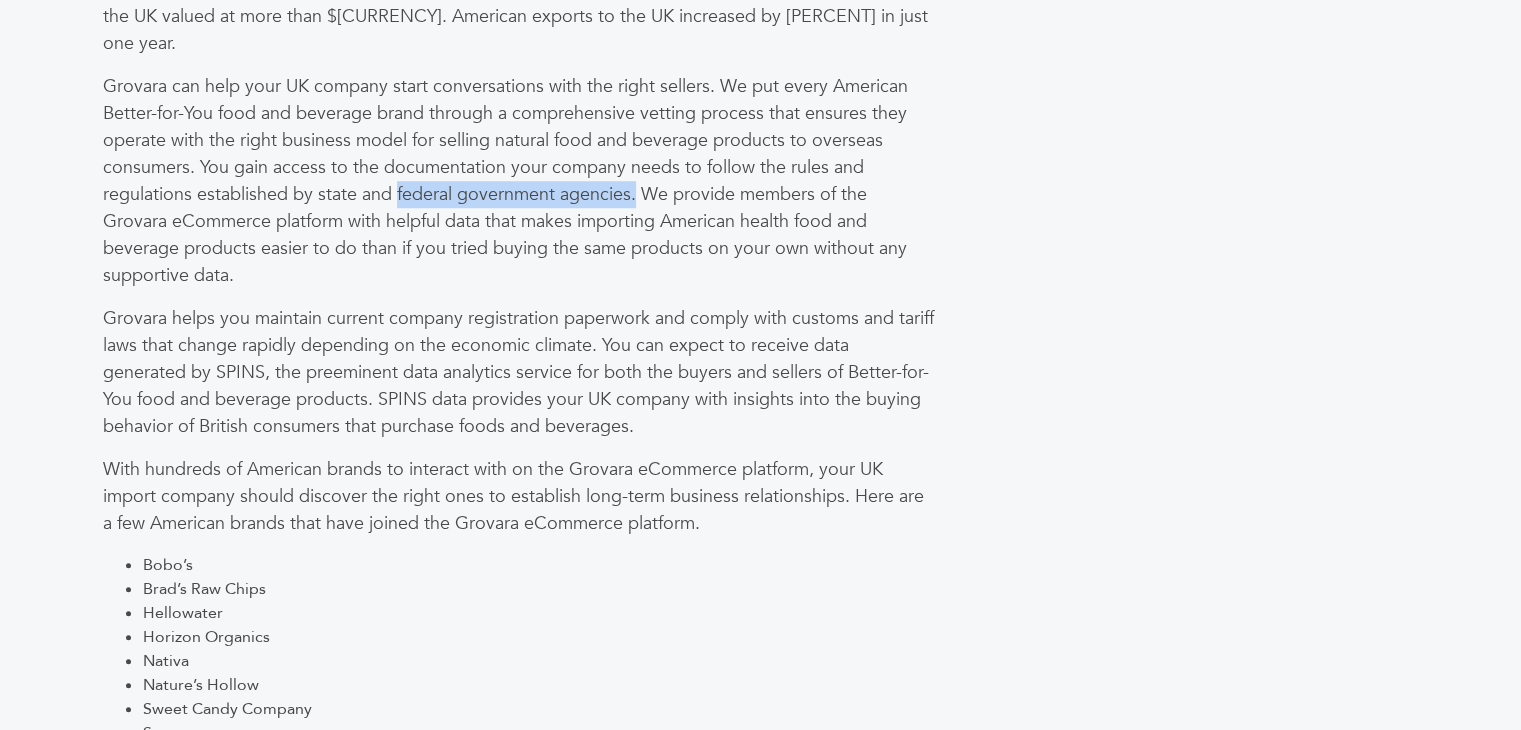 drag, startPoint x: 396, startPoint y: 169, endPoint x: 635, endPoint y: 163, distance: 239.0753 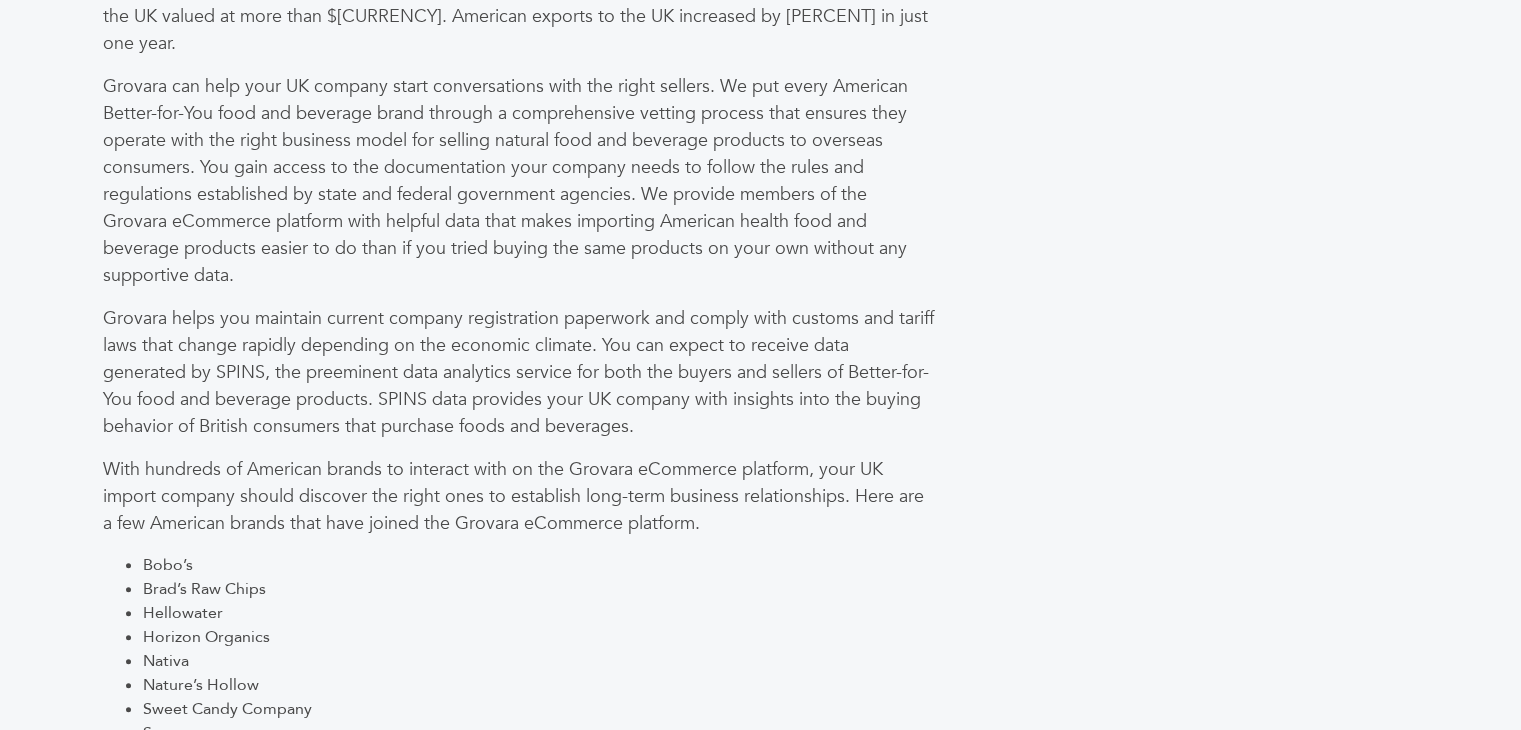 click on "Grovara can help your UK company start conversations with the right sellers. We put every American Better-for-You food and beverage brand through a comprehensive vetting process that ensures they operate with the right business model for selling natural food and beverage products to overseas consumers. You gain access to the documentation your company needs to follow the rules and regulations established by state and federal government agencies. We provide members of the Grovara eCommerce platform with helpful data that makes importing American health food and beverage products easier to do than if you tried buying the same products on your own without any supportive data." at bounding box center [519, 181] 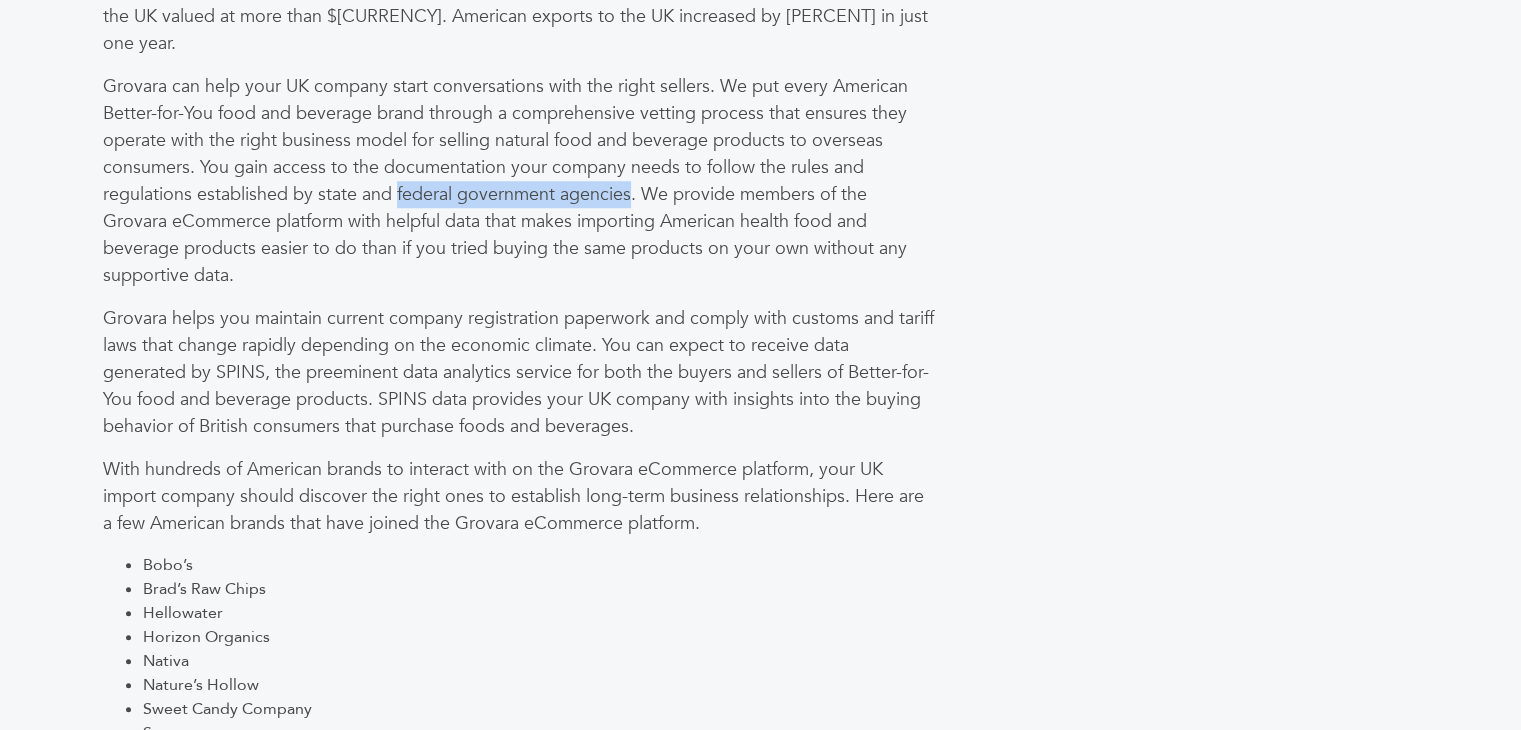 drag, startPoint x: 397, startPoint y: 165, endPoint x: 632, endPoint y: 165, distance: 235 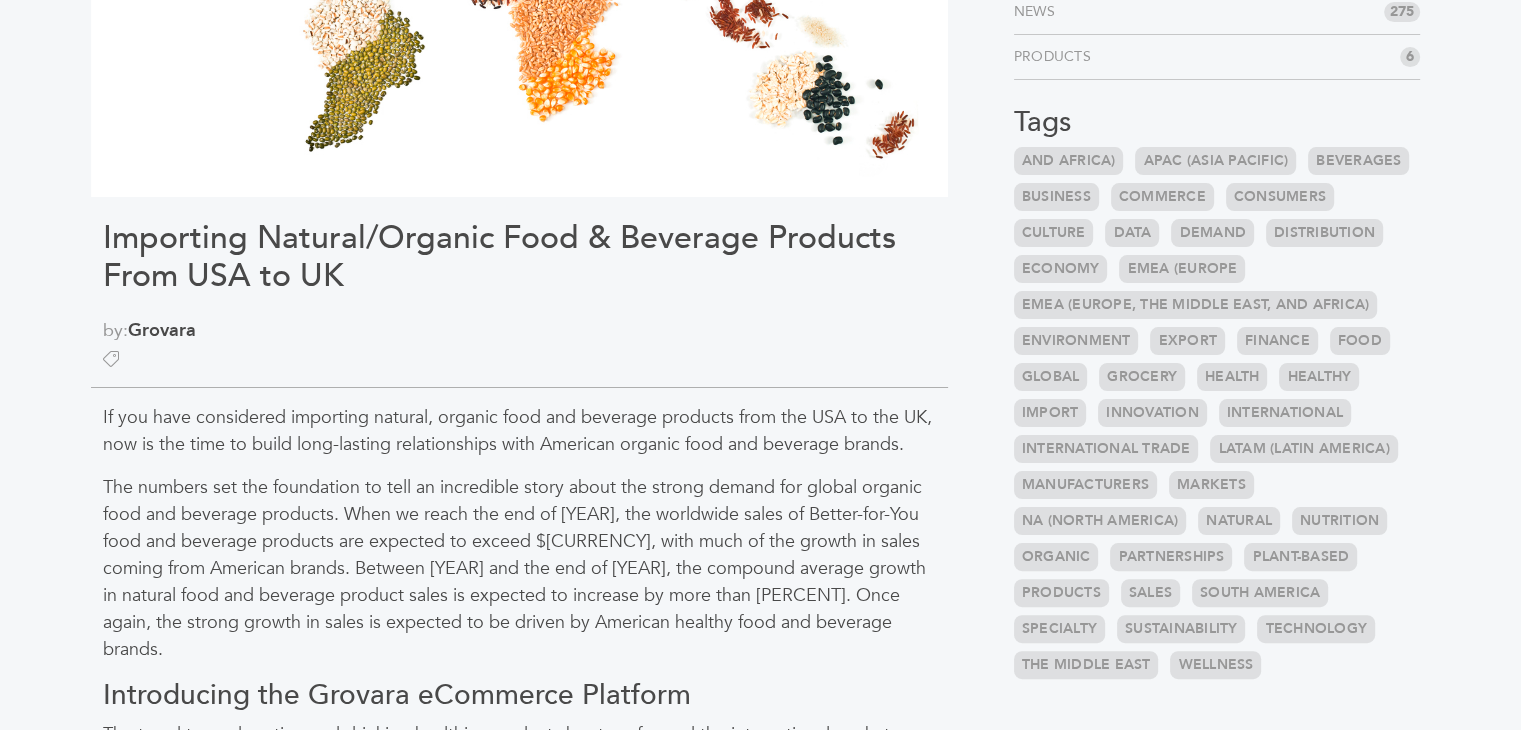 scroll, scrollTop: 395, scrollLeft: 0, axis: vertical 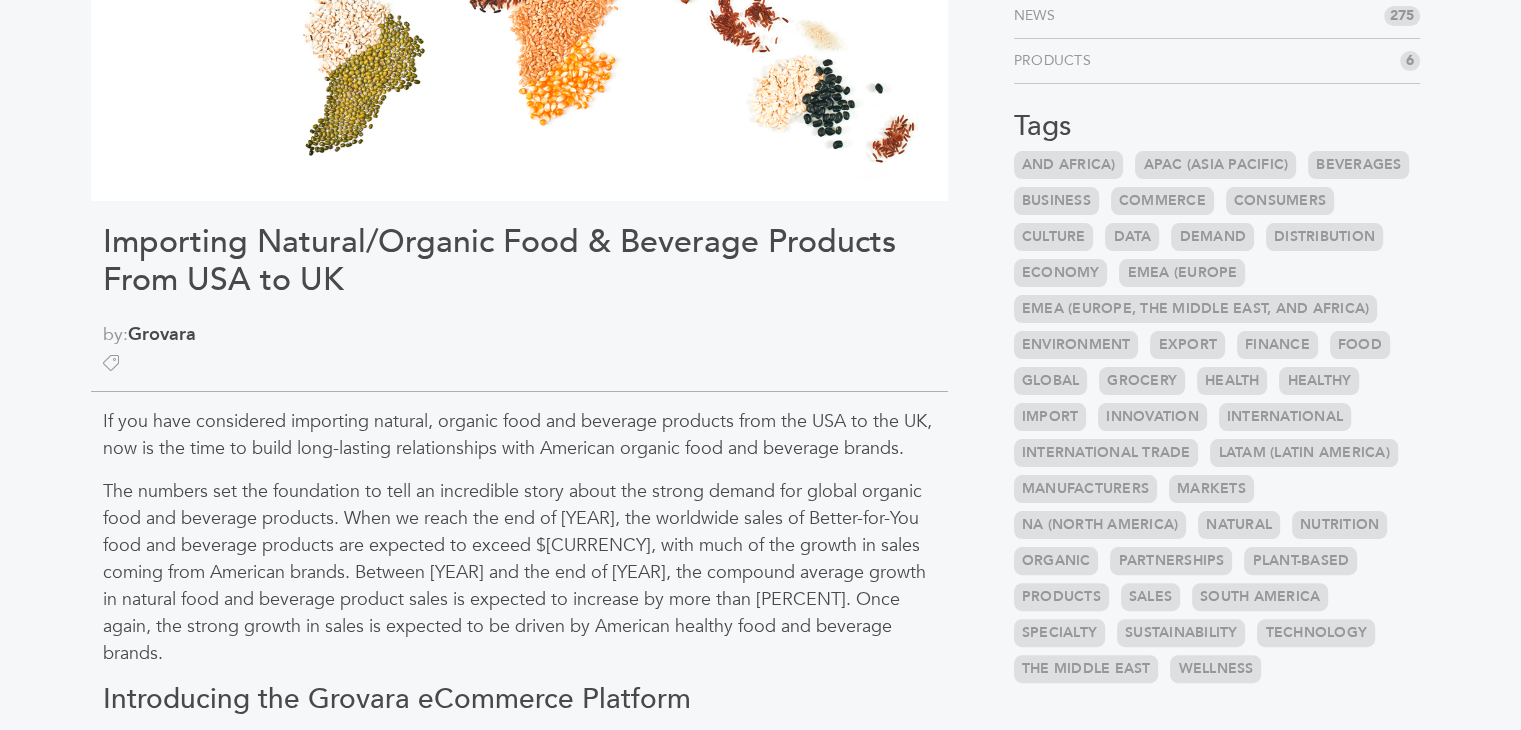 click on "If you have considered importing natural, organic food and beverage products from the USA to the UK, now is the time to build long-lasting relationships with American organic food and beverage brands.
The numbers set the foundation to tell an incredible story about the strong demand for global organic food and beverage products. When we reach the end of [YEAR], the worldwide sales of Better-for-You food and beverage products are expected to exceed $[CURRENCY], with much of the growth in sales coming from American brands. Between [YEAR] and the end of [YEAR], the compound average growth in natural food and beverage product sales is expected to increase by more than [PERCENT]. Once again, the strong growth in sales is expected to be driven by American healthy food and beverage brands.
Introducing the Grovara eCommerce Platform
At [CITY]-based Grovara, our one-of-a-kind eCommerce platform brings together the  buyers
How Grovara Helps UK Importers
Bobo’s
Brad’s Raw Chips" at bounding box center (519, 1211) 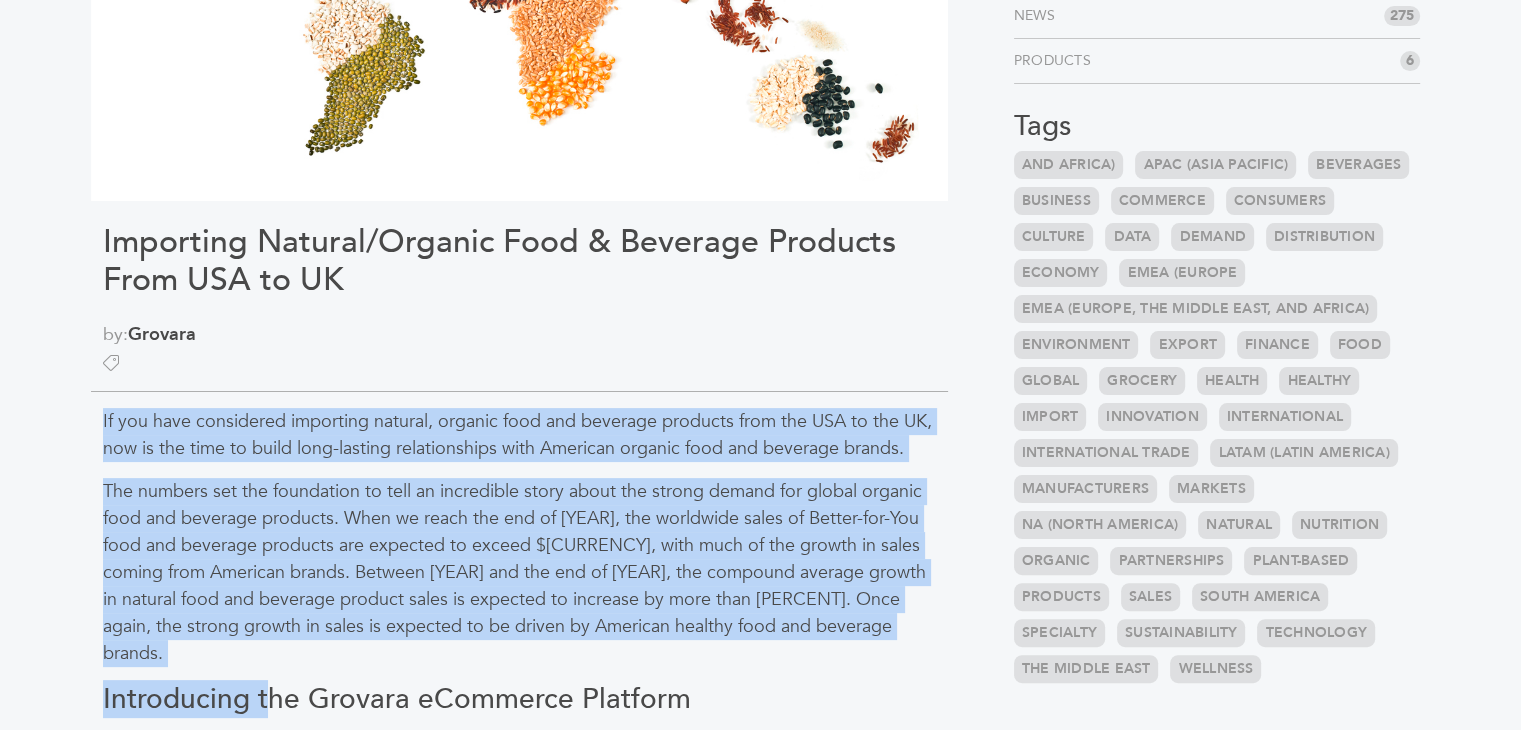 drag, startPoint x: 99, startPoint y: 417, endPoint x: 272, endPoint y: 649, distance: 289.4011 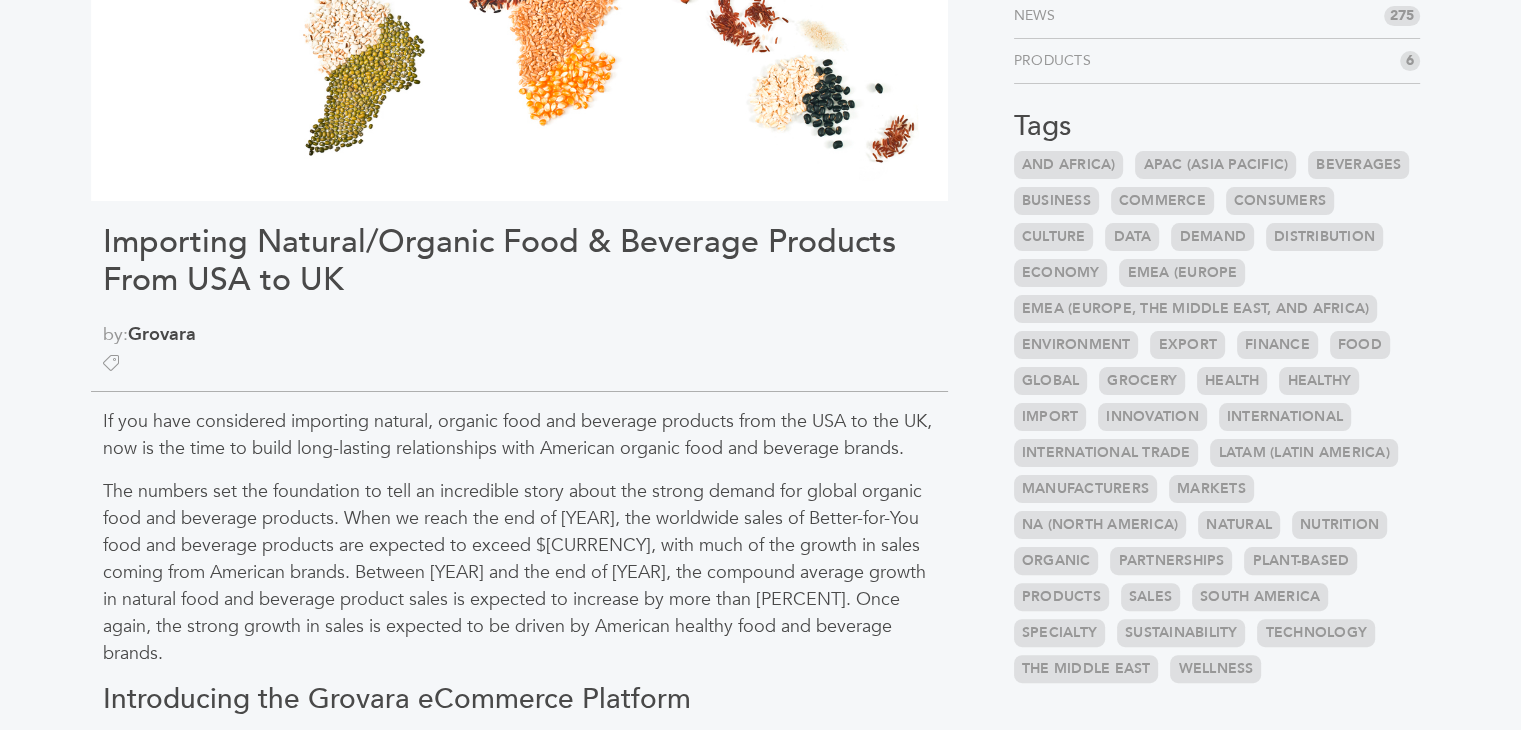 click at bounding box center [519, 361] 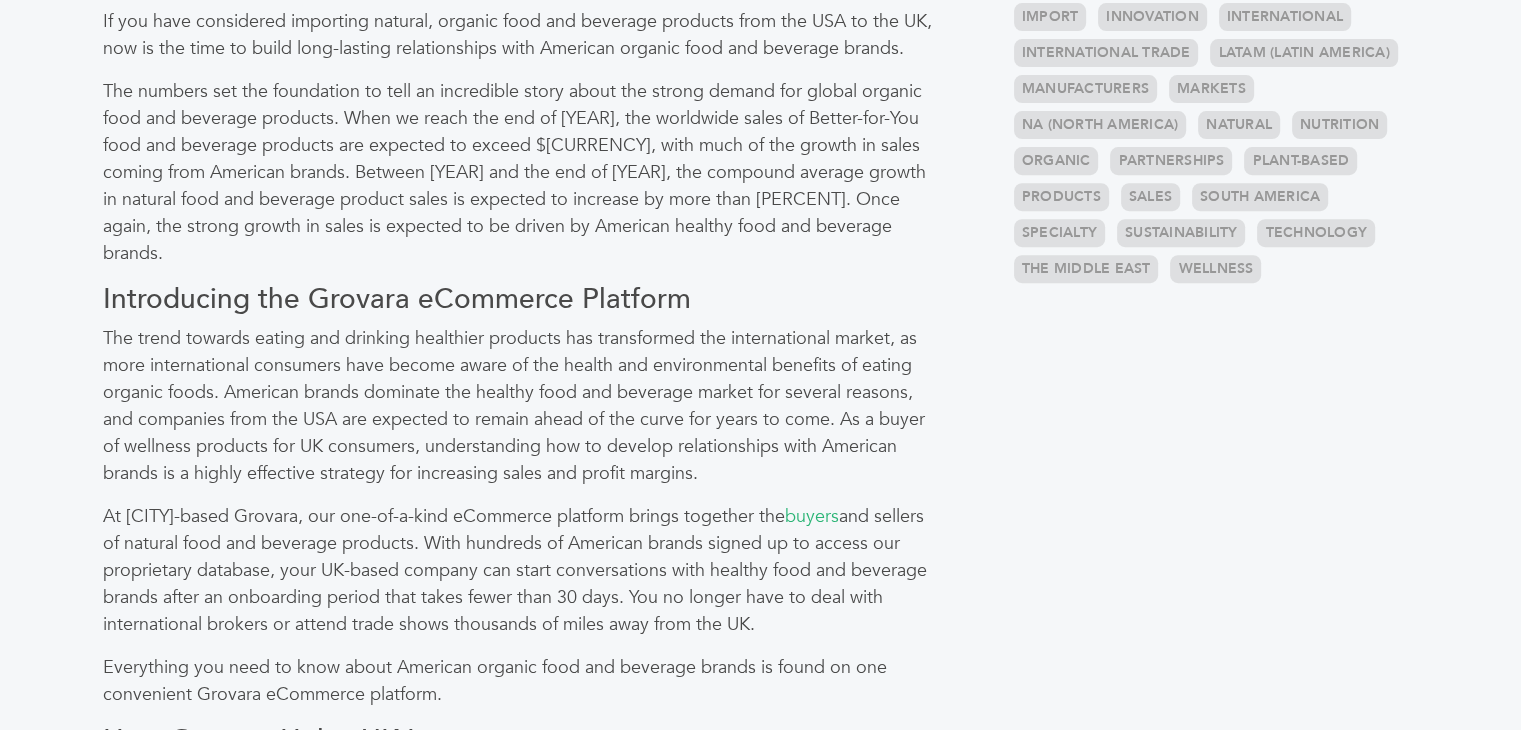 scroll, scrollTop: 365, scrollLeft: 0, axis: vertical 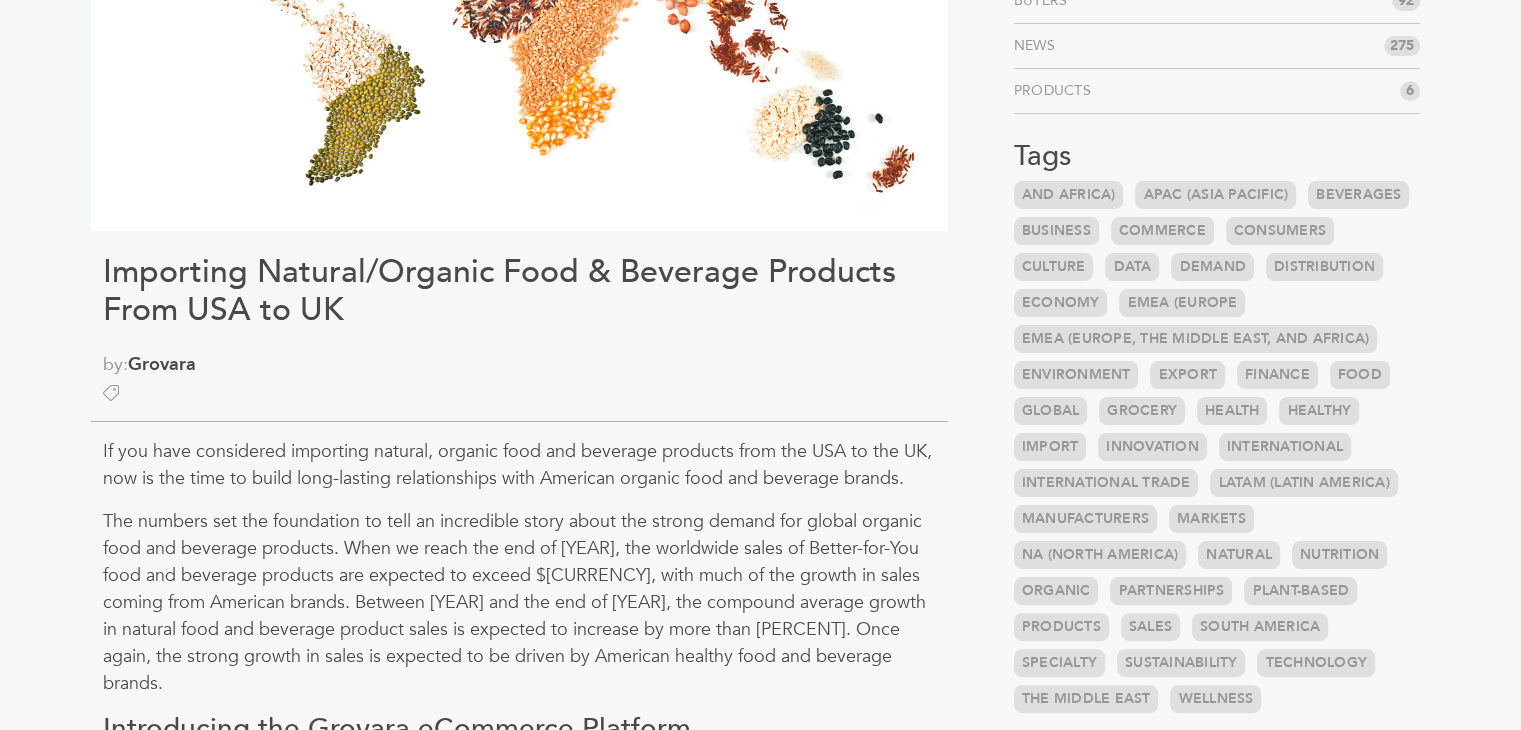 click on "The numbers set the foundation to tell an incredible story about the strong demand for global organic food and beverage products. When we reach the end of 2028, the worldwide sales of Better-for-You food and beverage products are expected to exceed $500 billion, with much of the growth in sales coming from [COUNTRY] brands. Between 2022 and the end of 2026, the compound average growth in natural food and beverage product sales is expected to increase by more than 12 percent. Once again, the strong growth in sales is expected to be driven by [COUNTRY] healthy food and beverage brands." at bounding box center [519, 602] 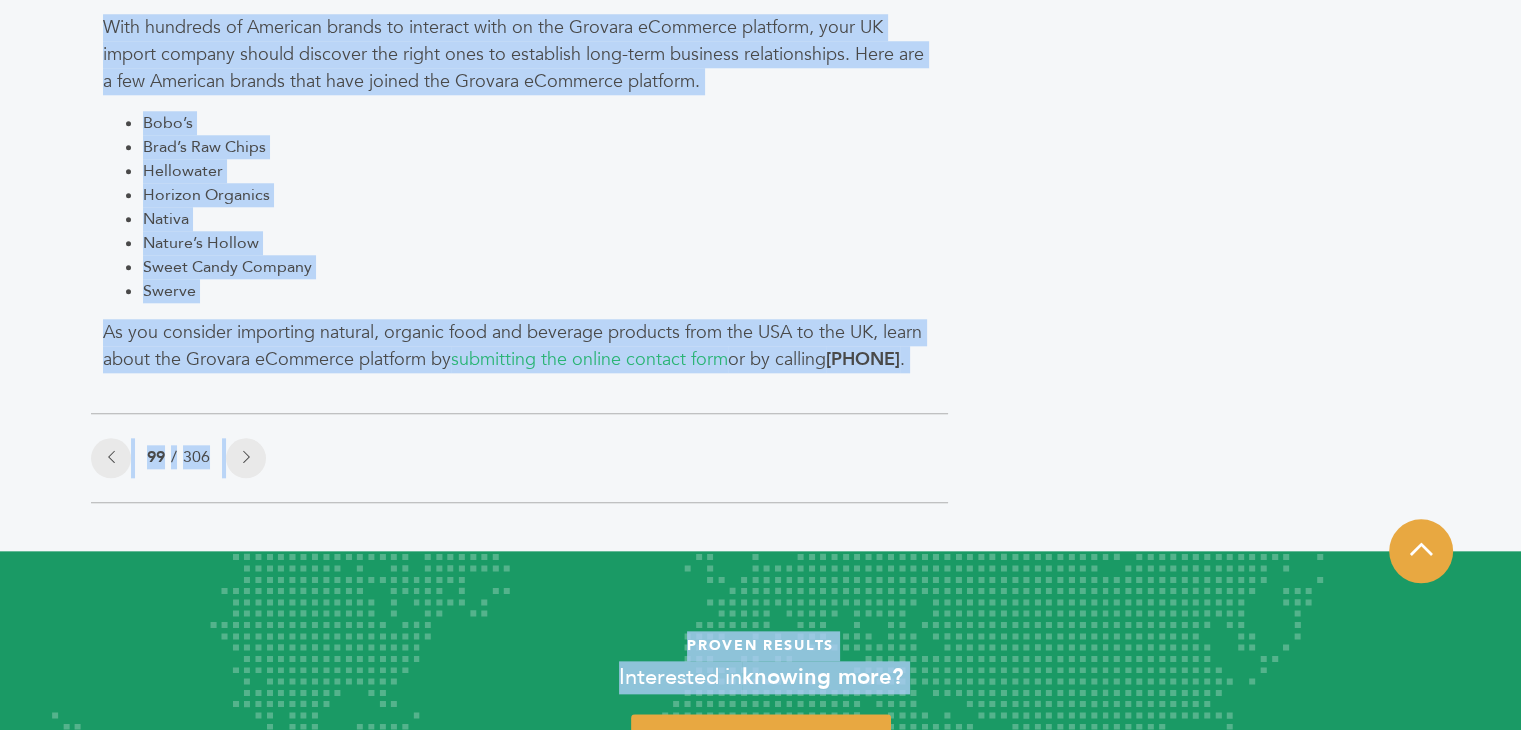 scroll, scrollTop: 2235, scrollLeft: 0, axis: vertical 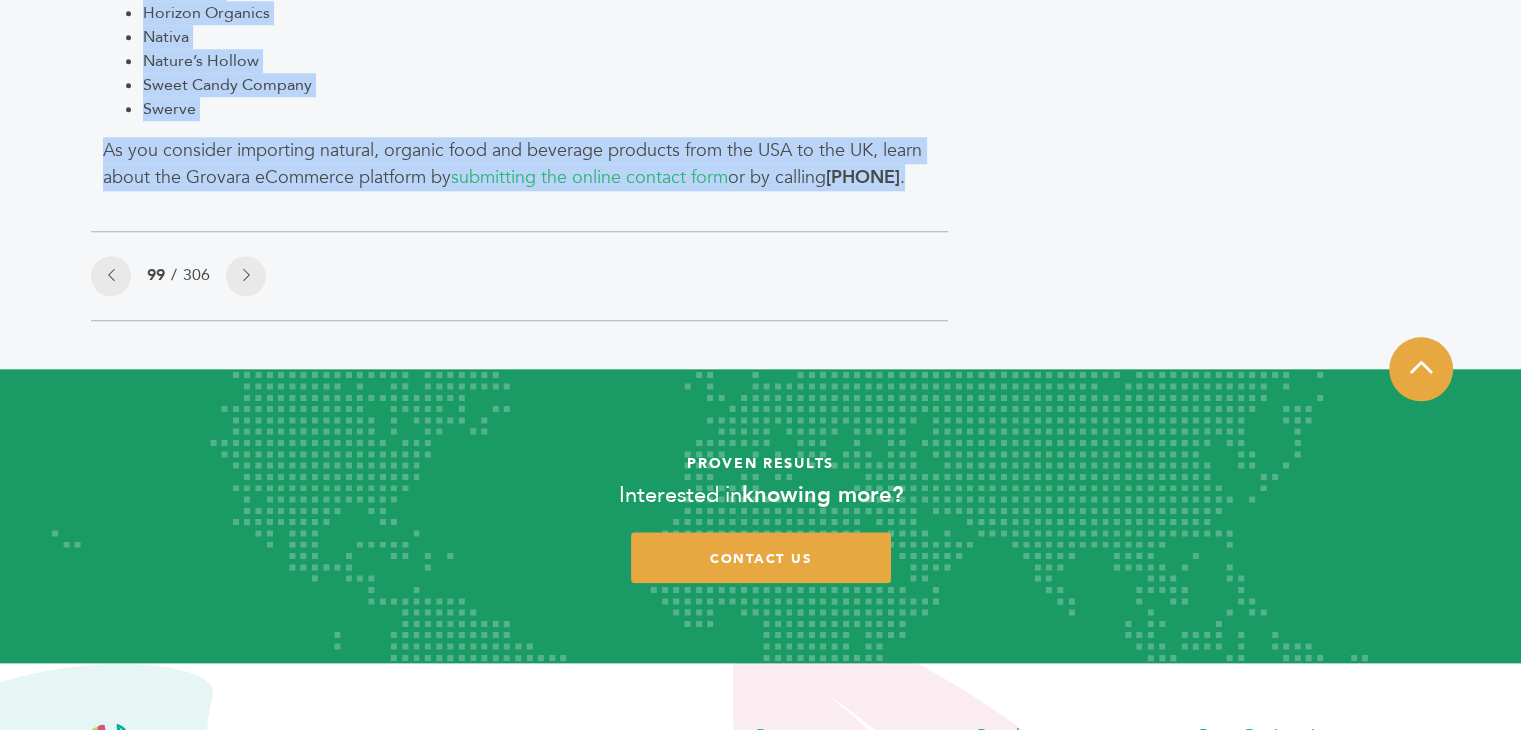 drag, startPoint x: 101, startPoint y: 449, endPoint x: 887, endPoint y: 168, distance: 834.7197 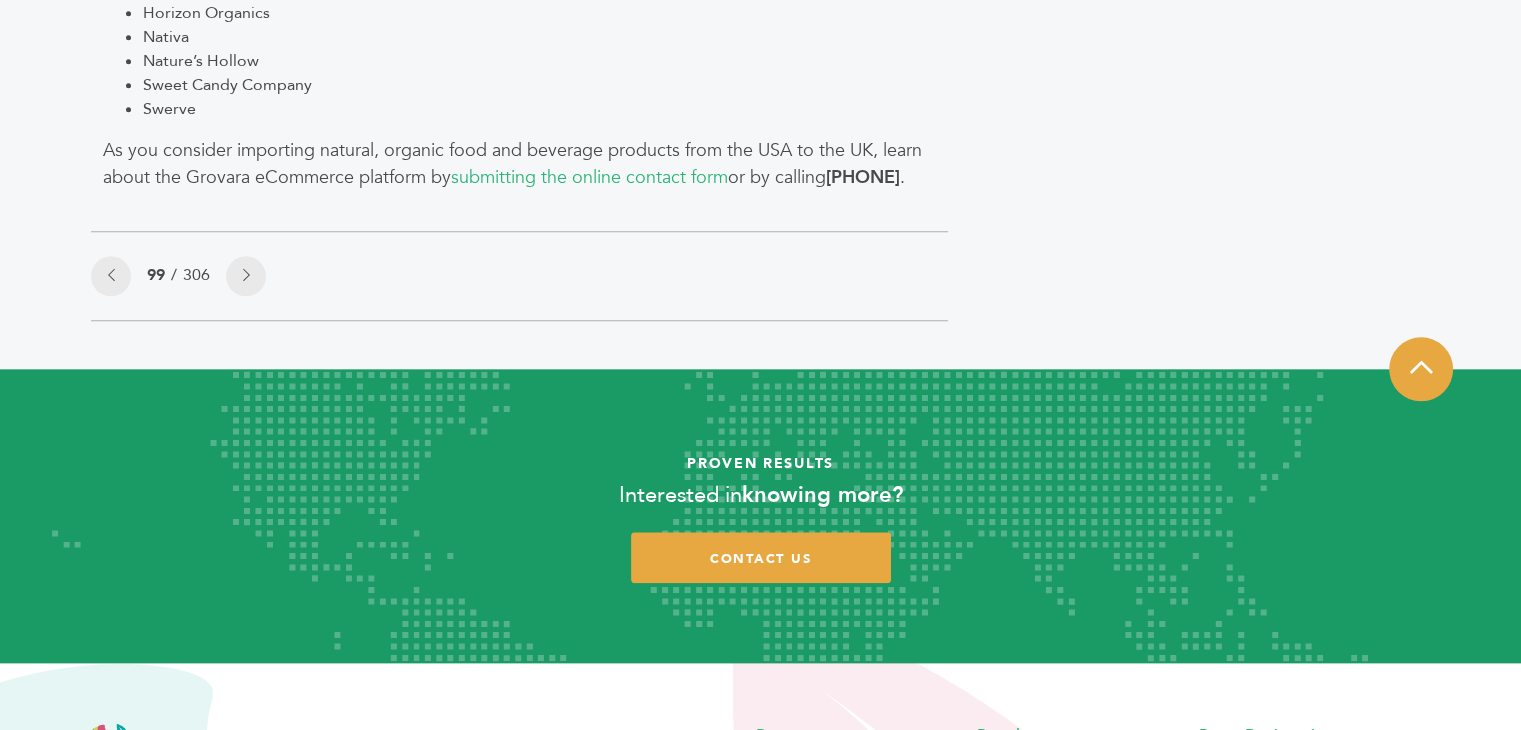 click on "Categories
Brands 121
Brokers 3
Buyers 92
News 275
6" at bounding box center [1217, -869] 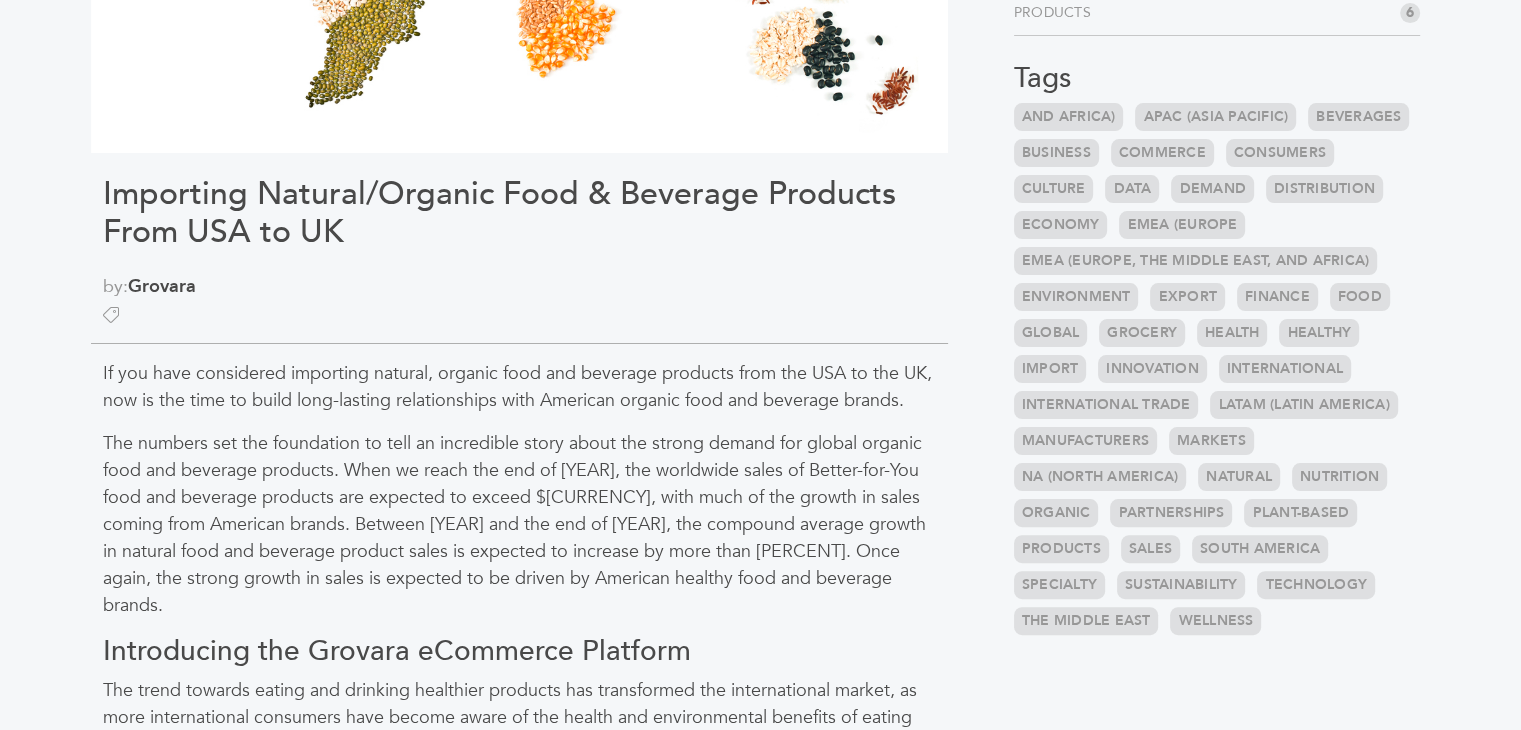 scroll, scrollTop: 432, scrollLeft: 0, axis: vertical 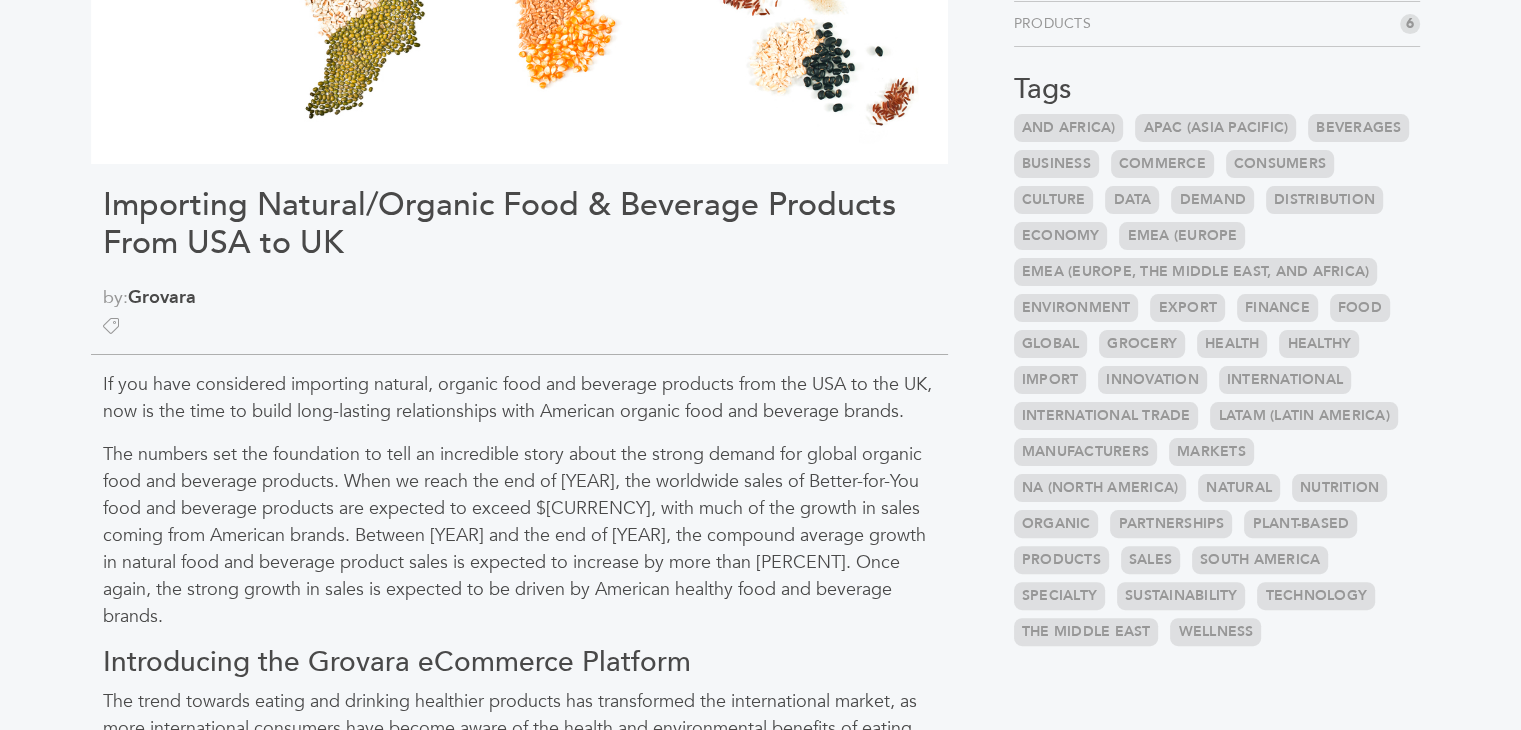 click on "If you have considered importing natural, organic food and beverage products from the USA to the UK, now is the time to build long-lasting relationships with American organic food and beverage brands." at bounding box center (519, 398) 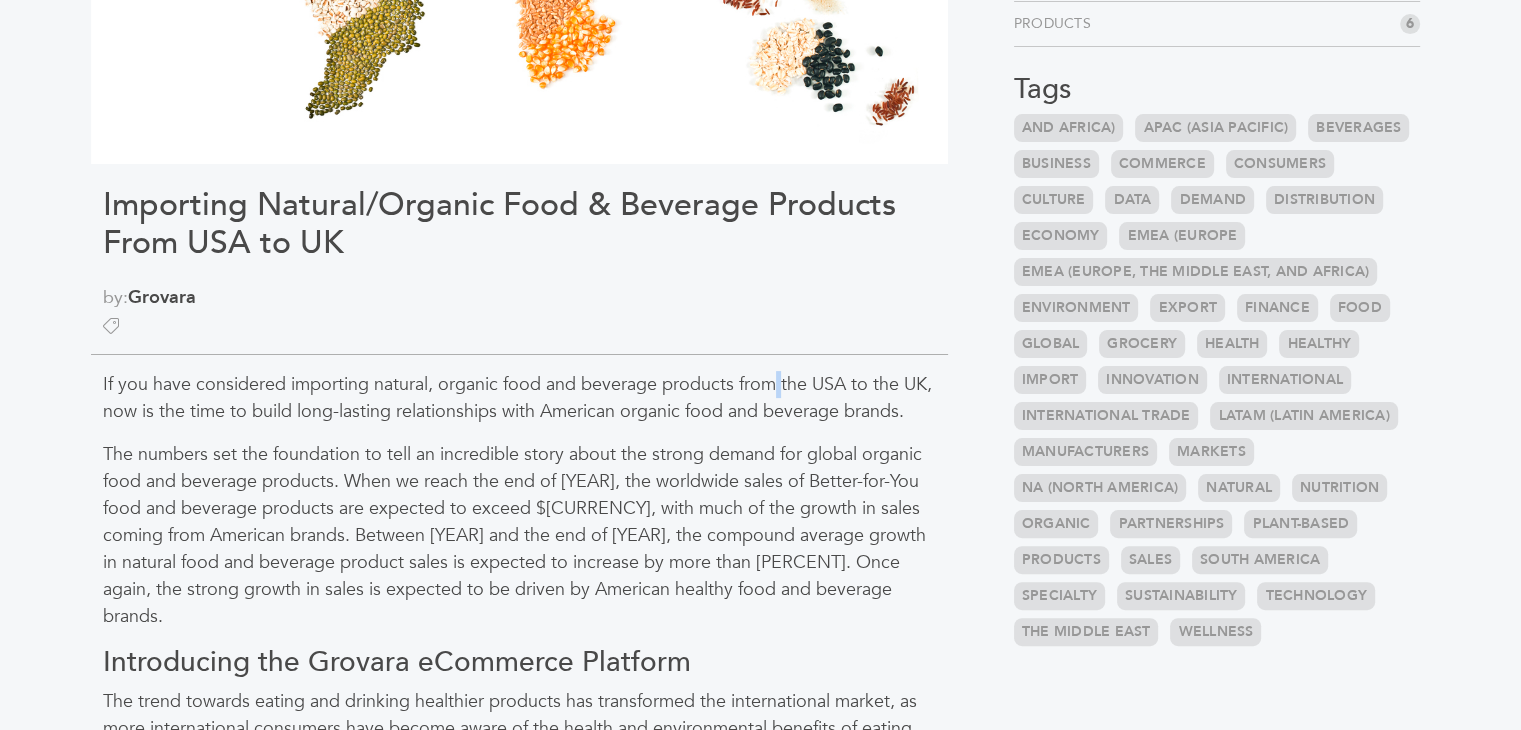 click on "If you have considered importing natural, organic food and beverage products from the USA to the UK, now is the time to build long-lasting relationships with American organic food and beverage brands." at bounding box center (519, 398) 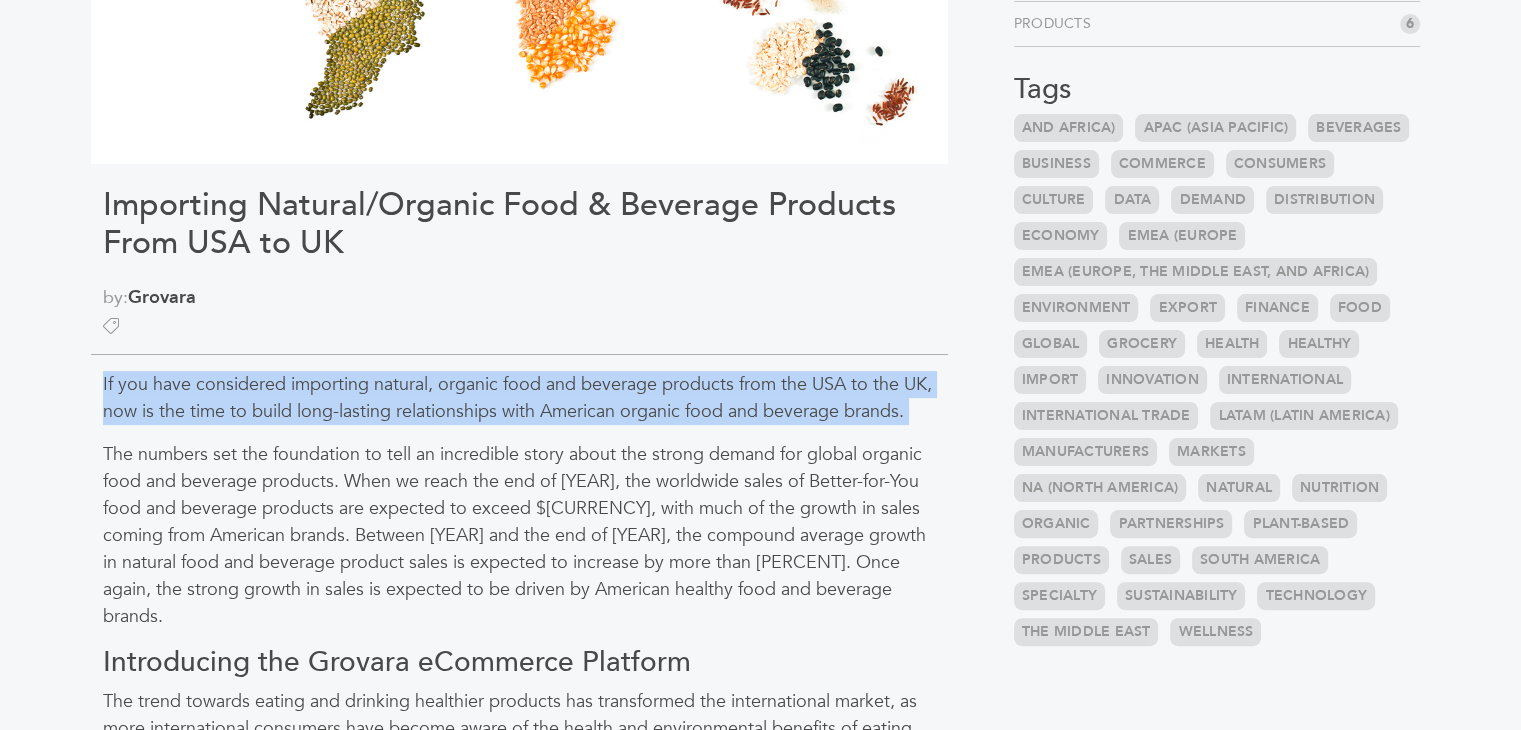 click on "If you have considered importing natural, organic food and beverage products from the USA to the UK, now is the time to build long-lasting relationships with American organic food and beverage brands." at bounding box center (519, 398) 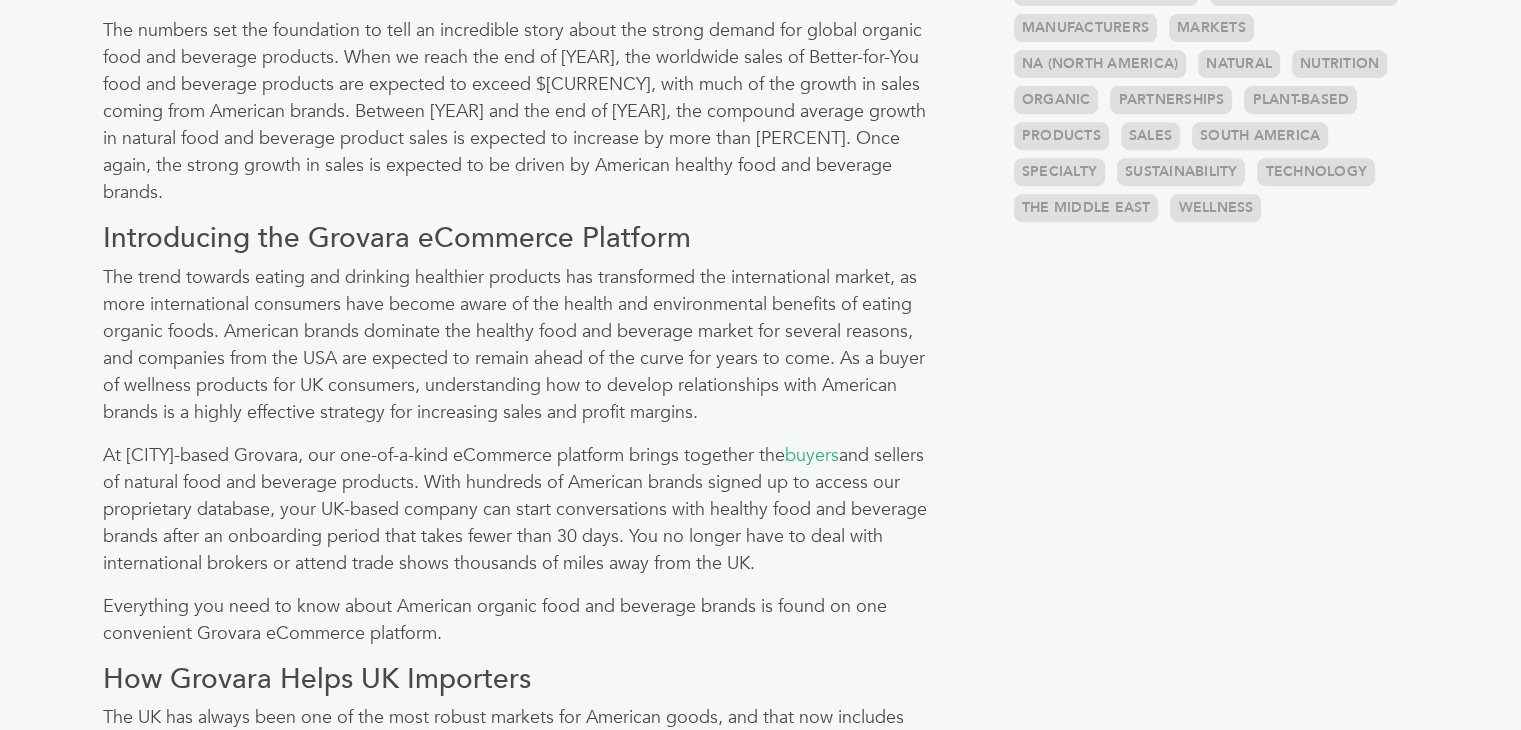 scroll, scrollTop: 852, scrollLeft: 0, axis: vertical 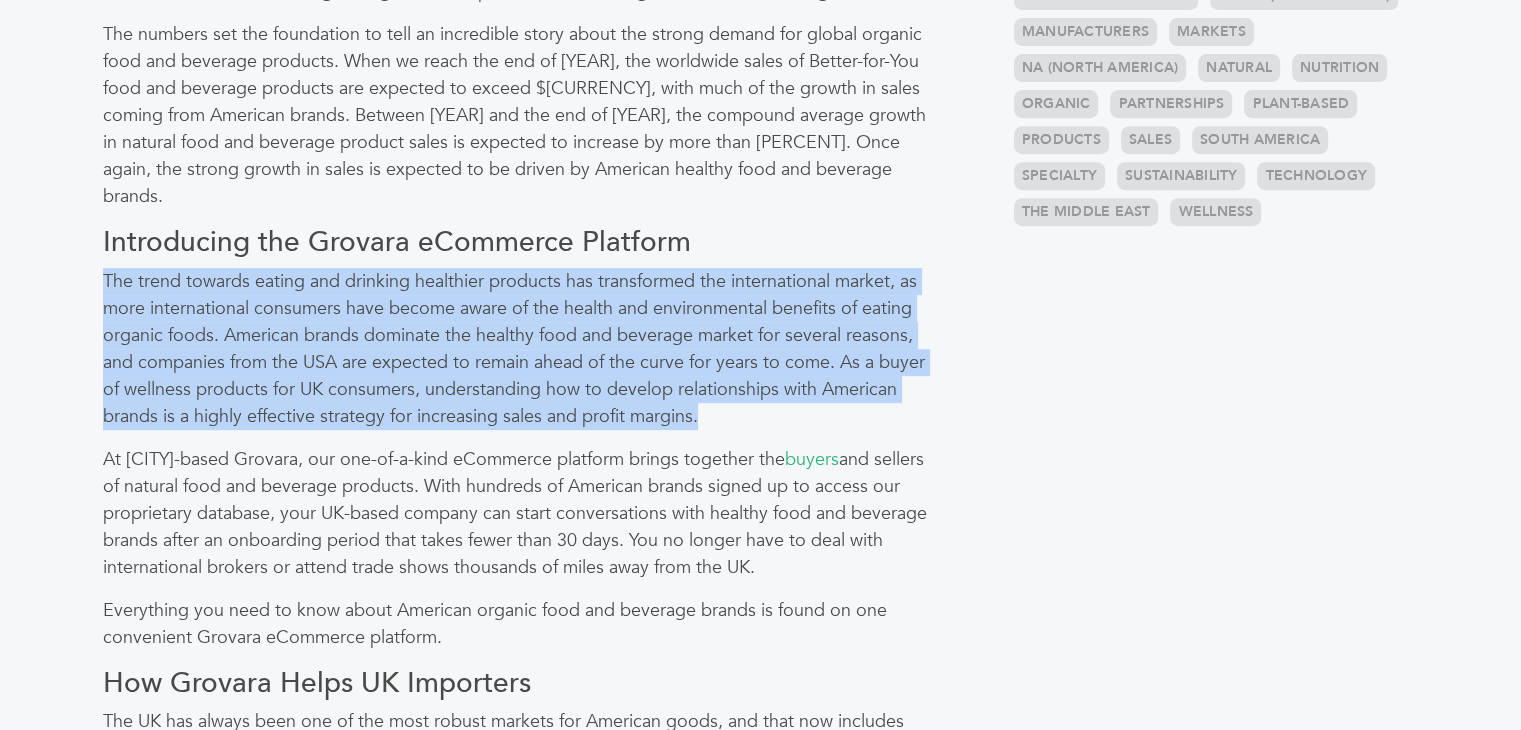 drag, startPoint x: 102, startPoint y: 249, endPoint x: 712, endPoint y: 393, distance: 626.7663 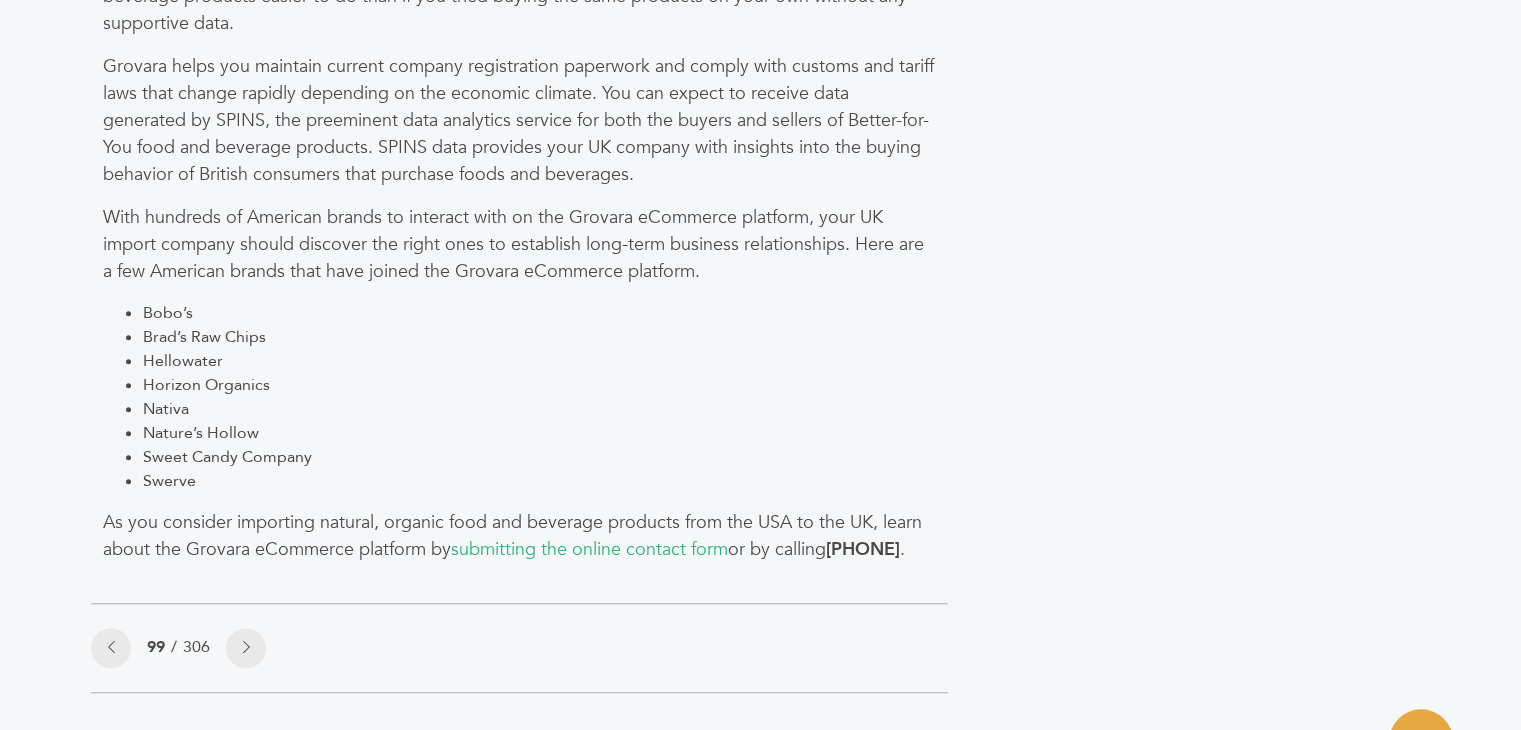 scroll, scrollTop: 1815, scrollLeft: 0, axis: vertical 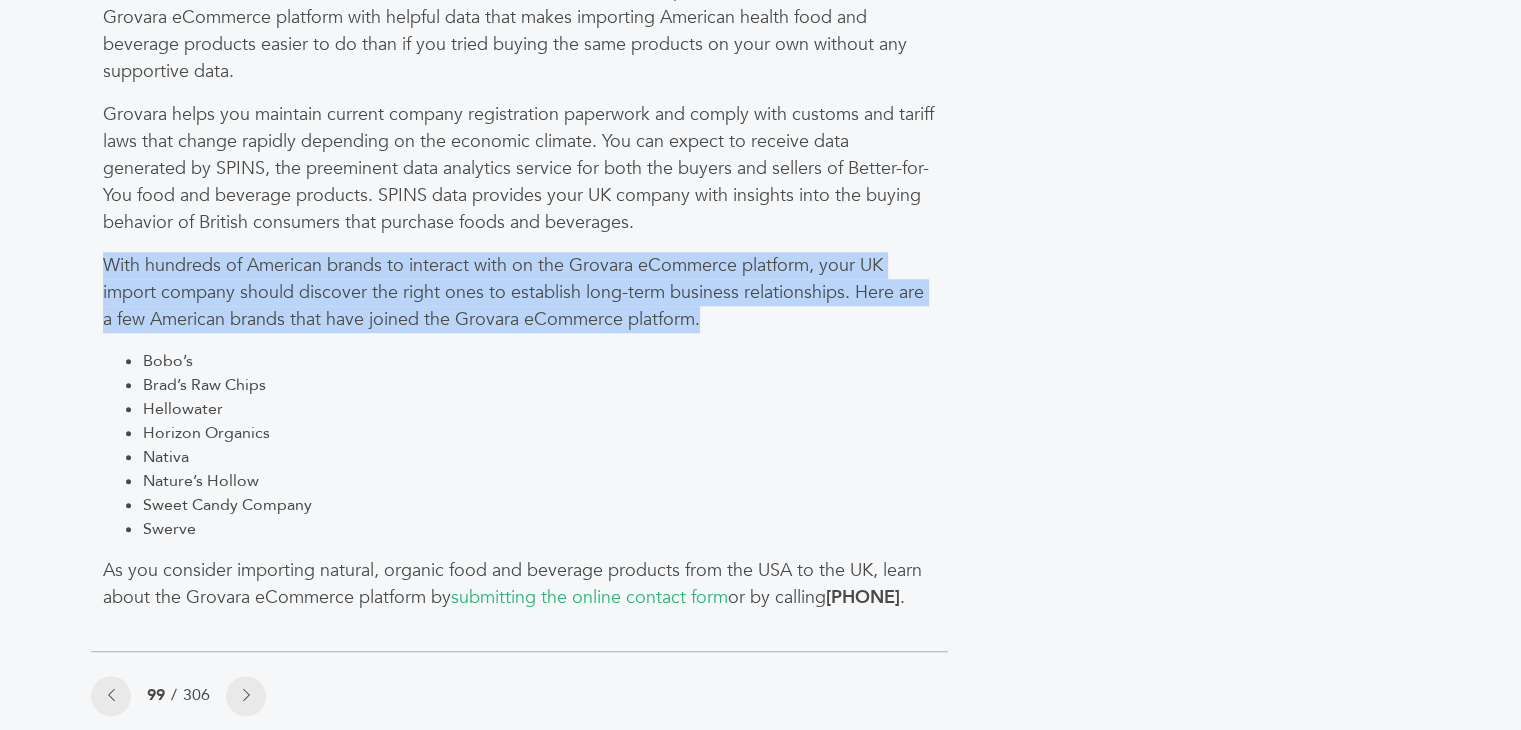 drag, startPoint x: 86, startPoint y: 222, endPoint x: 755, endPoint y: 288, distance: 672.24774 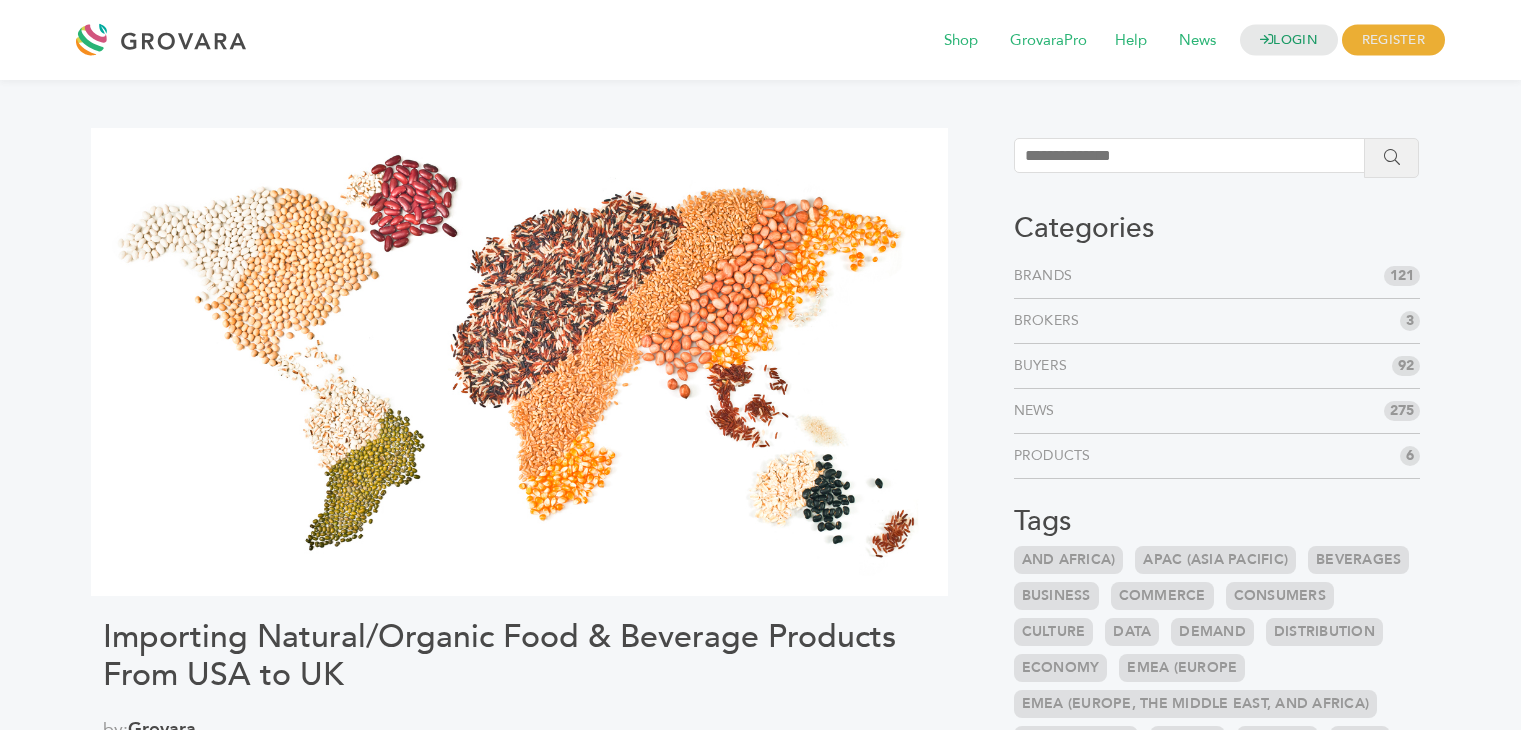 scroll, scrollTop: 0, scrollLeft: 0, axis: both 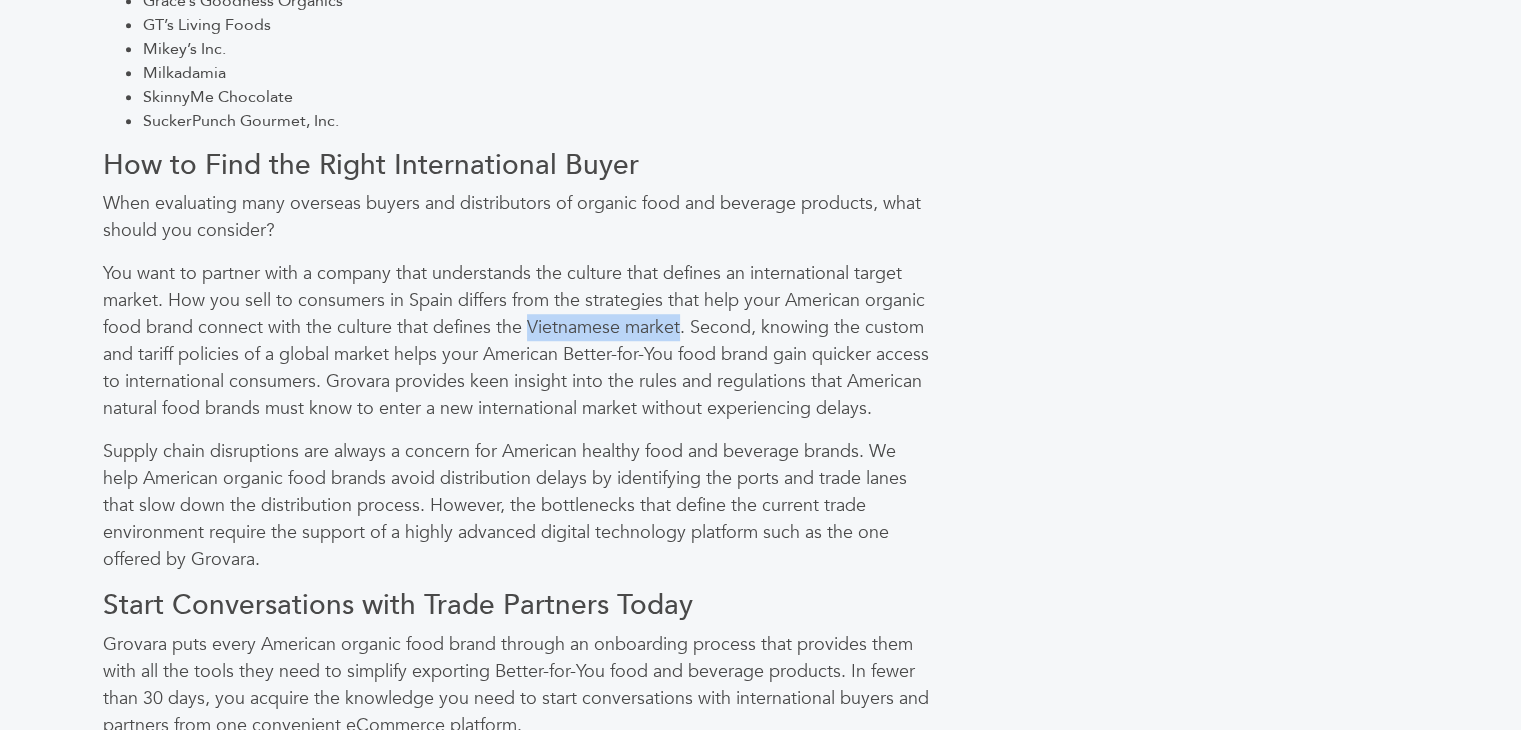 drag, startPoint x: 532, startPoint y: 325, endPoint x: 679, endPoint y: 326, distance: 147.0034 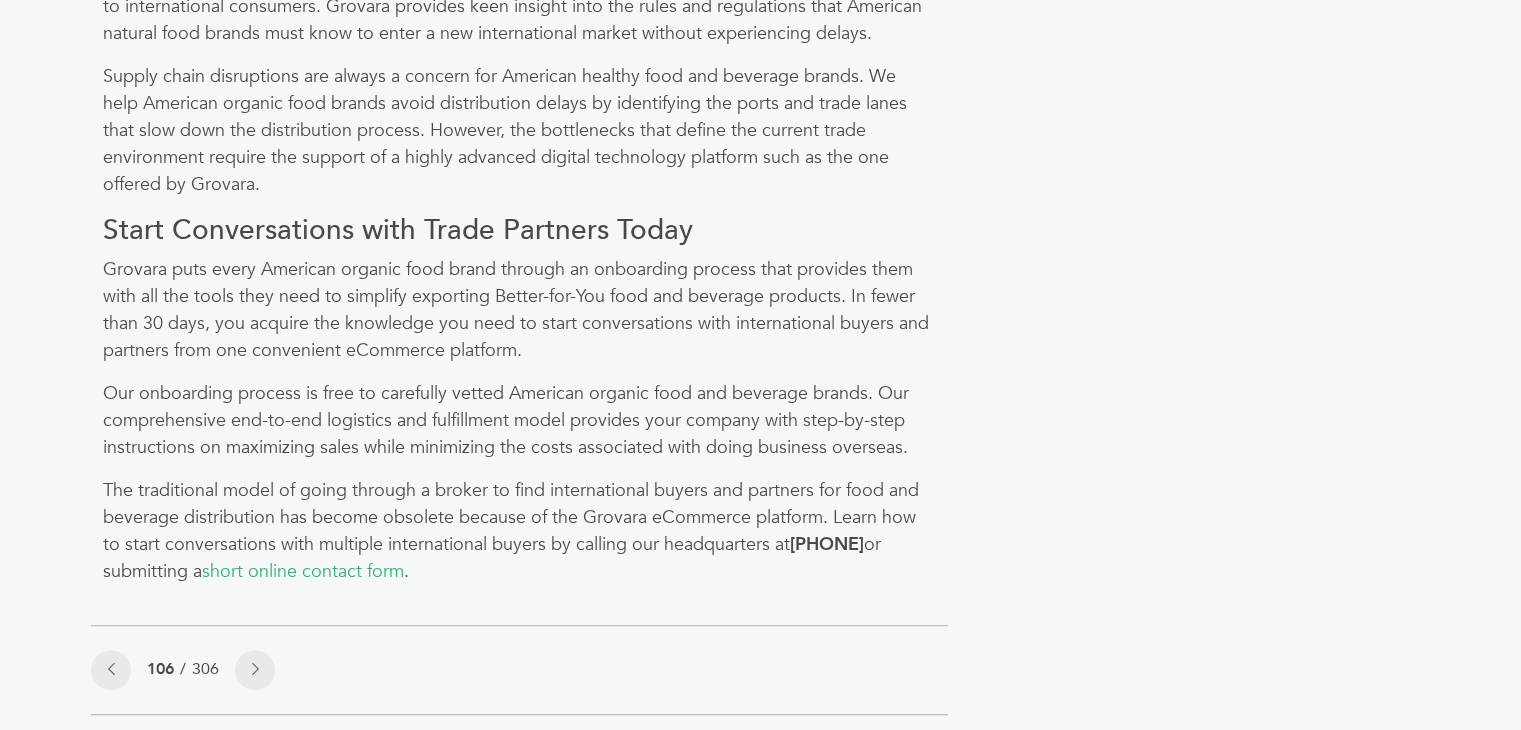 scroll, scrollTop: 1877, scrollLeft: 0, axis: vertical 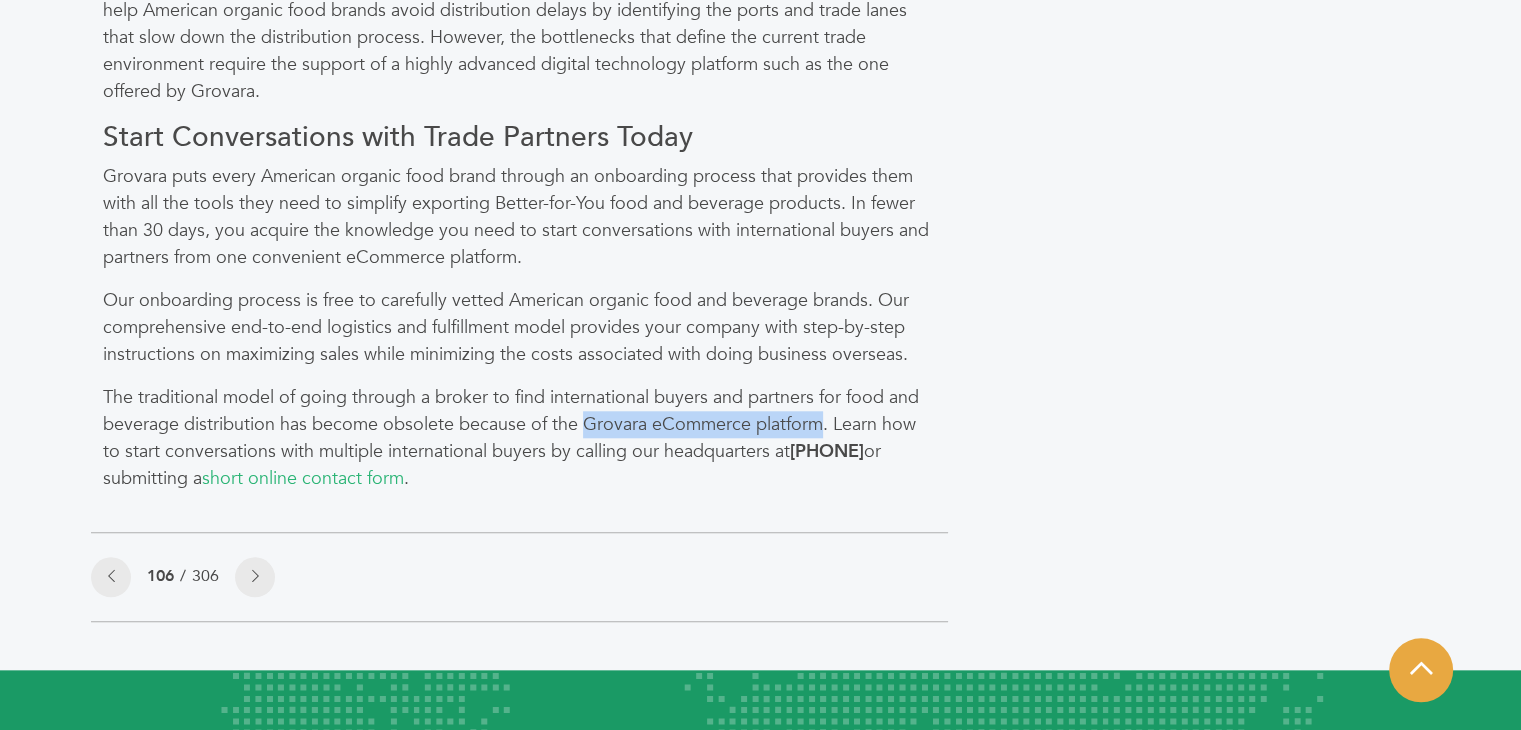 drag, startPoint x: 588, startPoint y: 419, endPoint x: 824, endPoint y: 422, distance: 236.01907 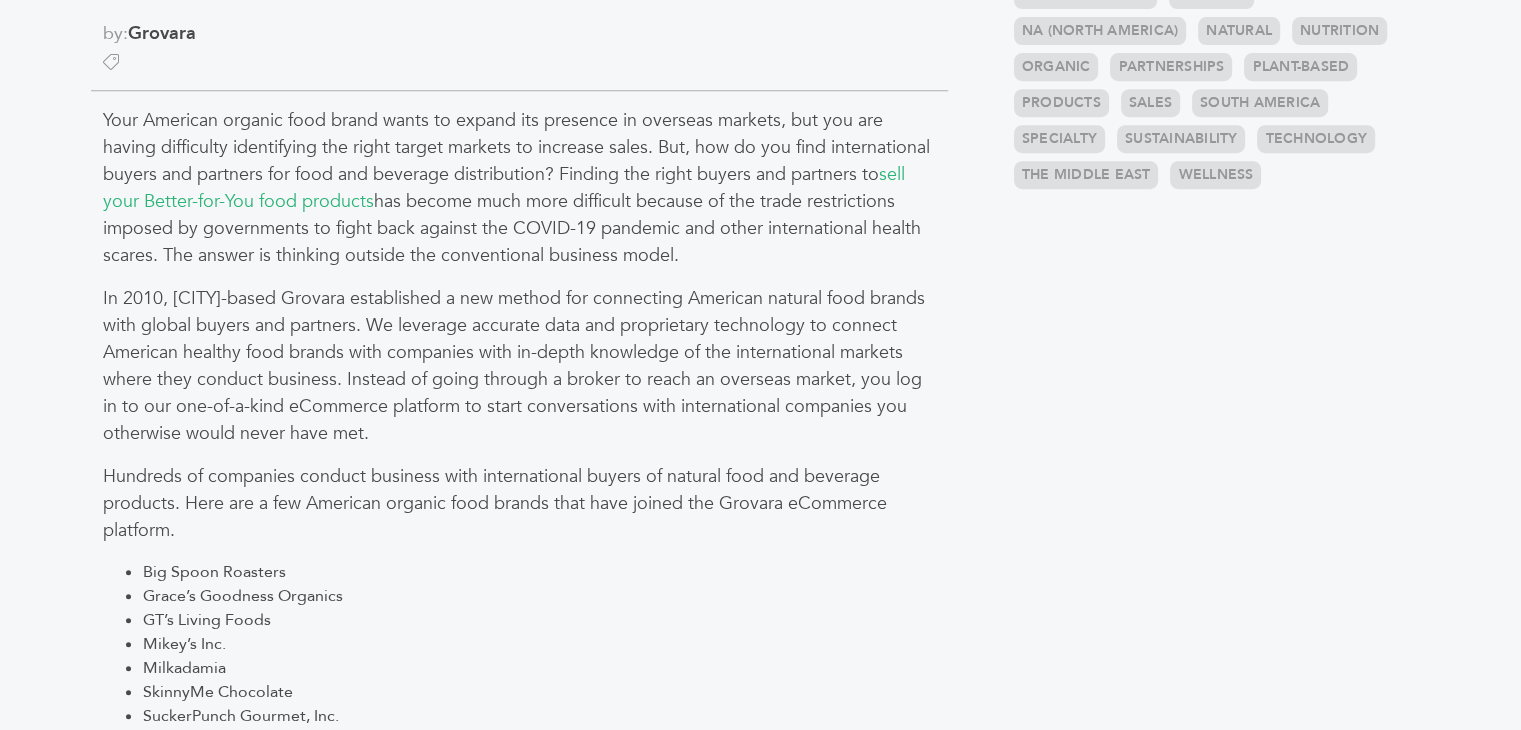 scroll, scrollTop: 896, scrollLeft: 0, axis: vertical 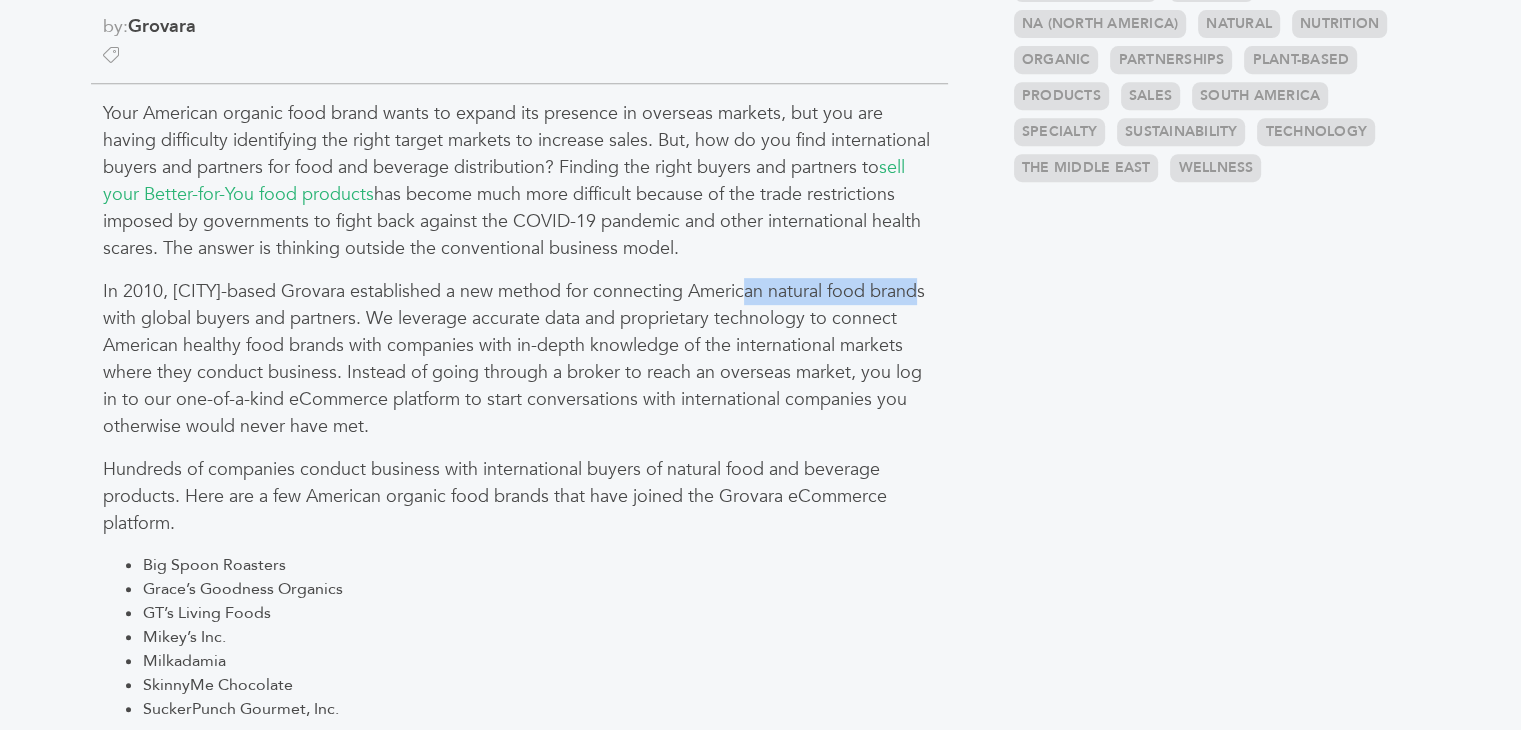 drag, startPoint x: 739, startPoint y: 289, endPoint x: 924, endPoint y: 285, distance: 185.04324 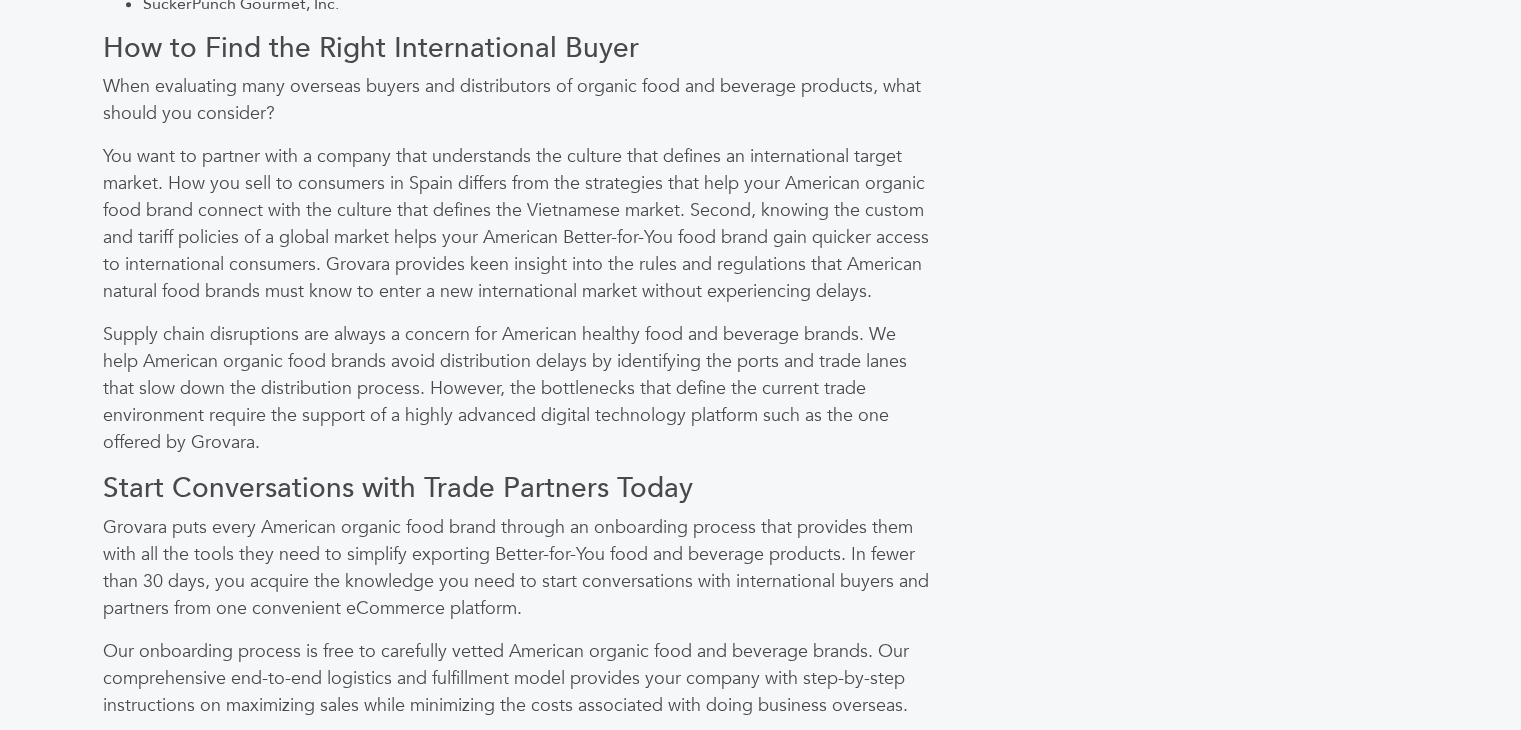 scroll, scrollTop: 1635, scrollLeft: 0, axis: vertical 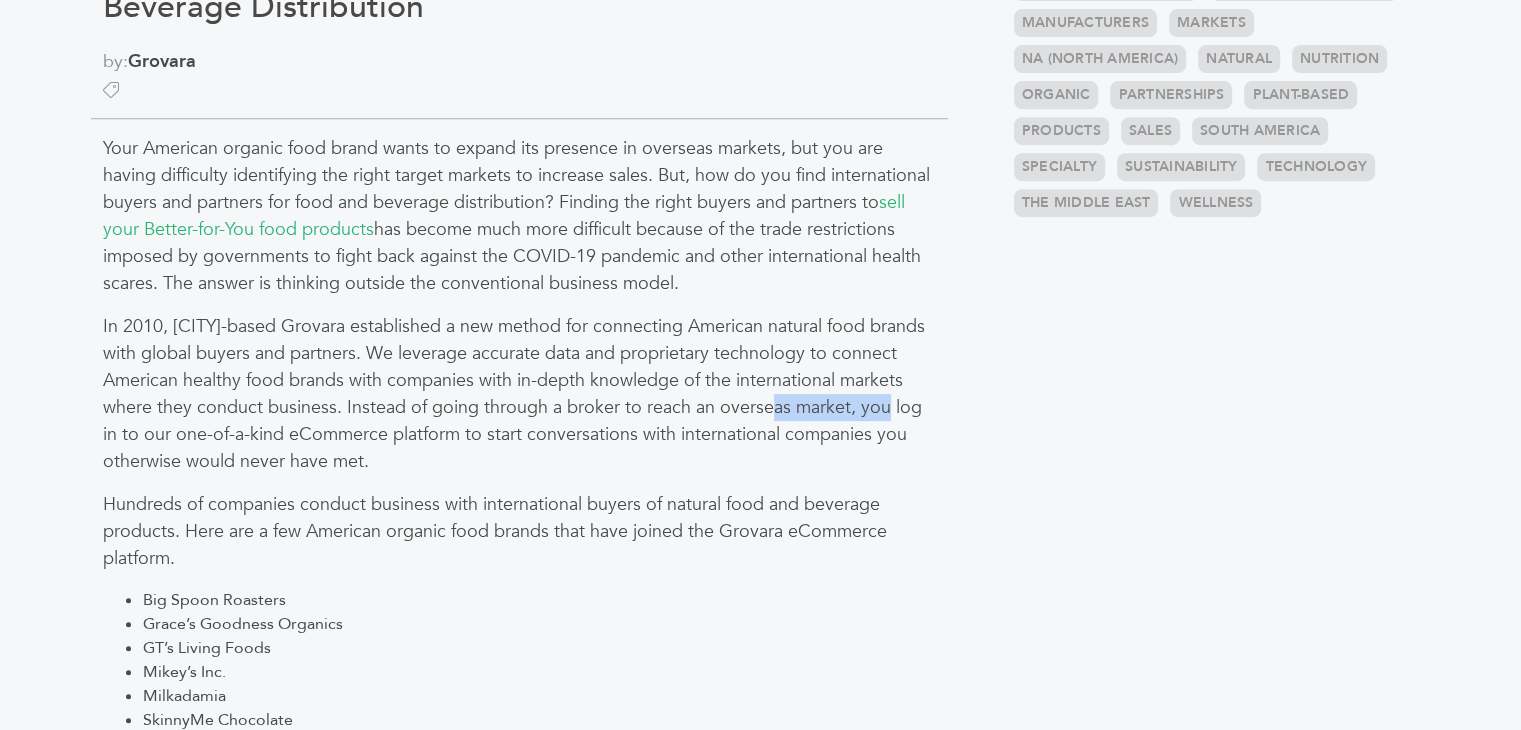 drag, startPoint x: 781, startPoint y: 404, endPoint x: 908, endPoint y: 410, distance: 127.141655 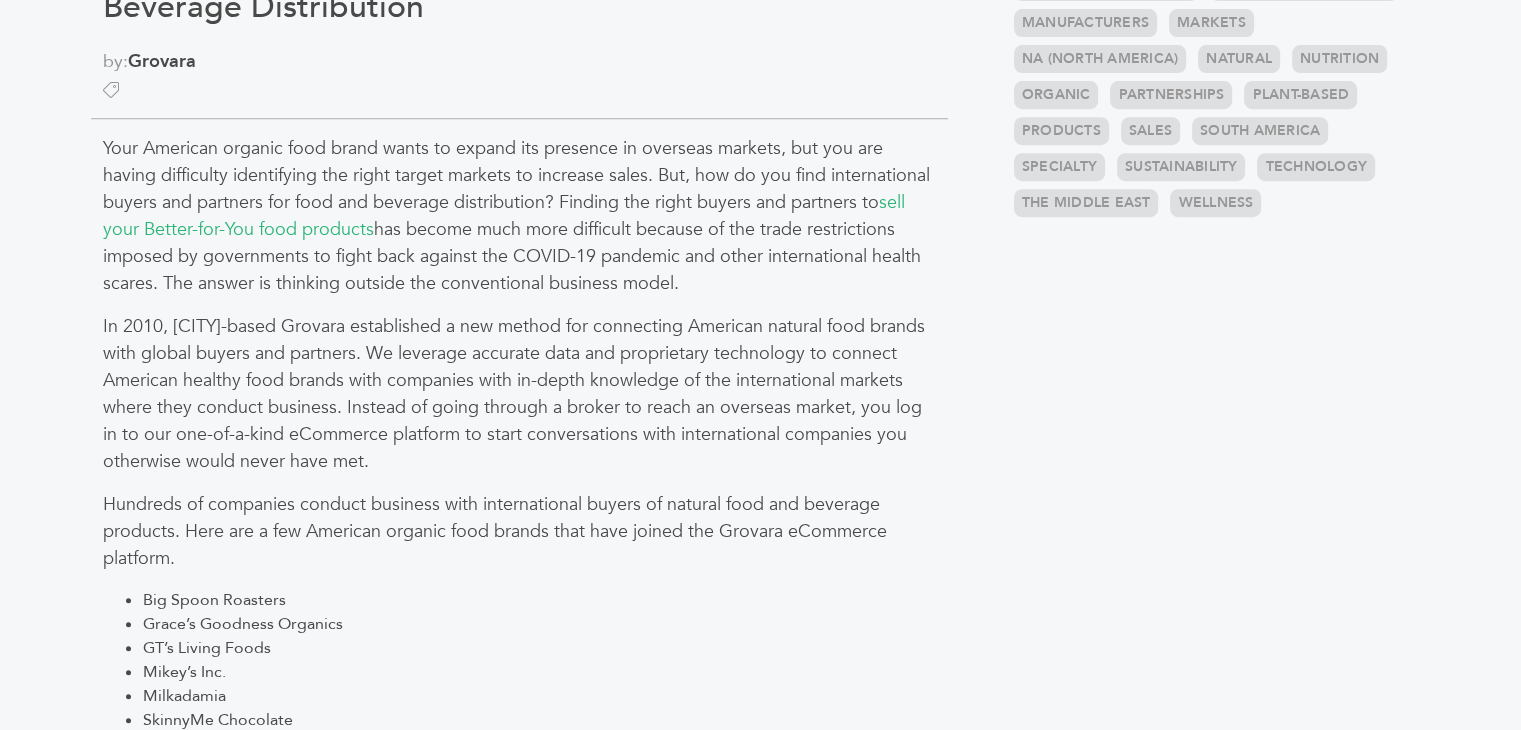 click on "In 2010, [CITY]-based Grovara established a new method for connecting American natural food brands with global buyers and partners. We leverage accurate data and proprietary technology to connect American healthy food brands with companies with in-depth knowledge of the international markets where they conduct business. Instead of going through a broker to reach an overseas market, you log in to our one-of-a-kind eCommerce platform to start conversations with international companies you otherwise would never have met." at bounding box center [519, 394] 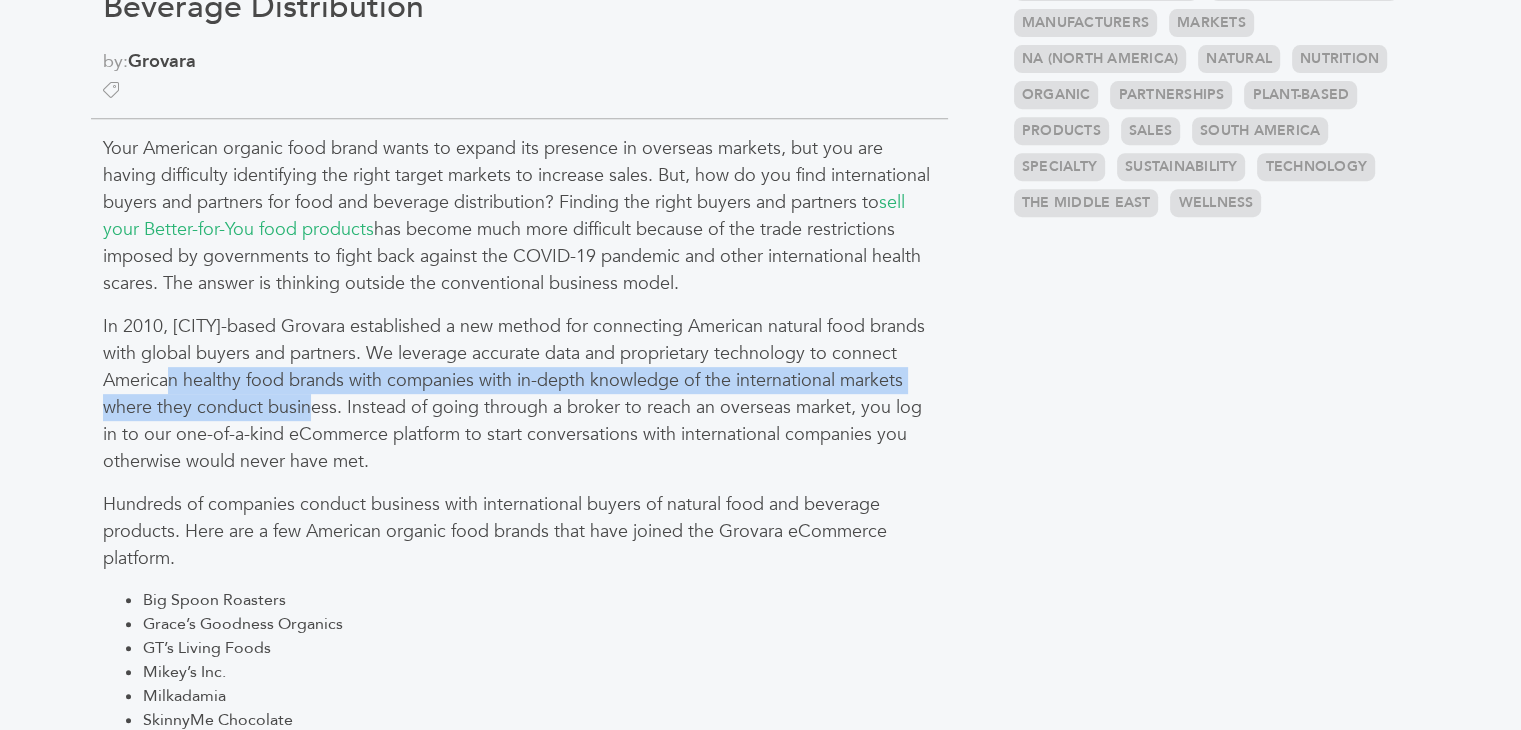 drag, startPoint x: 178, startPoint y: 381, endPoint x: 338, endPoint y: 393, distance: 160.44937 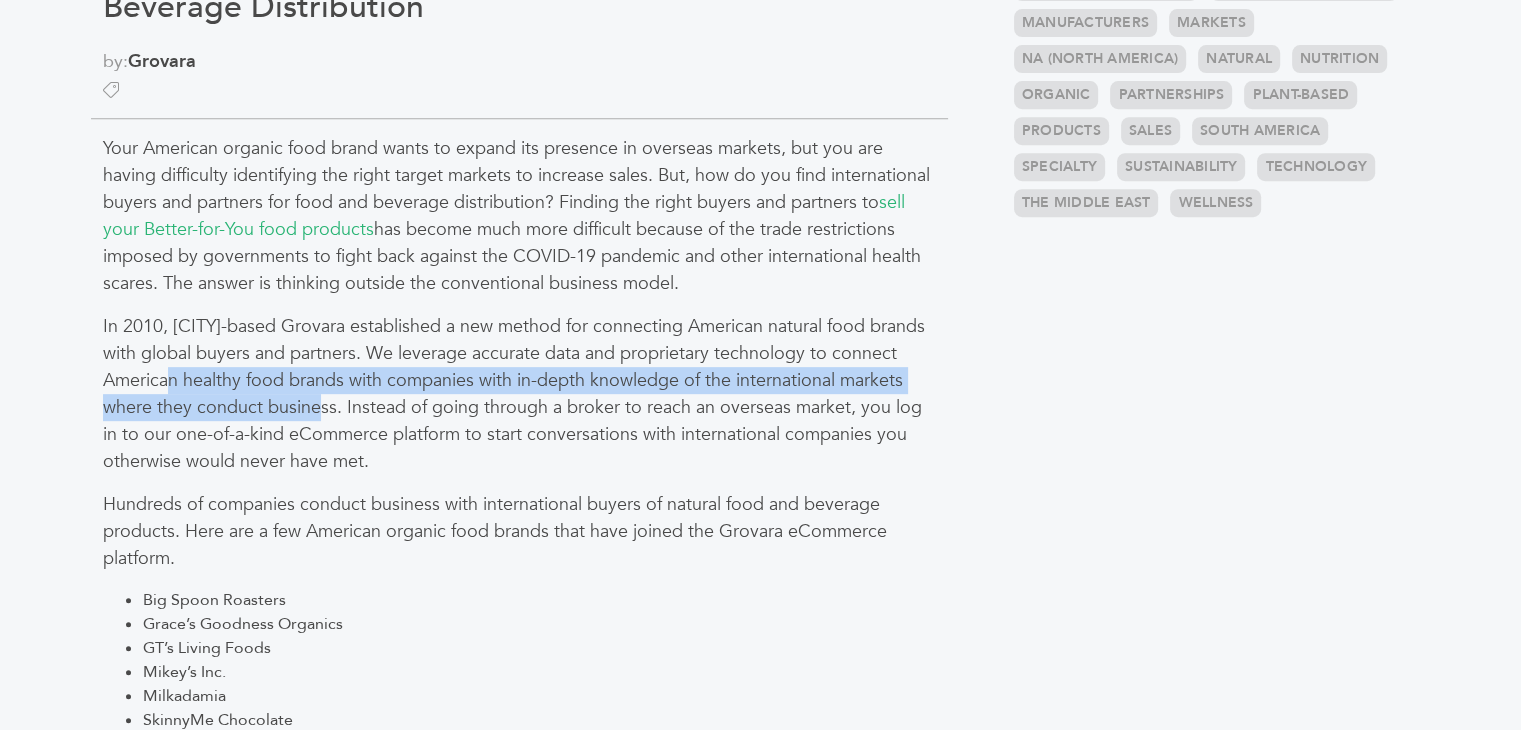 click on "In 2010, [CITY]-based Grovara established a new method for connecting American natural food brands with global buyers and partners. We leverage accurate data and proprietary technology to connect American healthy food brands with companies with in-depth knowledge of the international markets where they conduct business. Instead of going through a broker to reach an overseas market, you log in to our one-of-a-kind eCommerce platform to start conversations with international companies you otherwise would never have met." at bounding box center [519, 394] 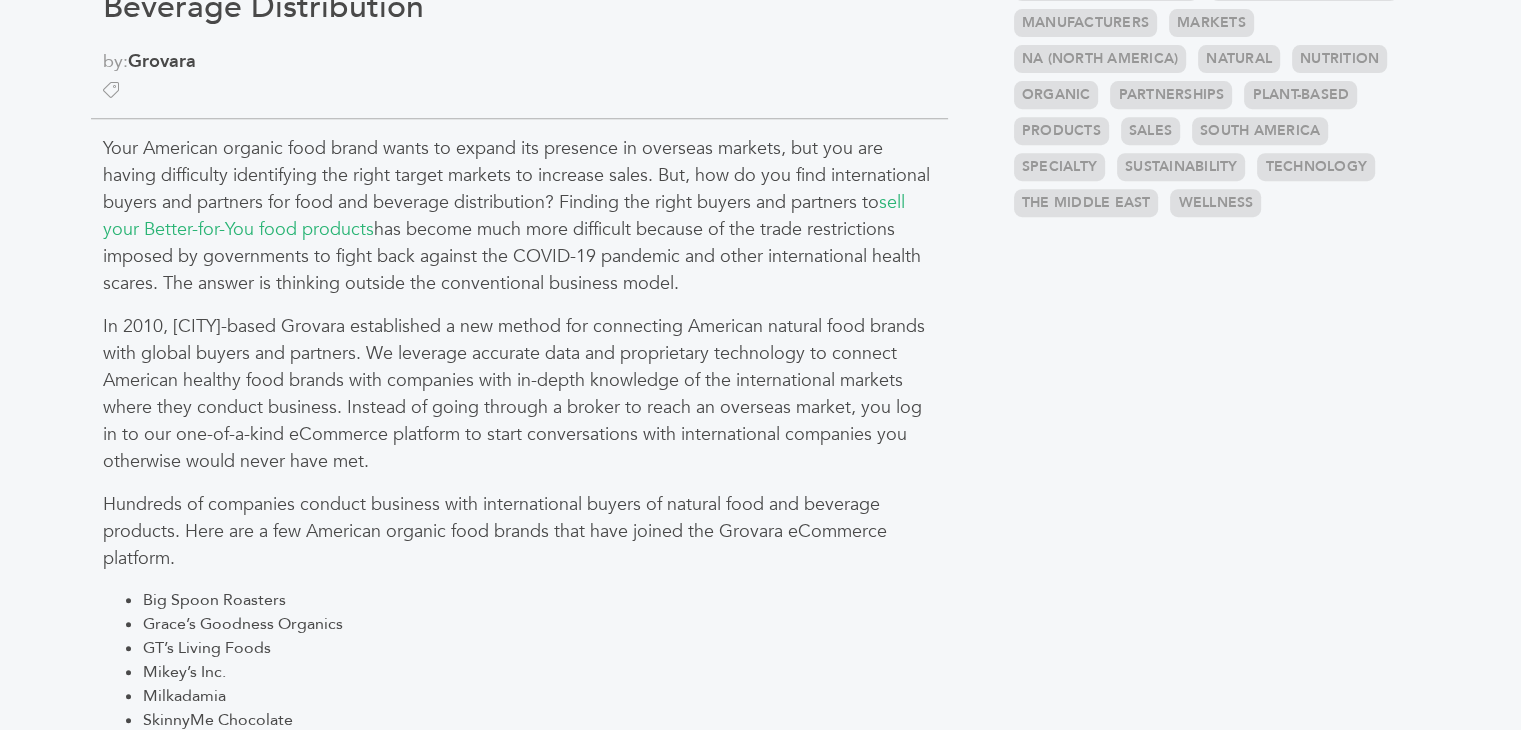 click on "Your American organic food brand wants to expand its presence in overseas markets, but you are having difficulty identifying the right target markets to increase sales. But, how do you find international buyers and partners for food and beverage distribution? Finding the right buyers and partners to sell your Better-for-You food products has become much more difficult because of the trade restrictions imposed by governments to fight back against the COVID-19 pandemic and other international health scares. The answer is thinking outside the conventional business model.
Hundreds of companies conduct business with international buyers of natural food and beverage products. Here are a few American organic food brands that have joined the Grovara eCommerce platform.
Big Spoon Roasters
Grace’s Goodness Organics
GT’s Living Foods
Mikey’s Inc.
Milkadamia
SkinnyMe Chocolate
SuckerPunch Gourmet, Inc.
How to Find the Right International Buyer
[PHONE] or submitting a ." at bounding box center (519, 850) 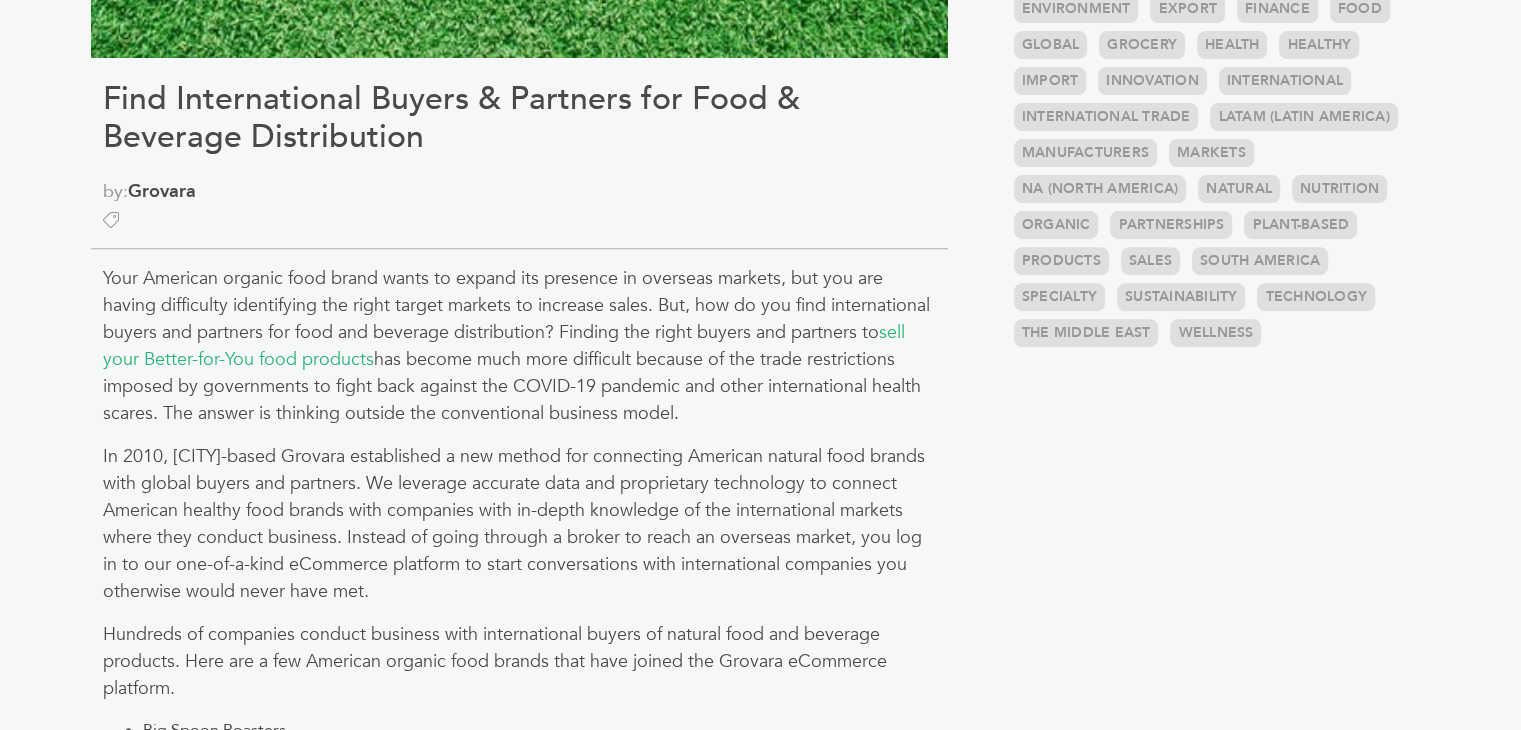scroll, scrollTop: 712, scrollLeft: 0, axis: vertical 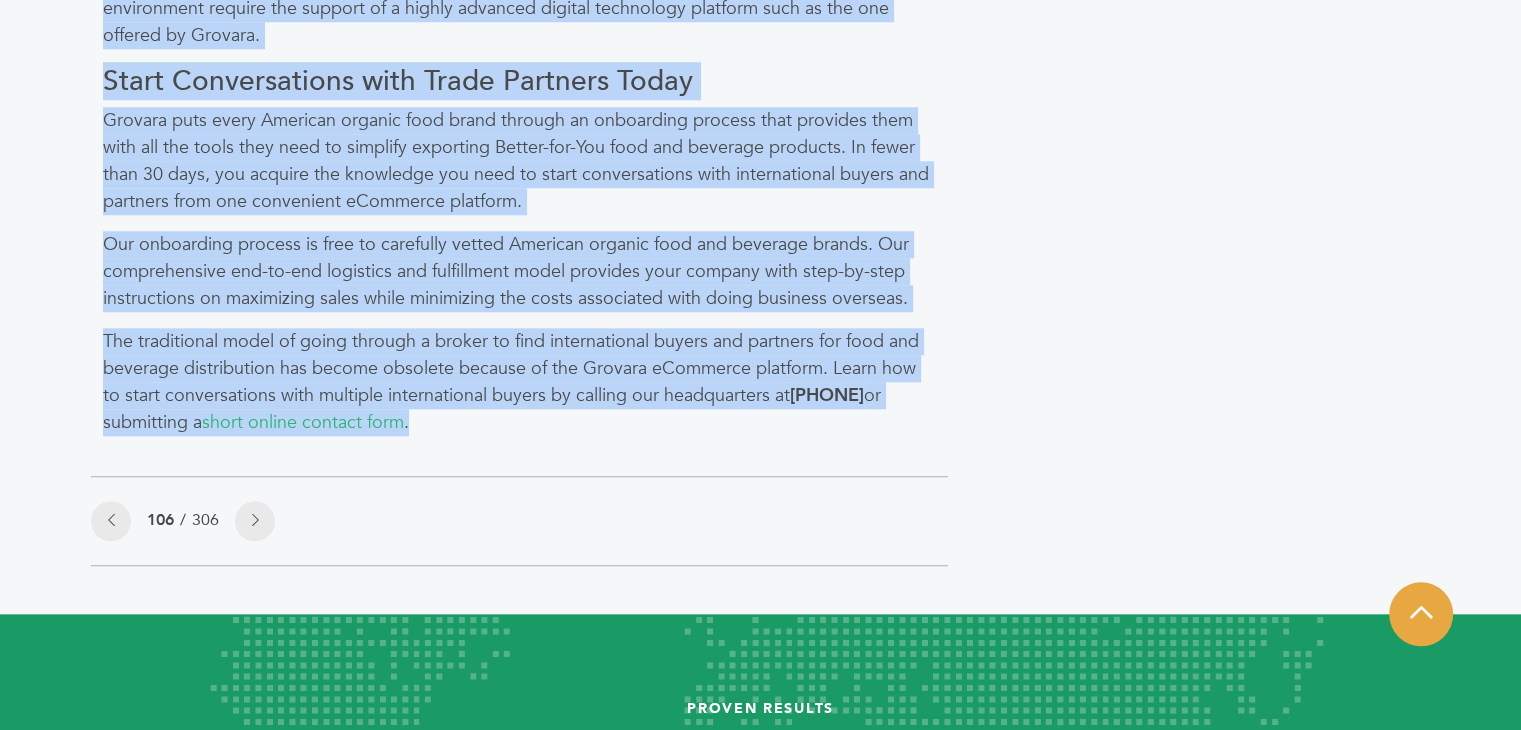 drag, startPoint x: 100, startPoint y: 296, endPoint x: 579, endPoint y: 439, distance: 499.88998 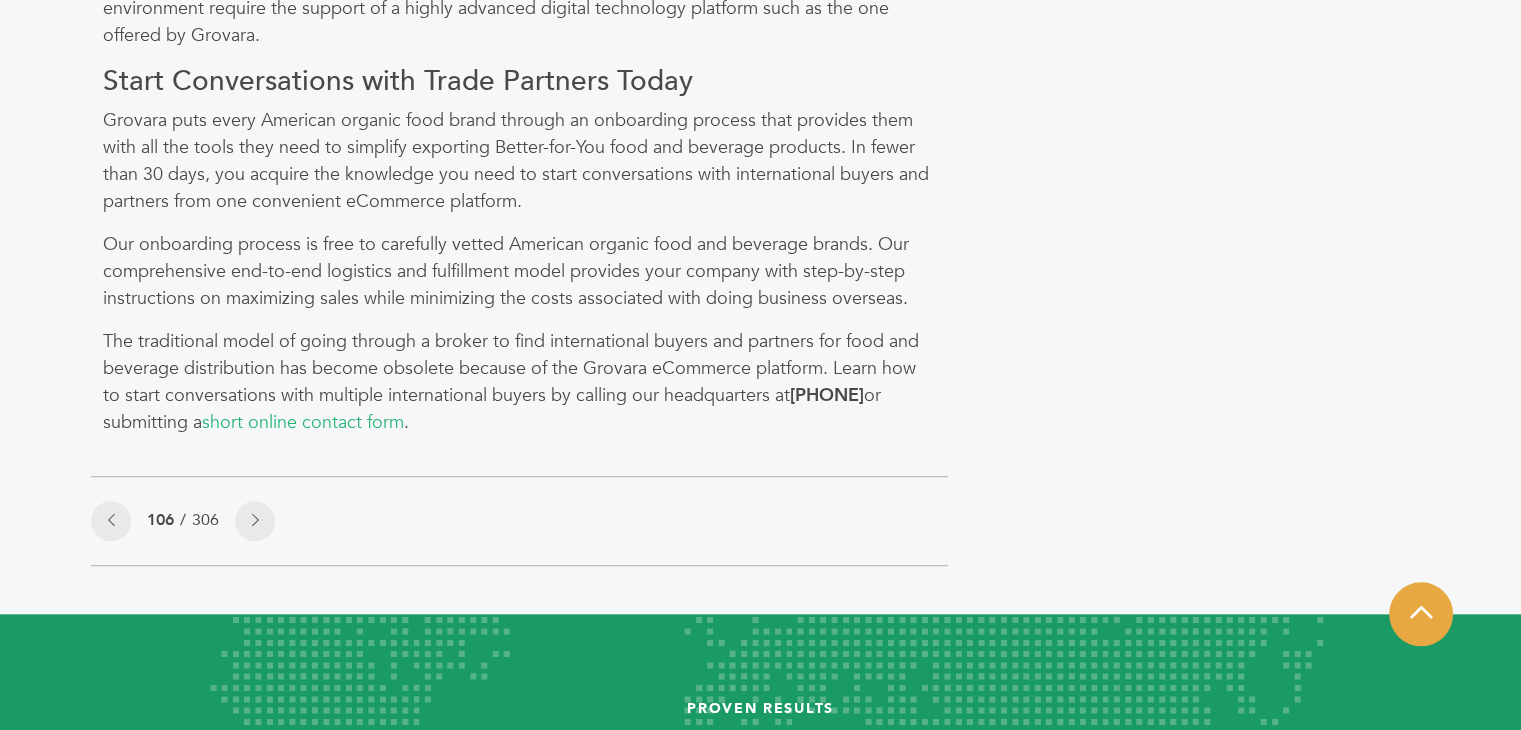 click on "Categories
Brands 121
Brokers 3
Buyers 92
News 275
6" at bounding box center [1217, -633] 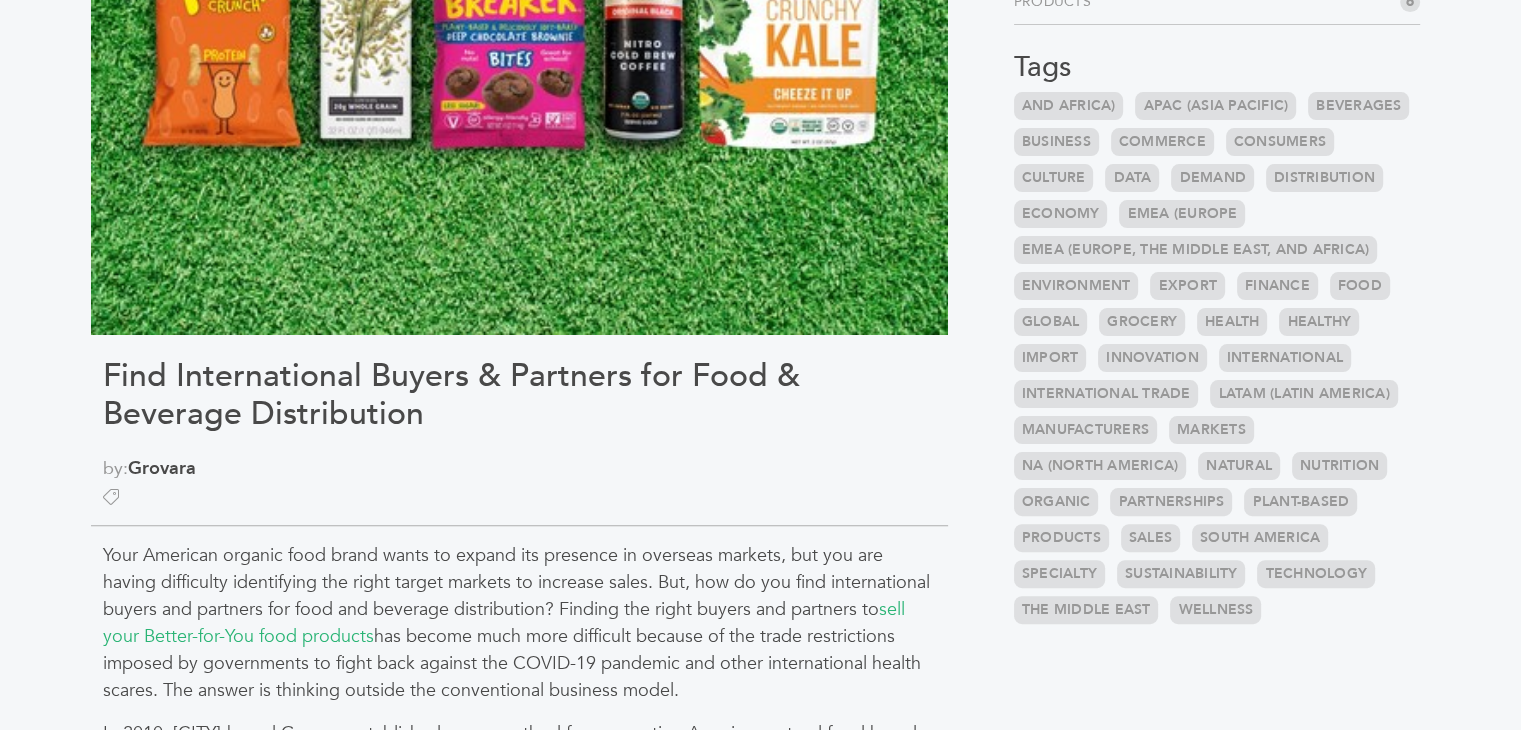 scroll, scrollTop: 108, scrollLeft: 0, axis: vertical 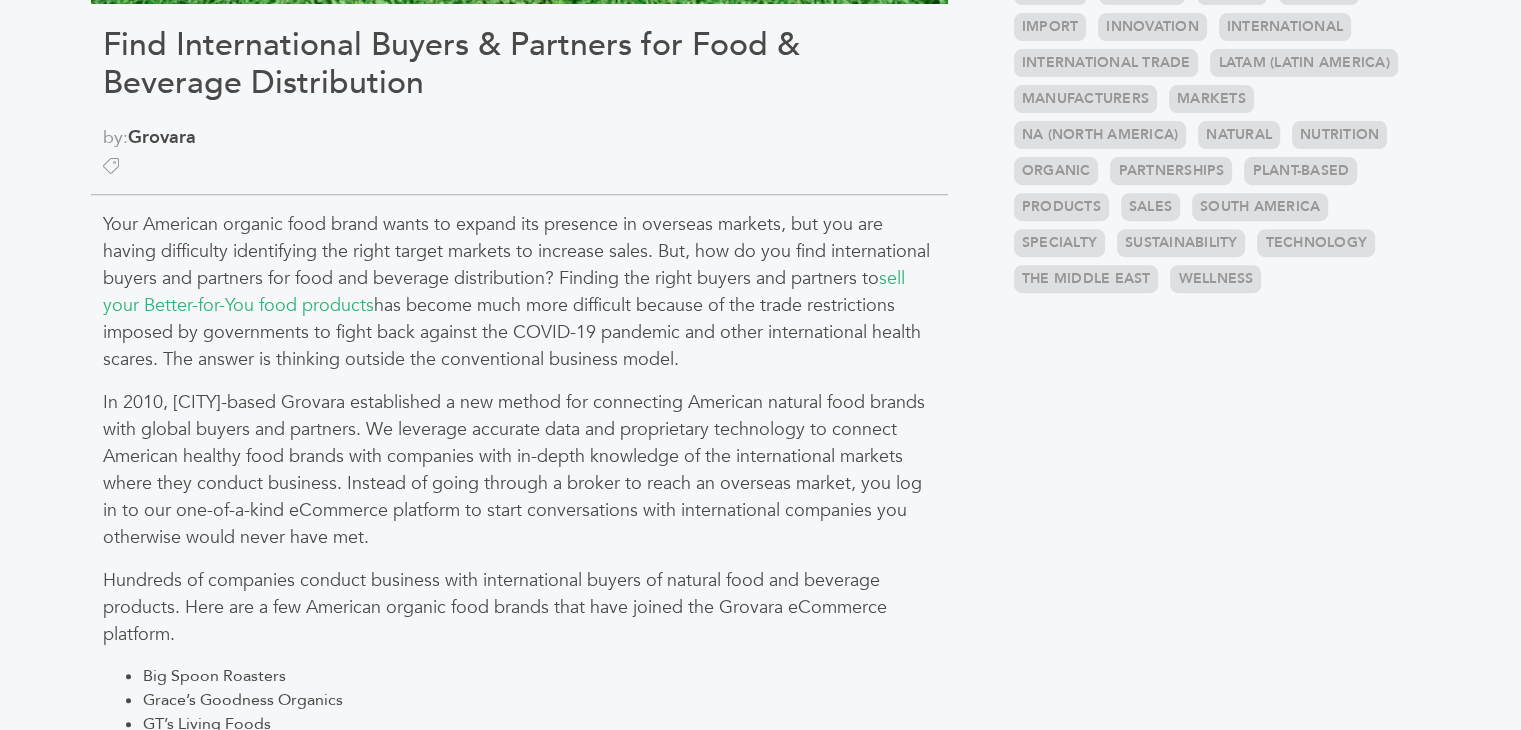click on "In 2010, [CITY]-based Grovara established a new method for connecting American natural food brands with global buyers and partners. We leverage accurate data and proprietary technology to connect American healthy food brands with companies with in-depth knowledge of the international markets where they conduct business. Instead of going through a broker to reach an overseas market, you log in to our one-of-a-kind eCommerce platform to start conversations with international companies you otherwise would never have met." at bounding box center [519, 470] 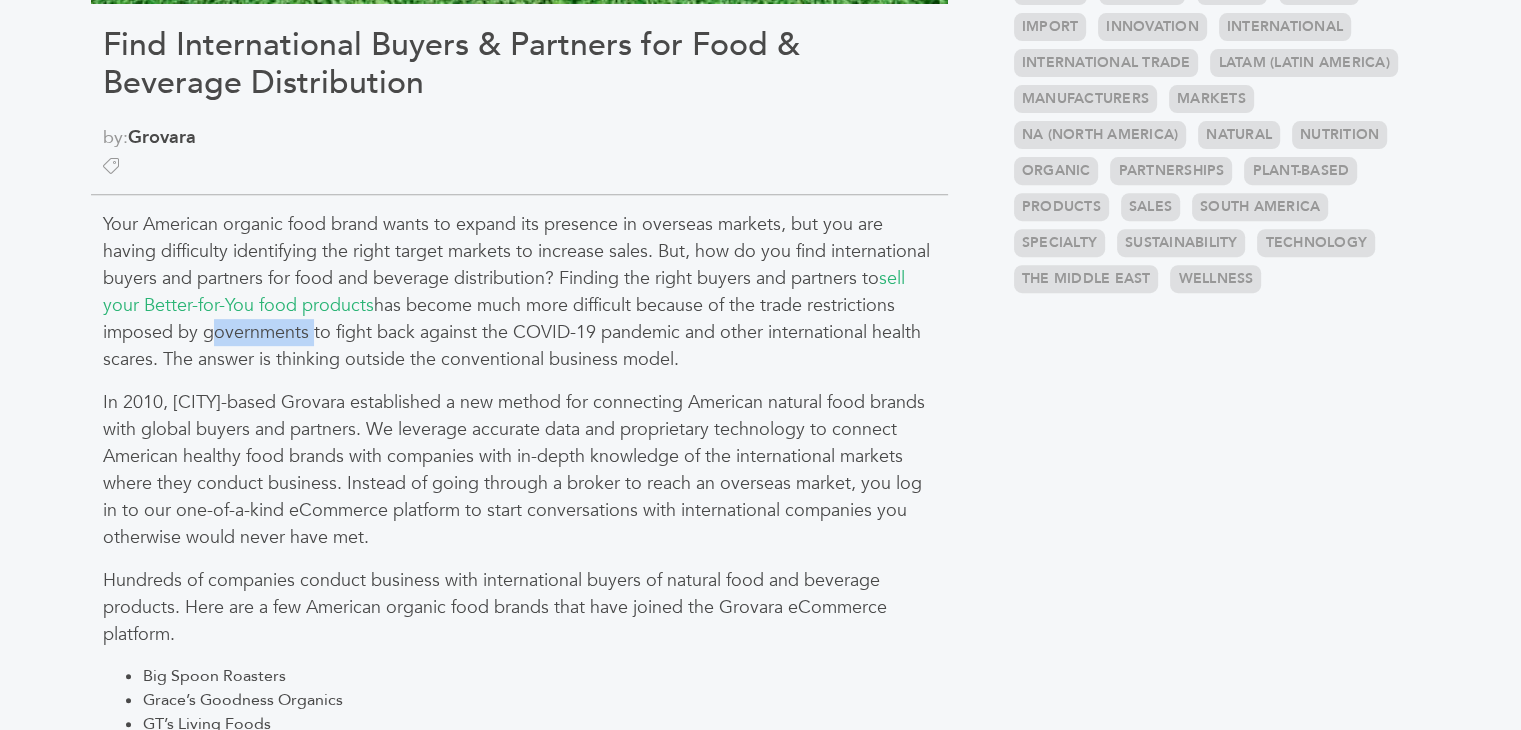 drag, startPoint x: 307, startPoint y: 328, endPoint x: 205, endPoint y: 329, distance: 102.0049 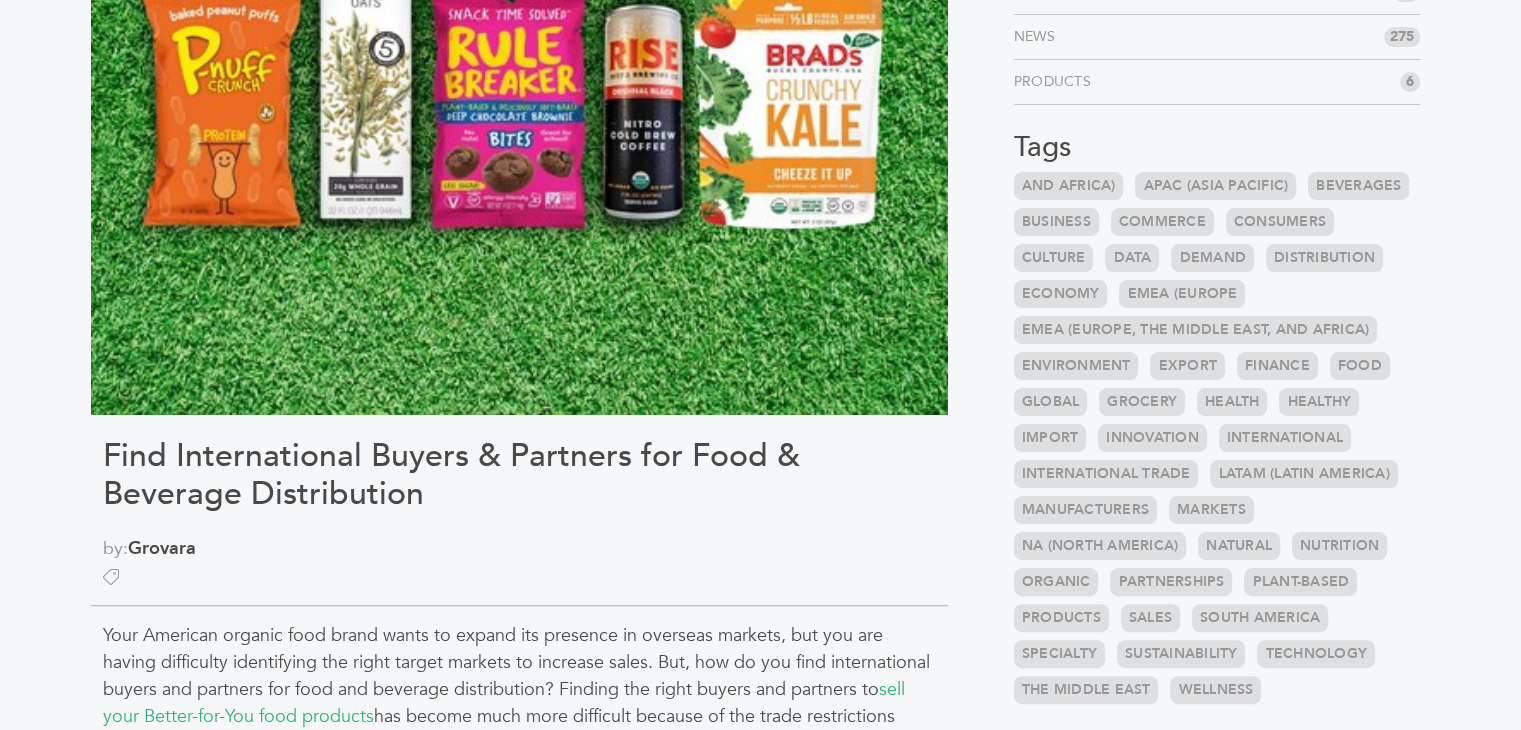 scroll, scrollTop: 1790, scrollLeft: 0, axis: vertical 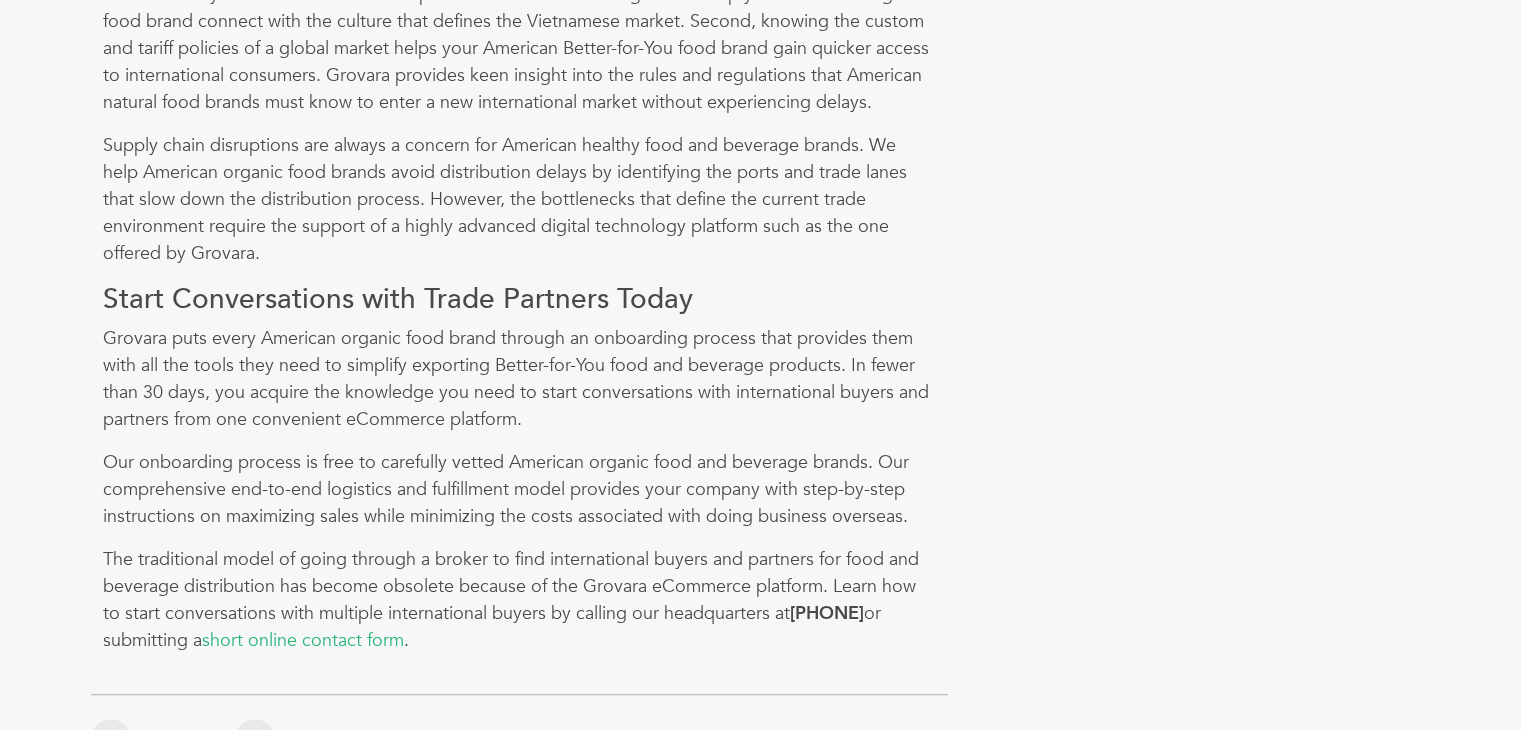 click on "Grovara puts every American organic food brand through an onboarding process that provides them with all the tools they need to simplify exporting Better-for-You food and beverage products. In fewer than 30 days, you acquire the knowledge you need to start conversations with international buyers and partners from one convenient eCommerce platform." at bounding box center (519, 379) 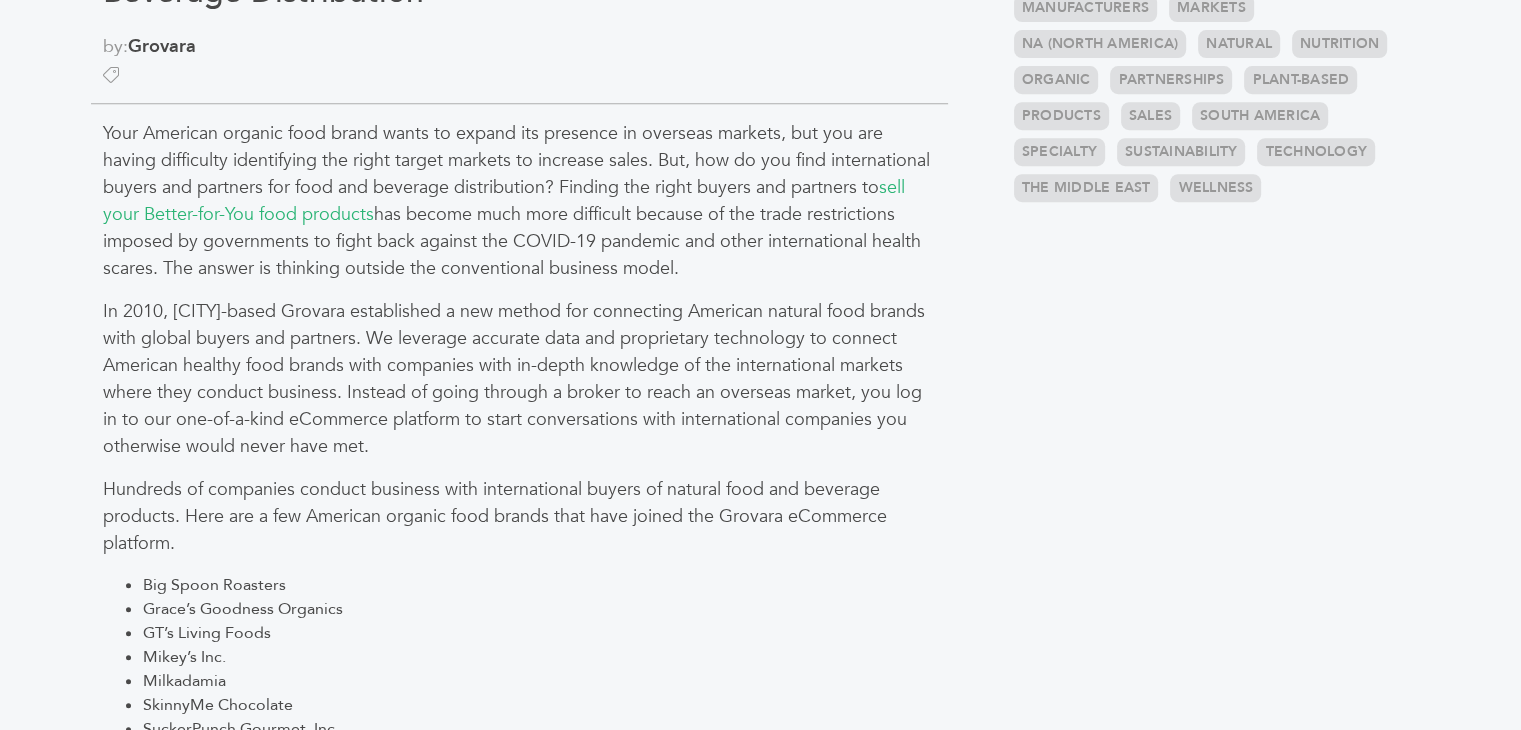 scroll, scrollTop: 872, scrollLeft: 0, axis: vertical 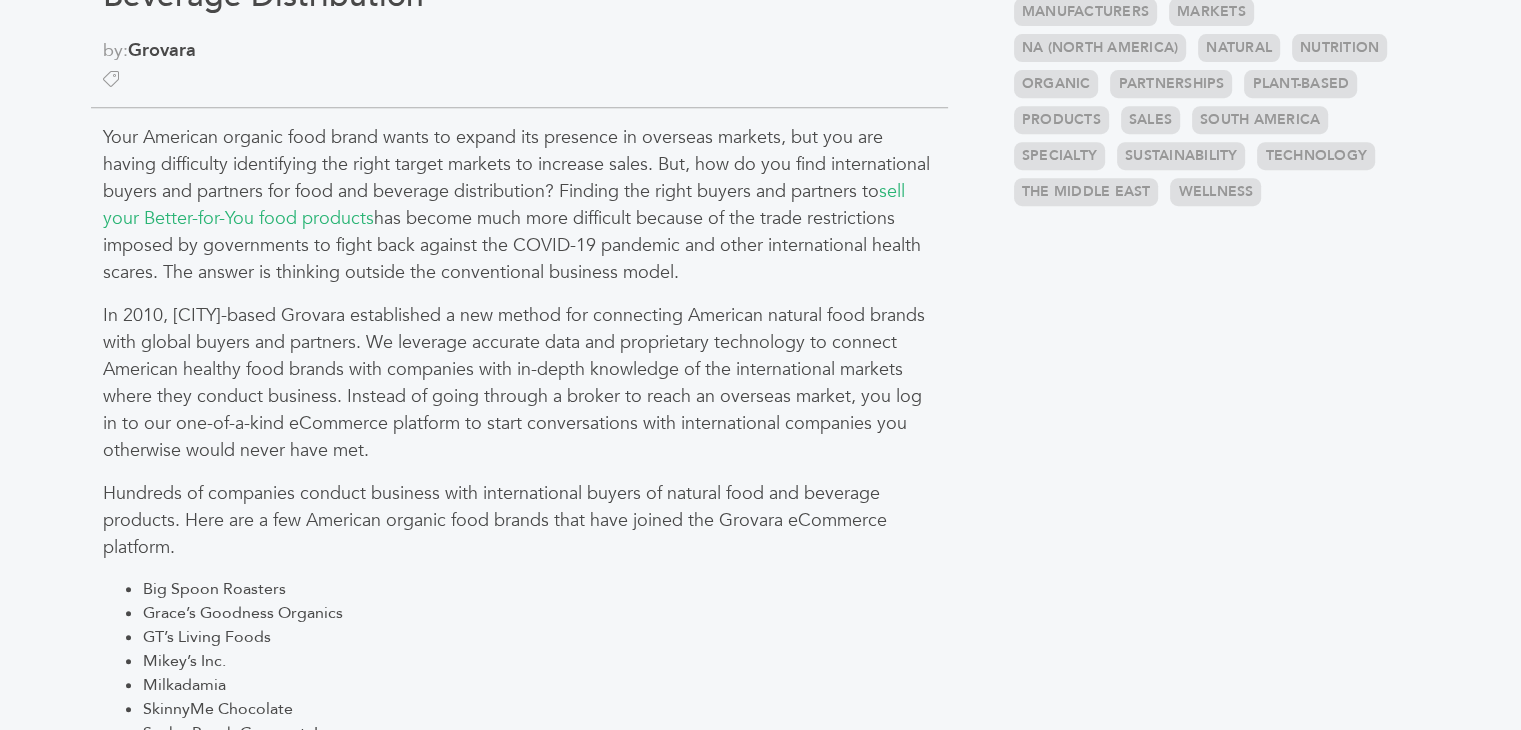 drag, startPoint x: 700, startPoint y: 275, endPoint x: 94, endPoint y: 138, distance: 621.293 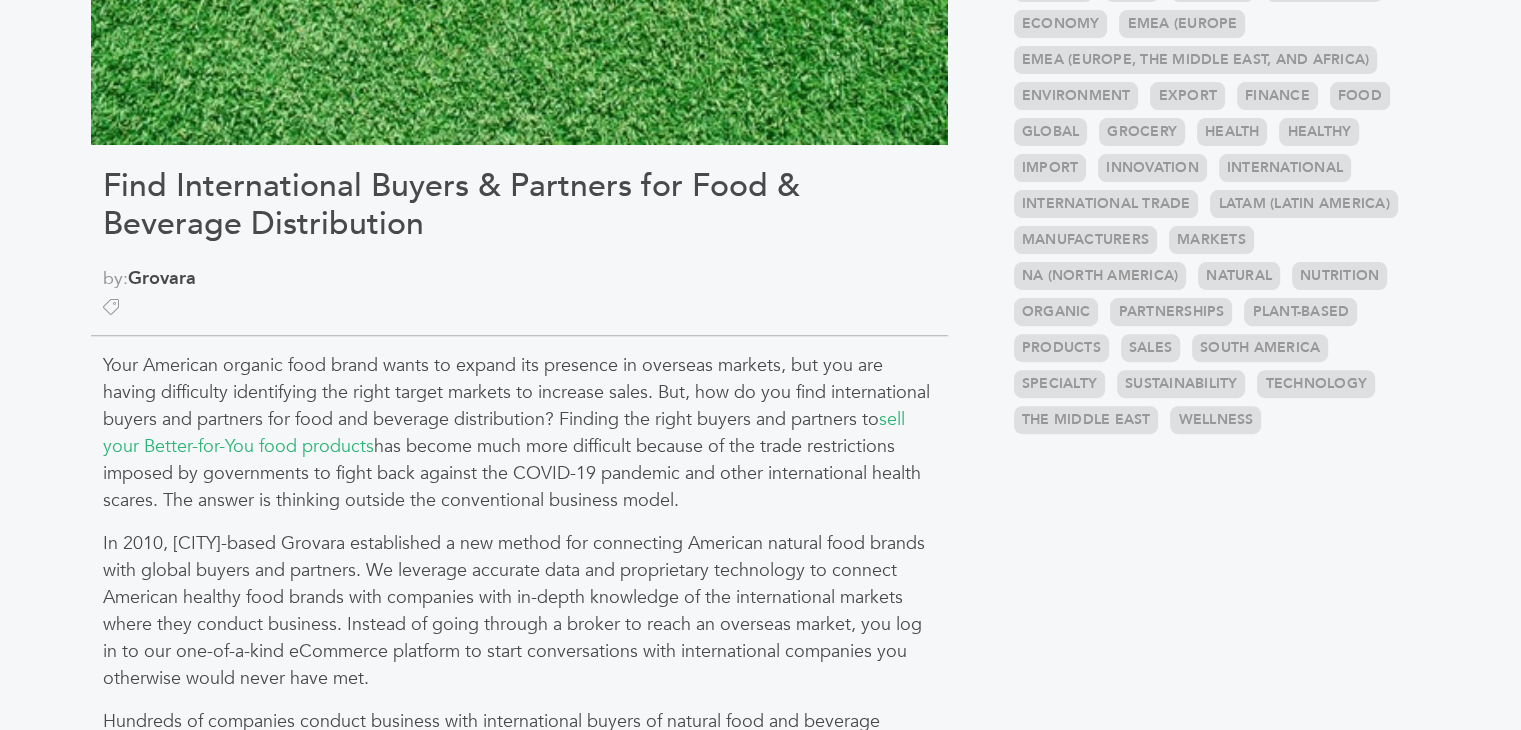 scroll, scrollTop: 630, scrollLeft: 0, axis: vertical 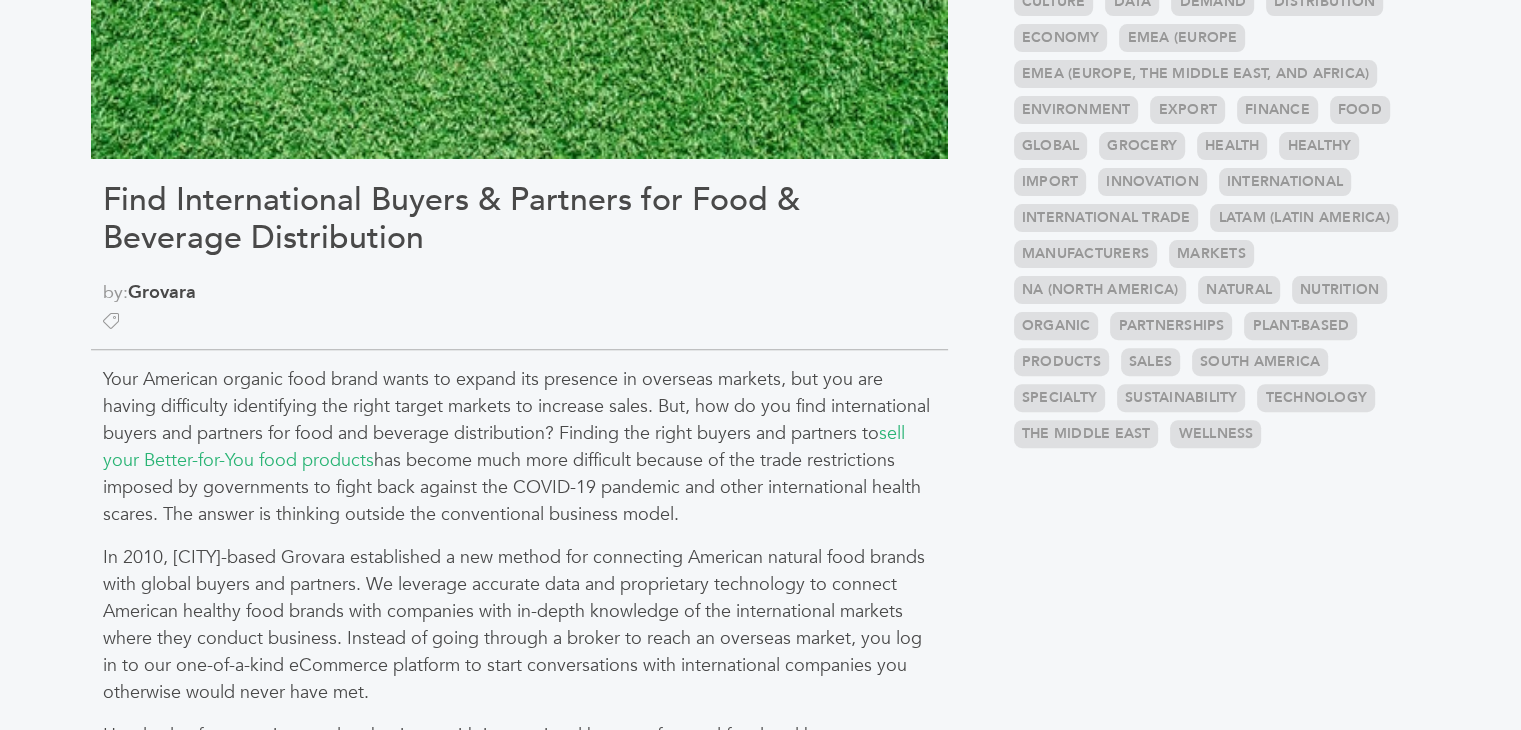 click on "Categories
Brands 121
Brokers 3
Buyers 92
News 275
6" at bounding box center [1217, 745] 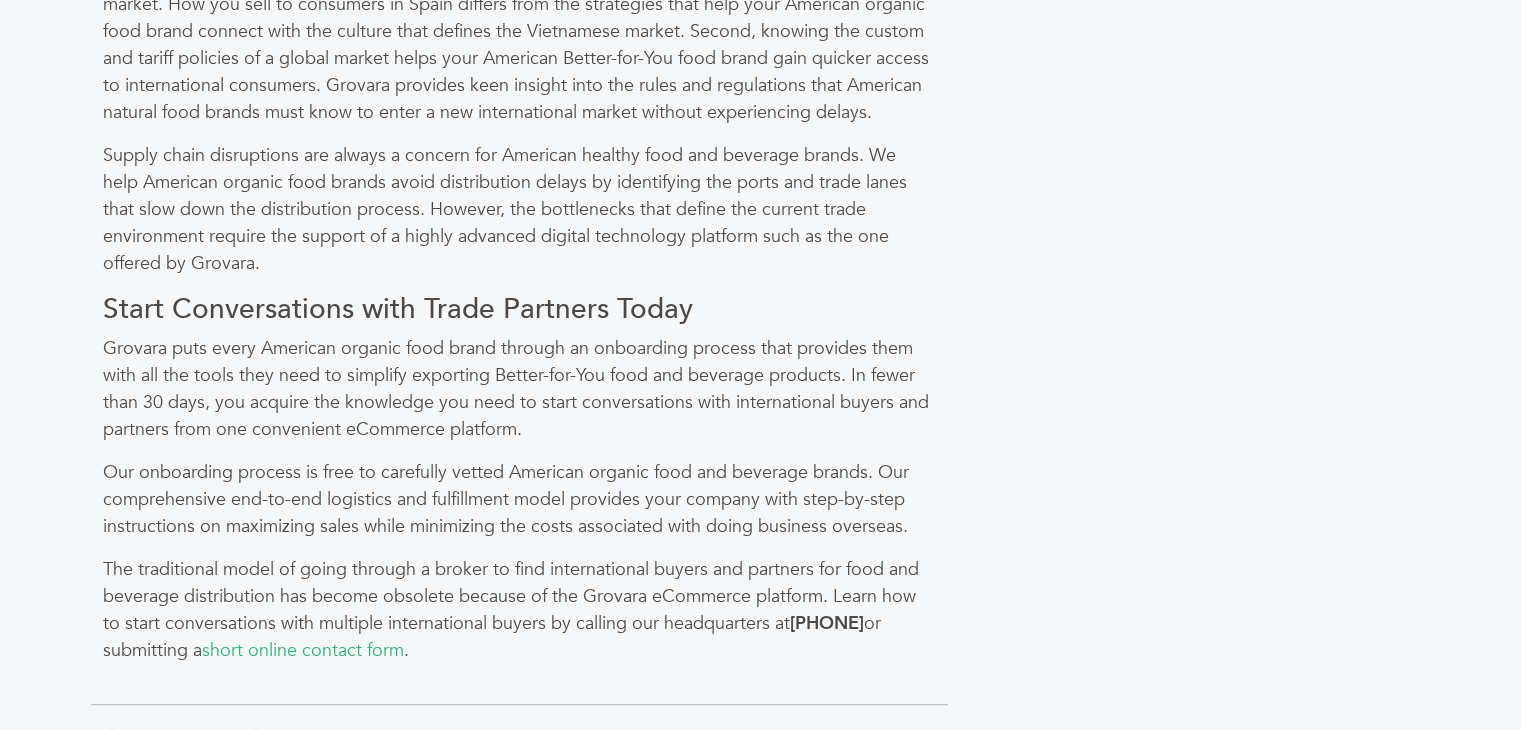 scroll, scrollTop: 1776, scrollLeft: 0, axis: vertical 